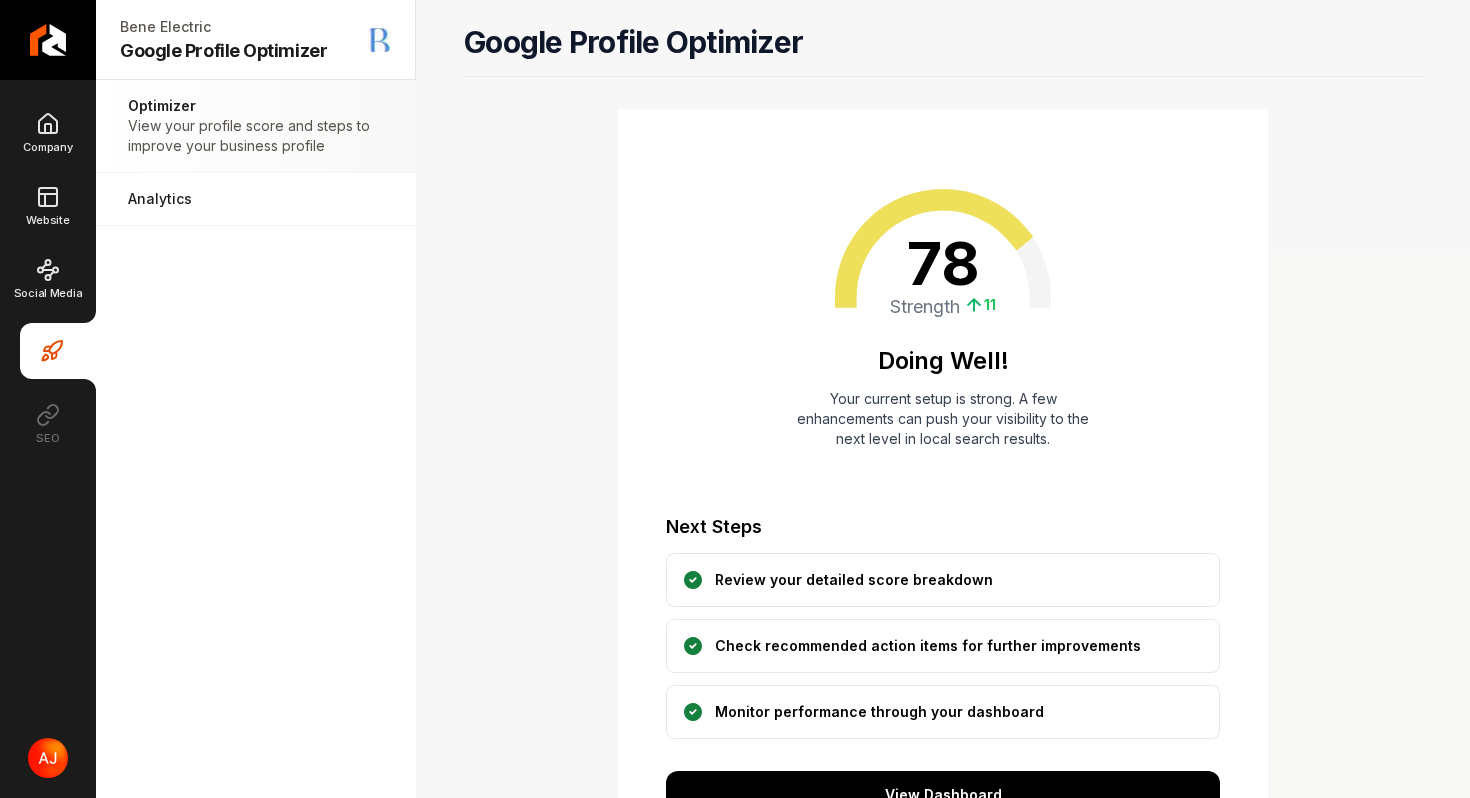 scroll, scrollTop: 0, scrollLeft: 0, axis: both 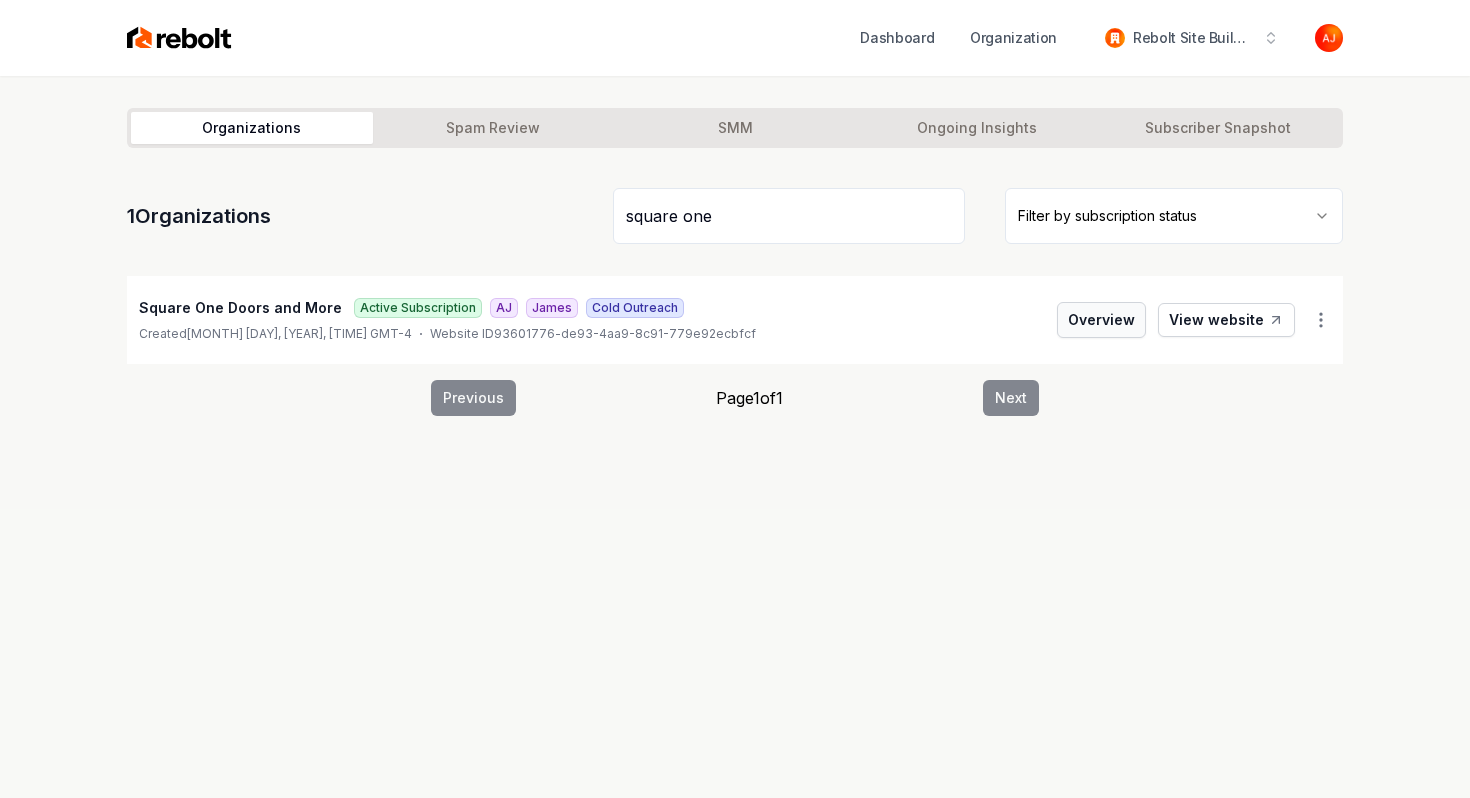 type on "square one" 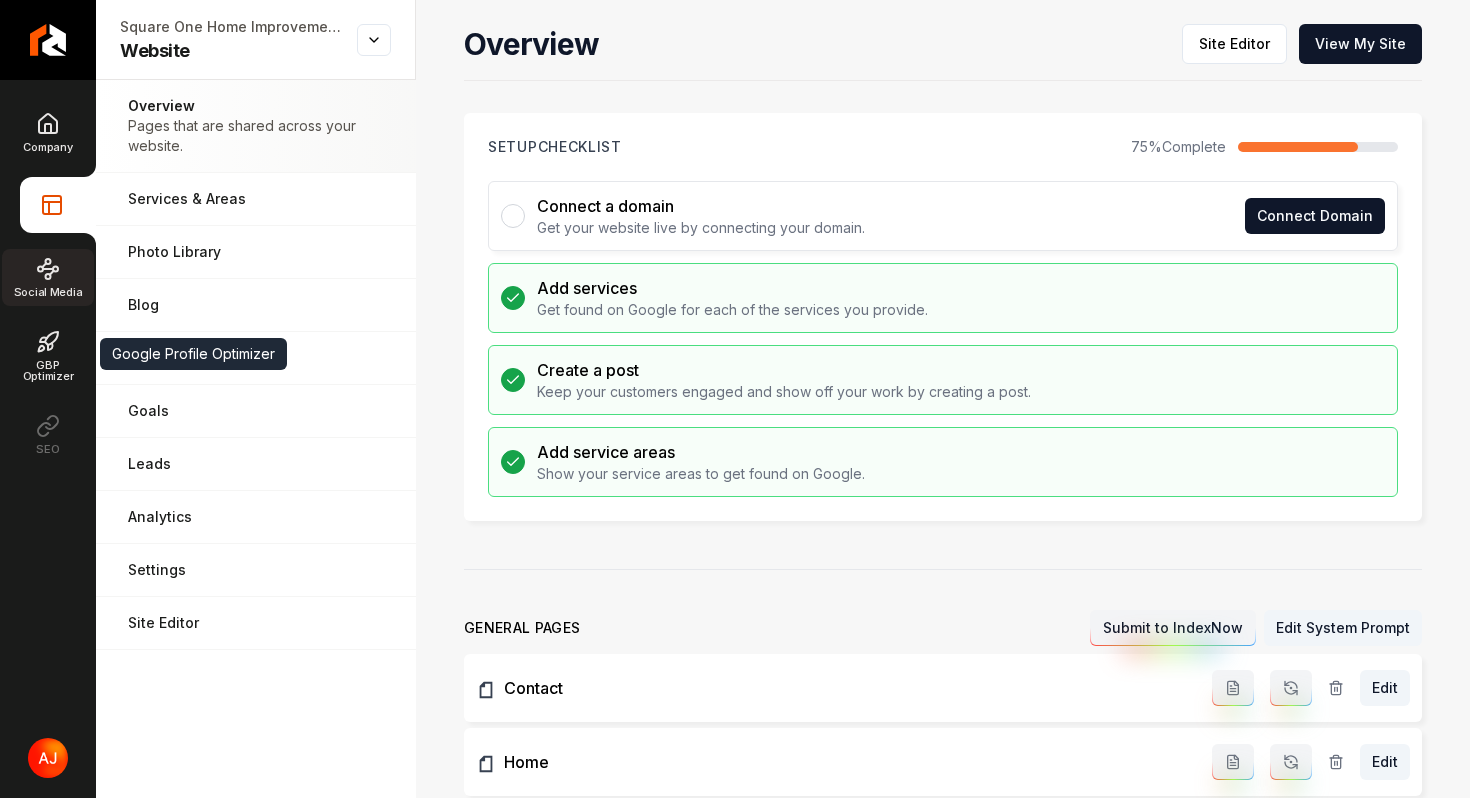 click on "Social Media" at bounding box center (48, 277) 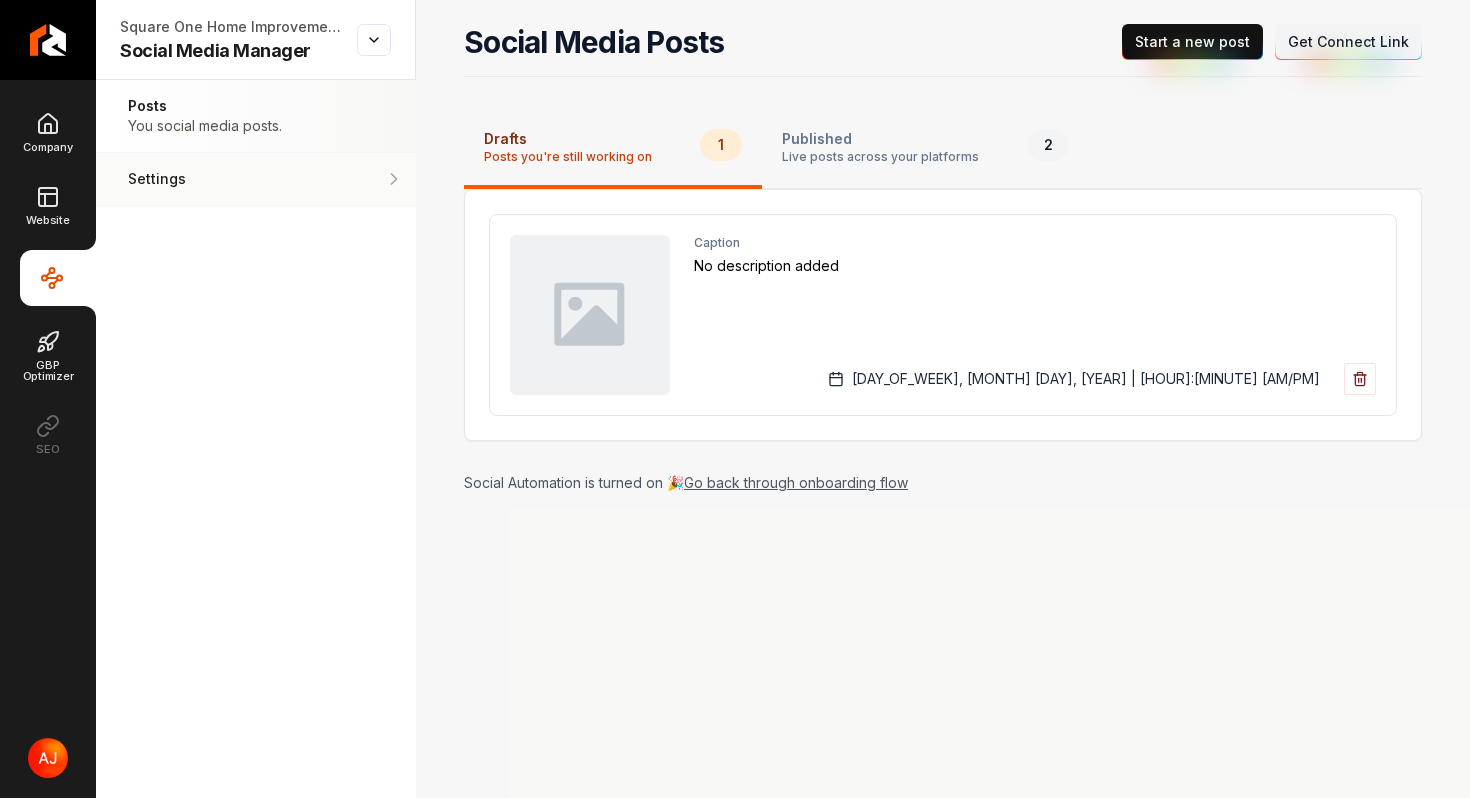 click on "Settings" at bounding box center [194, 179] 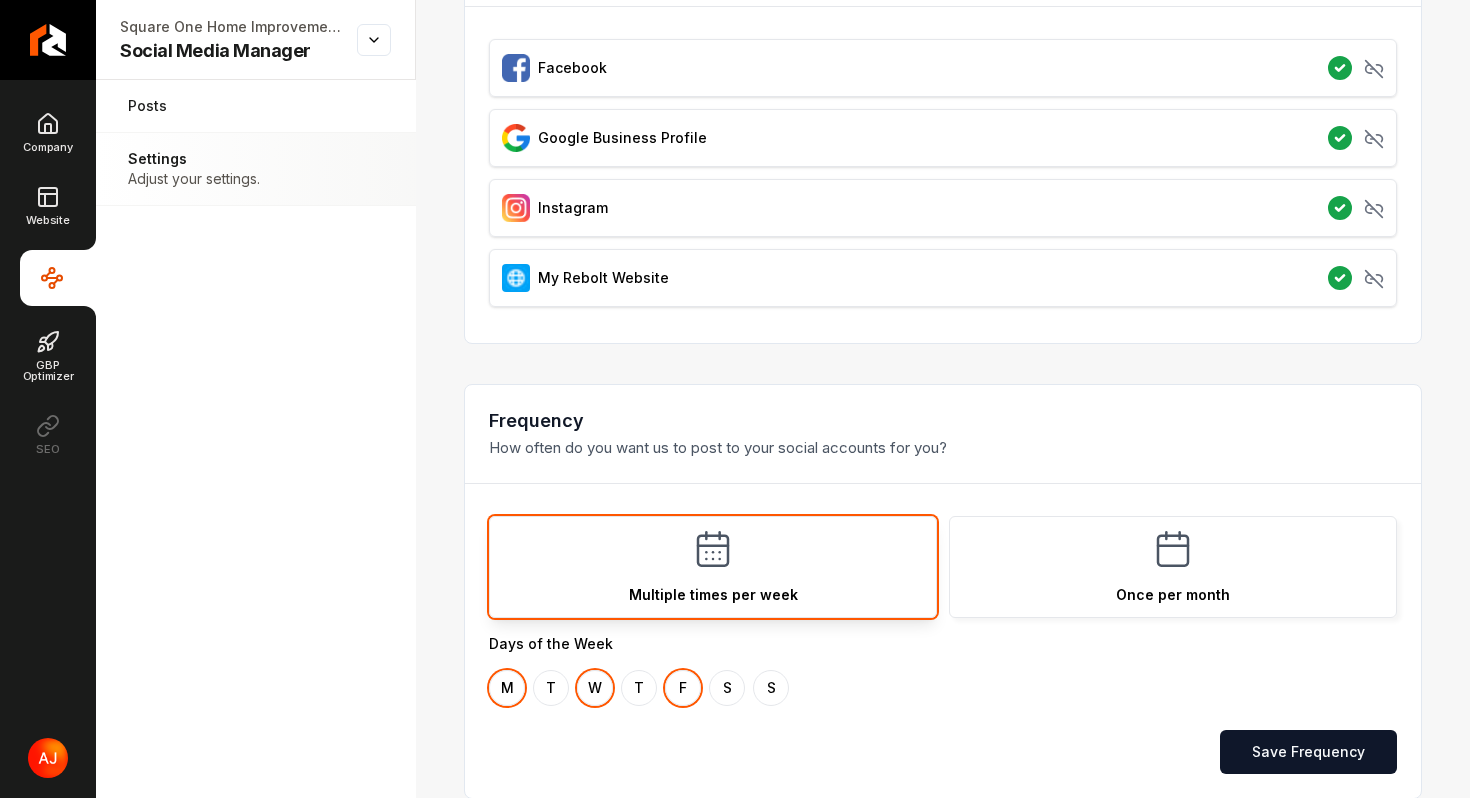 scroll, scrollTop: 0, scrollLeft: 0, axis: both 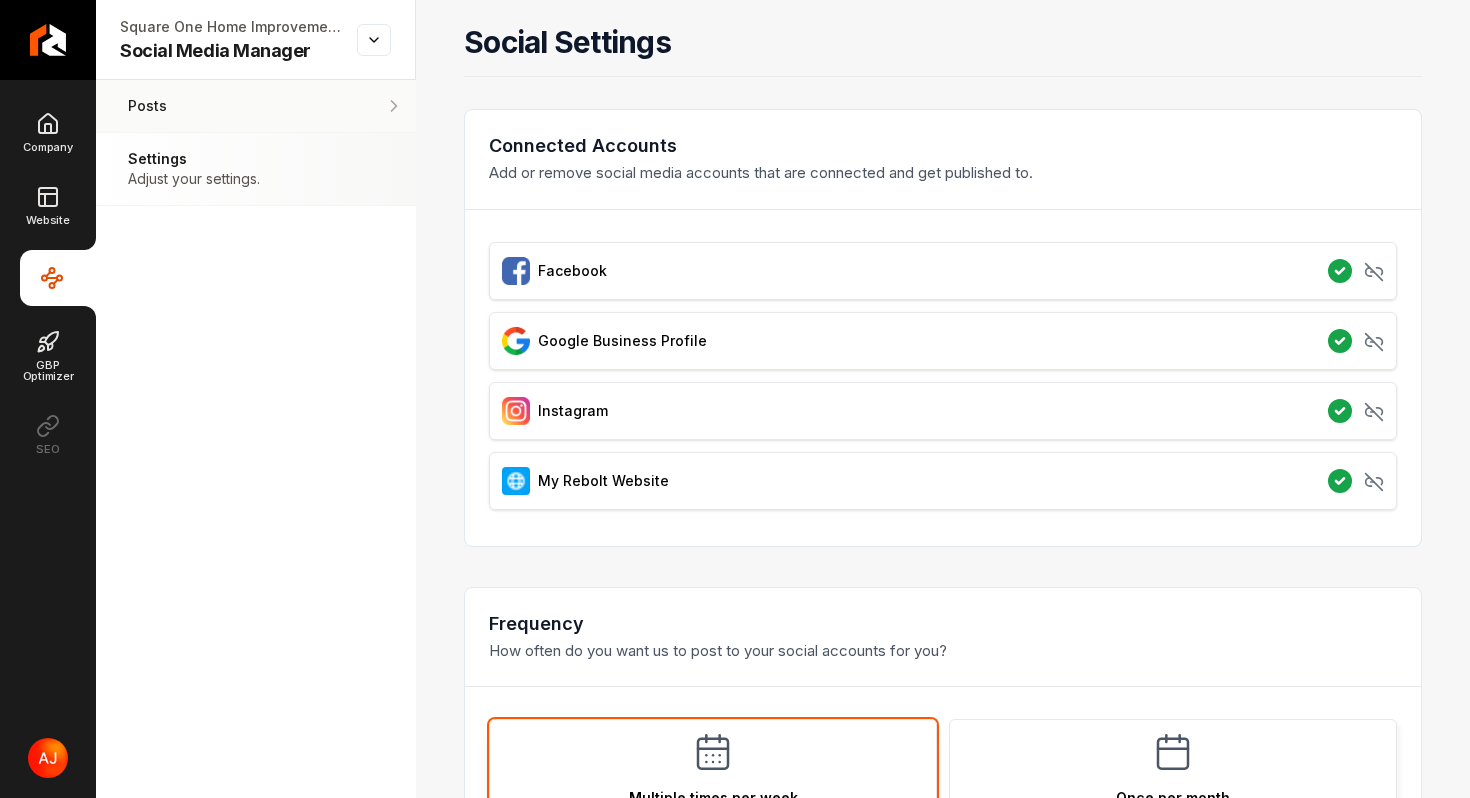 click on "Posts You social media posts." at bounding box center (256, 106) 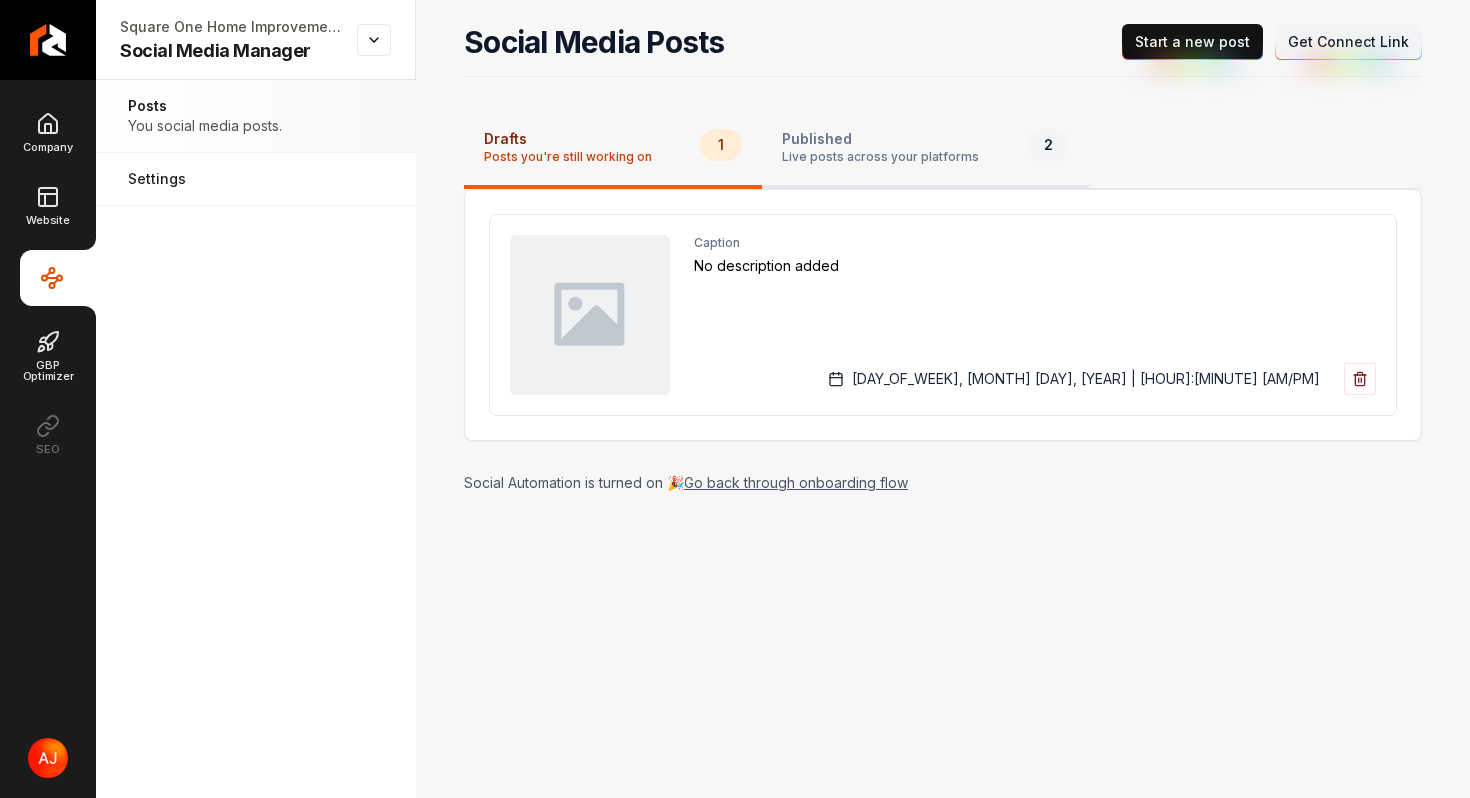 click on "Published" at bounding box center [880, 139] 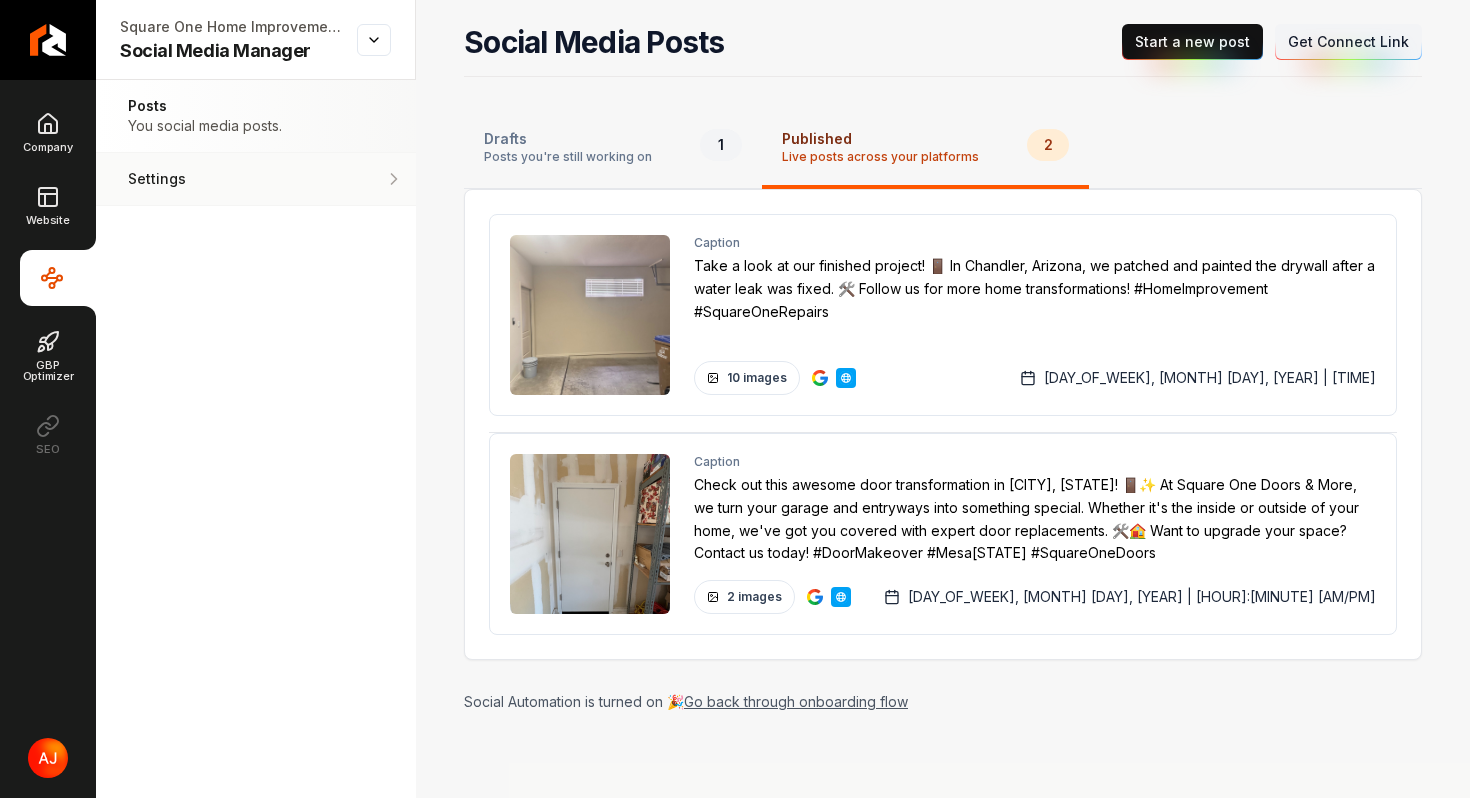 click on "Settings" at bounding box center (194, 179) 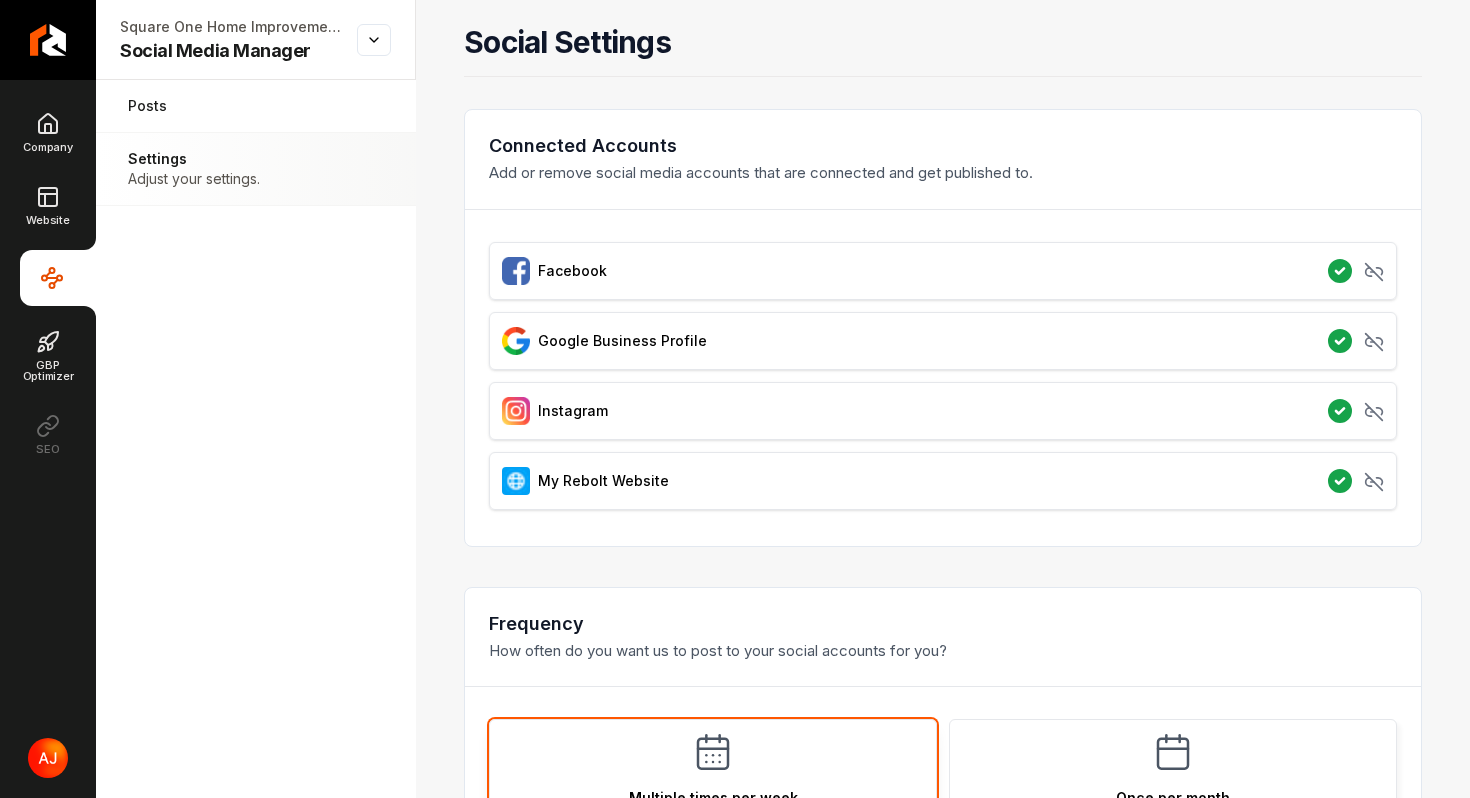click on "Company Website Social Media Manager GBP Optimizer SEO" at bounding box center [48, 283] 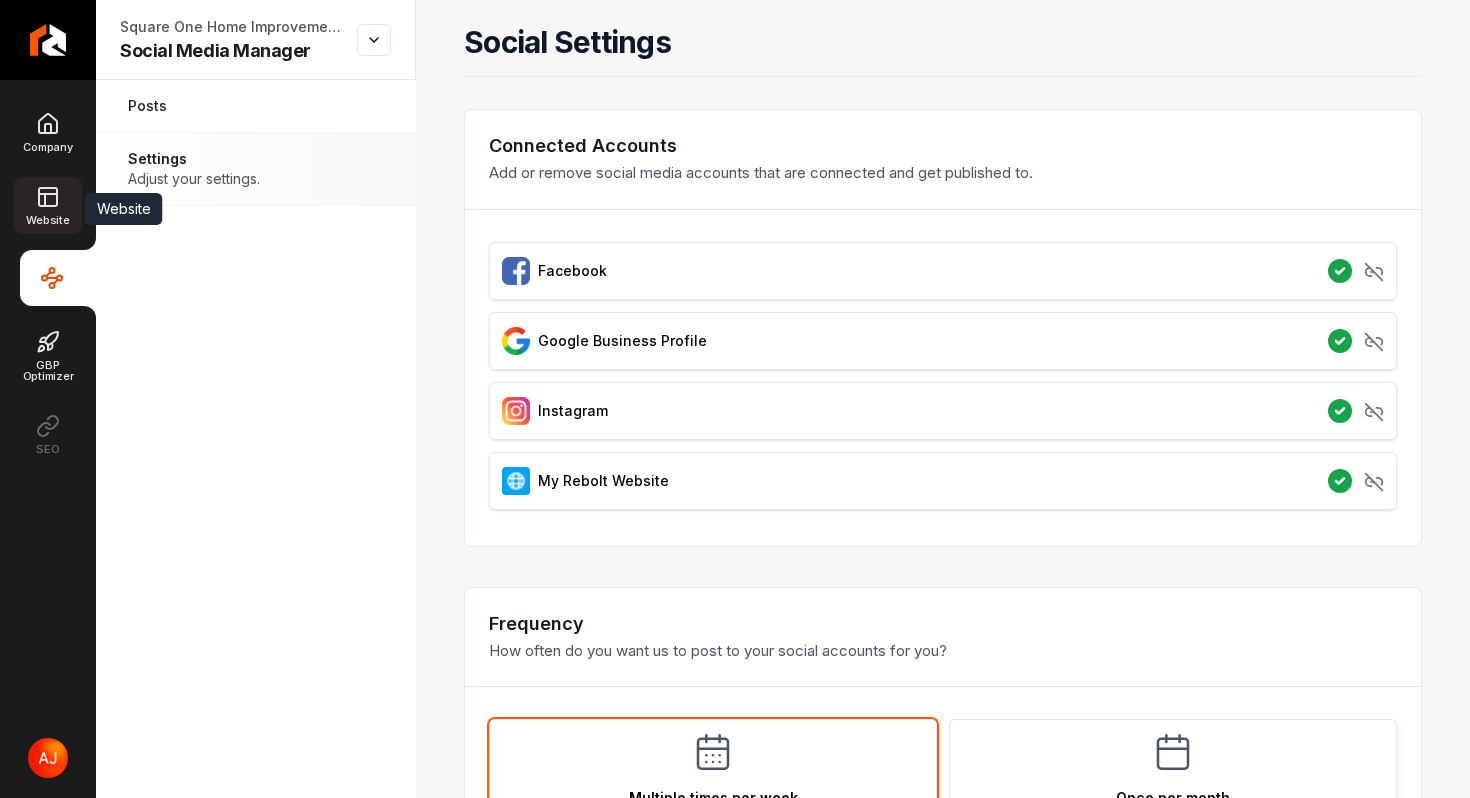 click 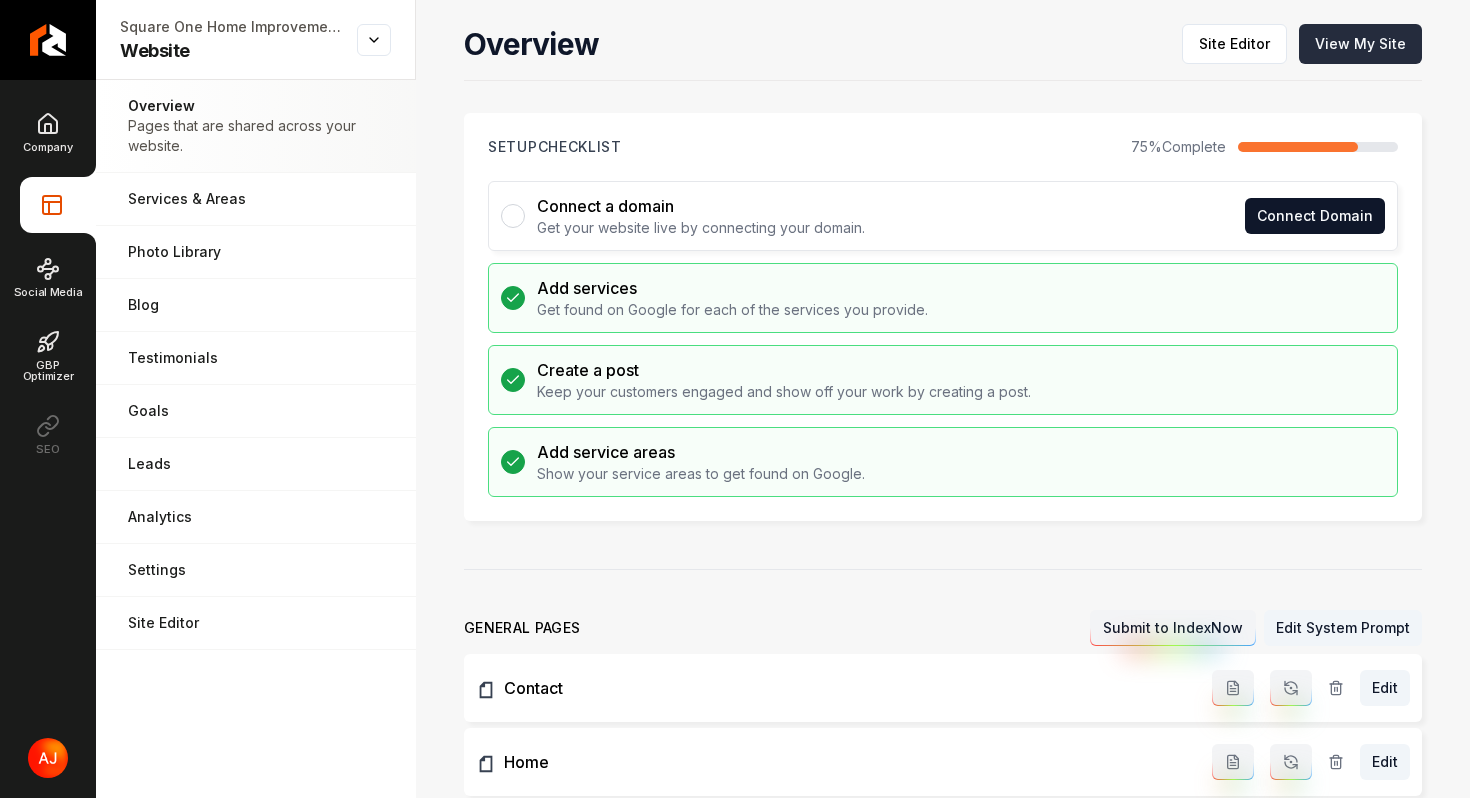 click on "View My Site" at bounding box center [1360, 44] 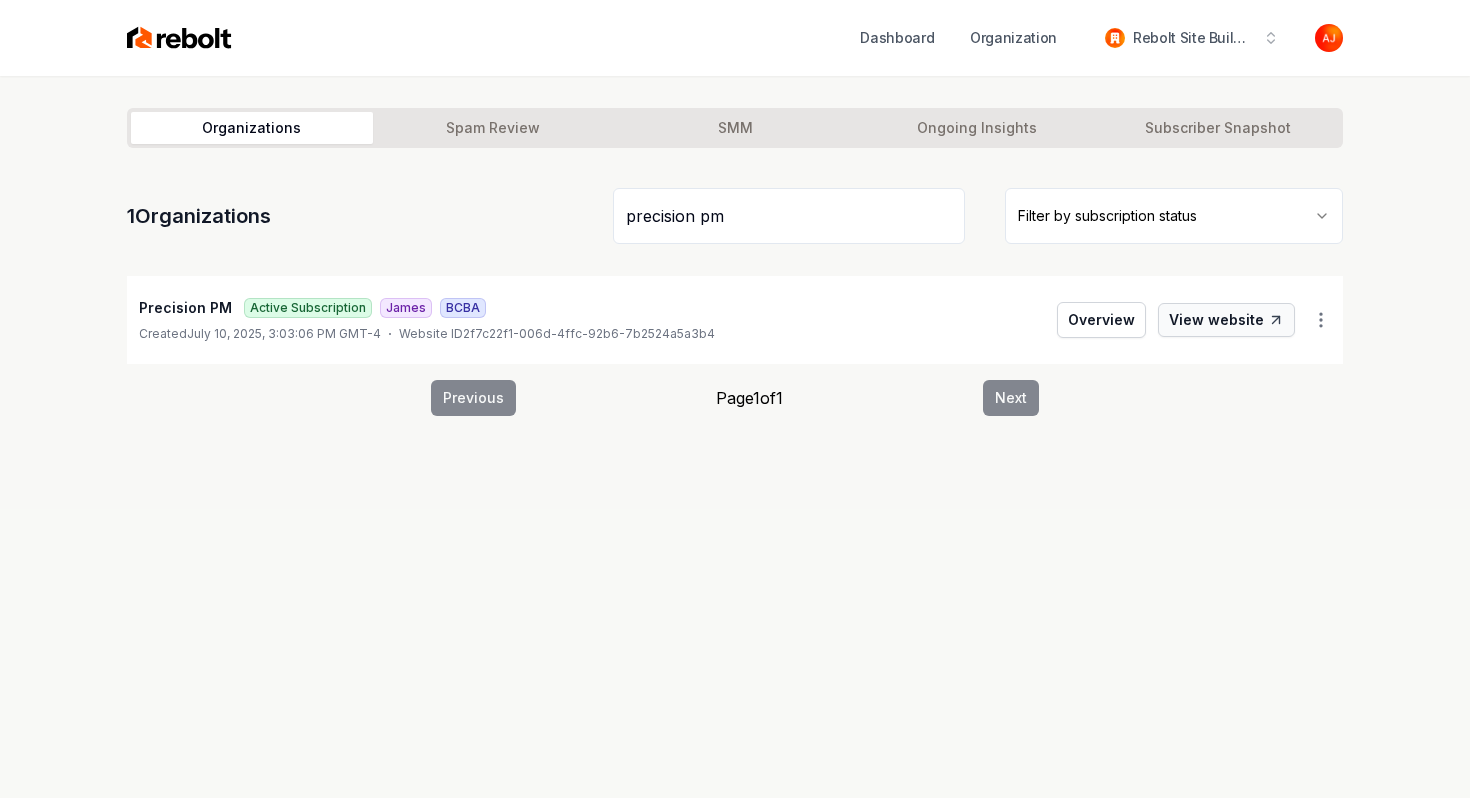 click on "View website" at bounding box center [1226, 320] 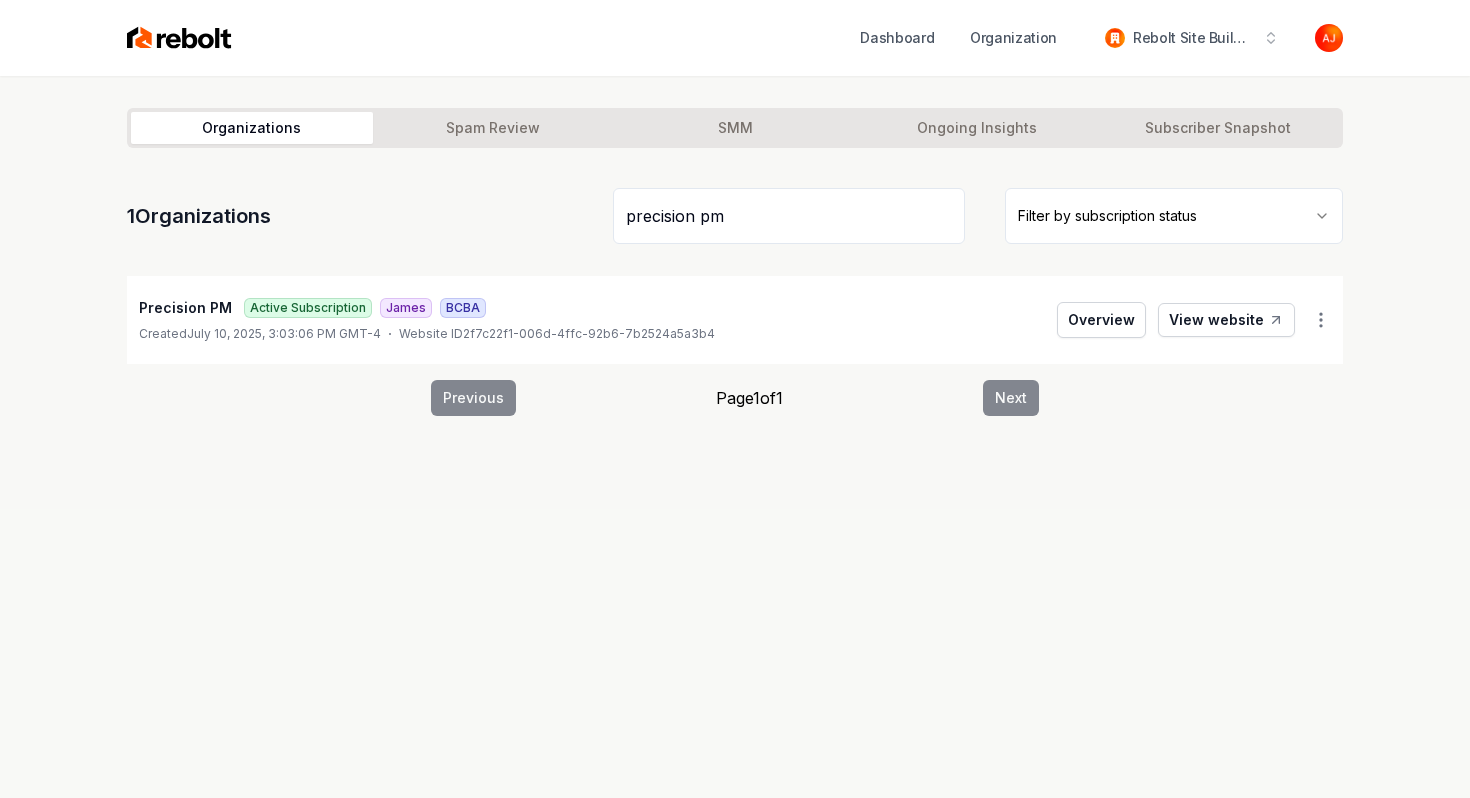 drag, startPoint x: 766, startPoint y: 209, endPoint x: 573, endPoint y: 217, distance: 193.16573 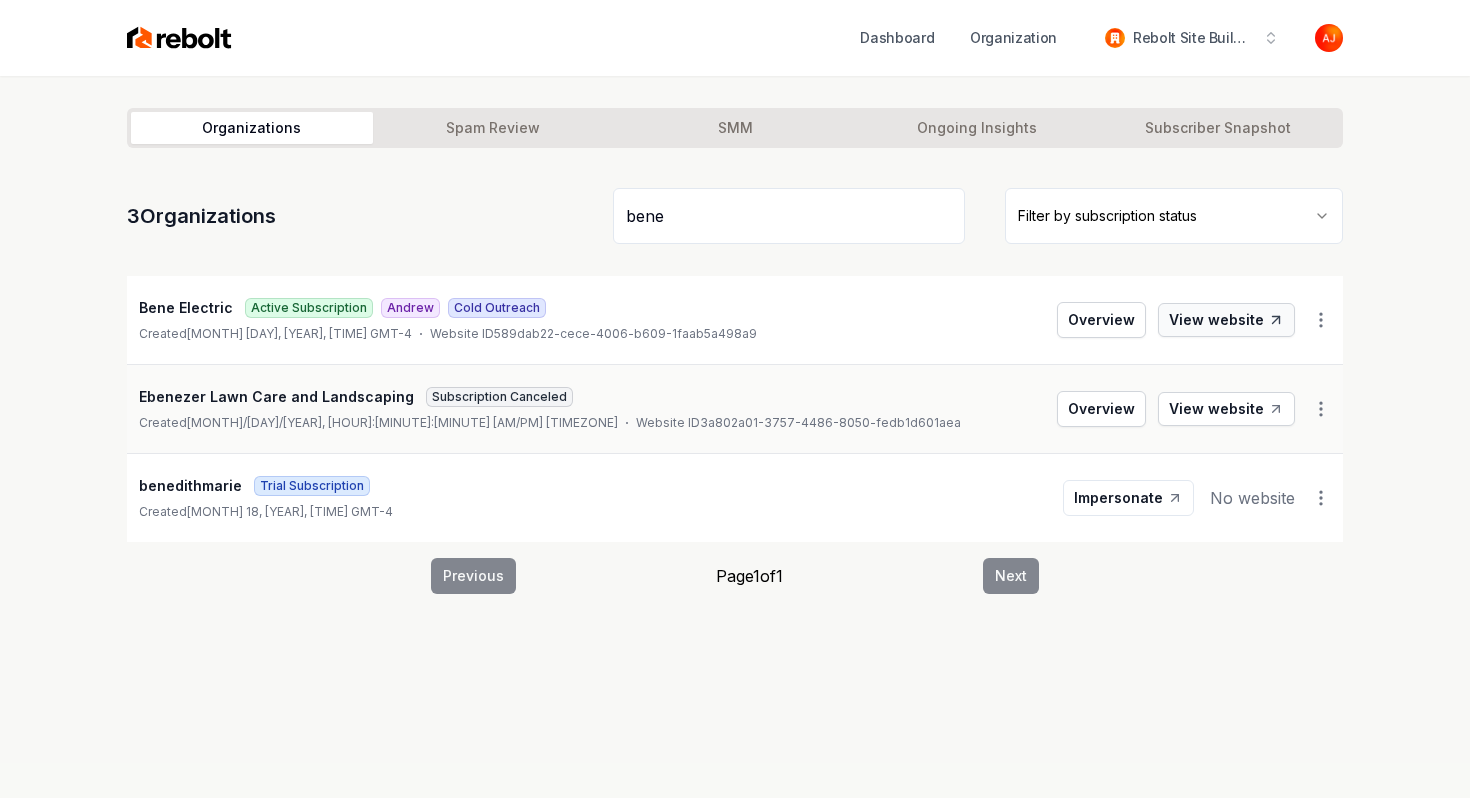 click on "View website" at bounding box center [1226, 320] 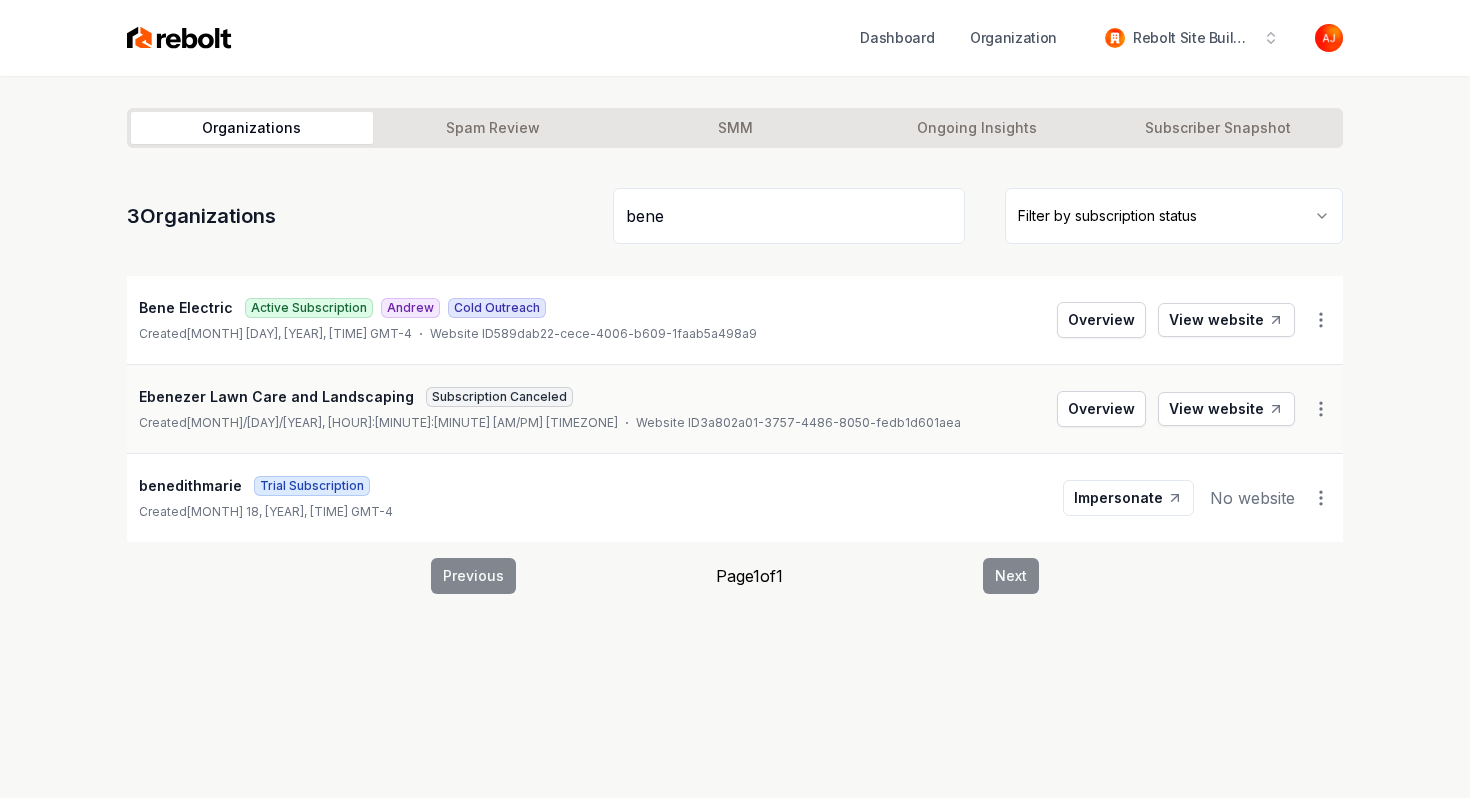 drag, startPoint x: 718, startPoint y: 229, endPoint x: 578, endPoint y: 216, distance: 140.60228 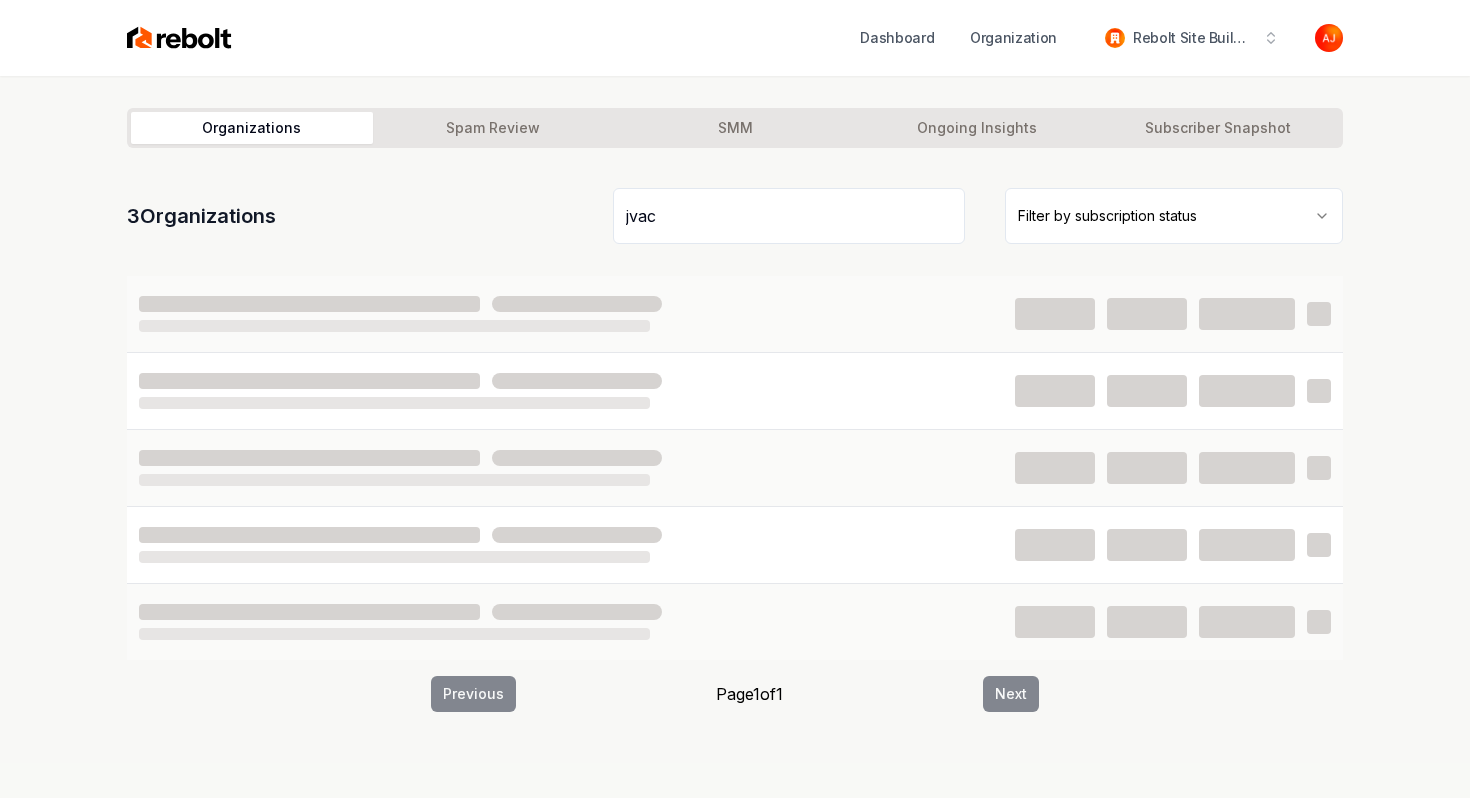 type on "jvac" 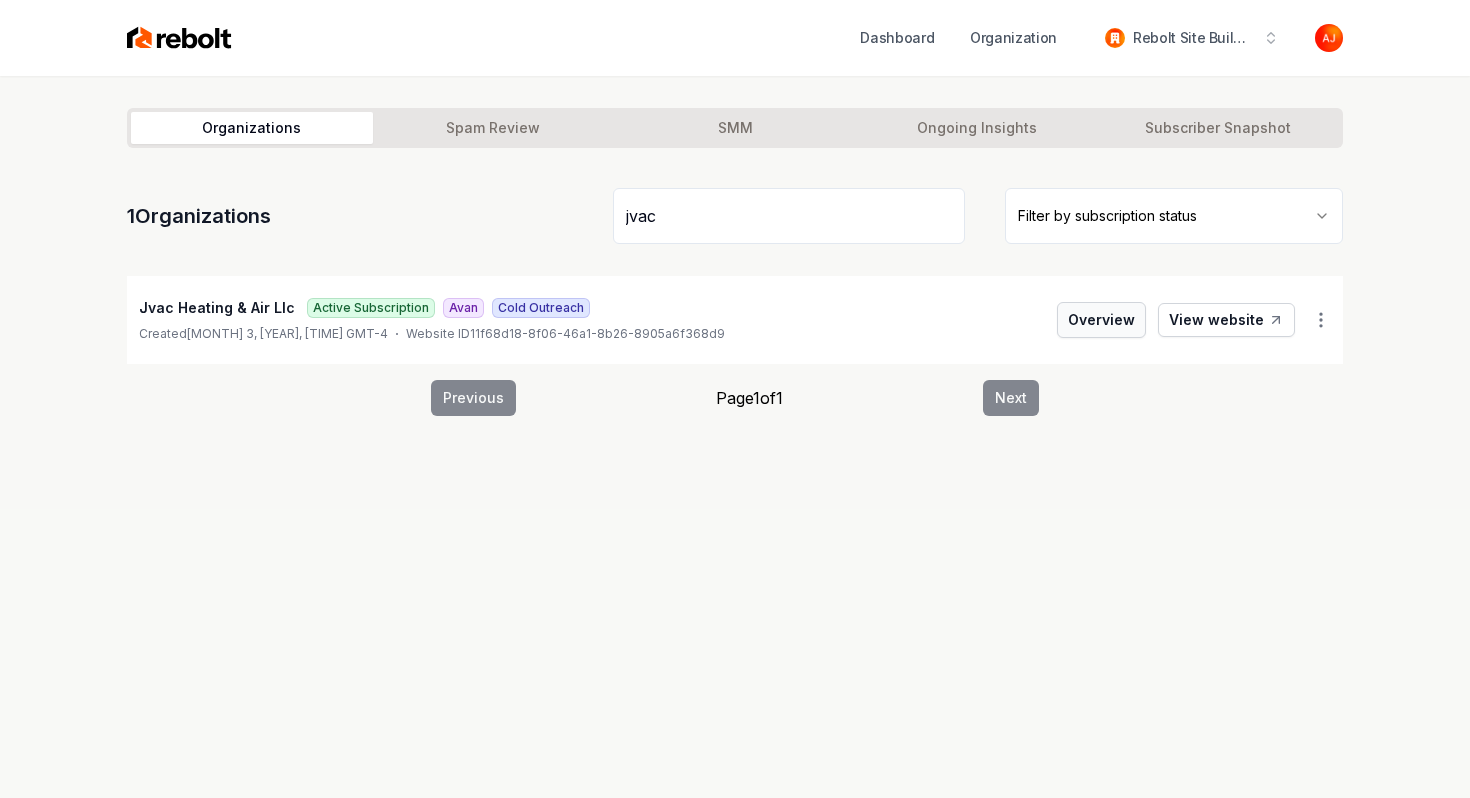 click on "Overview" at bounding box center [1101, 320] 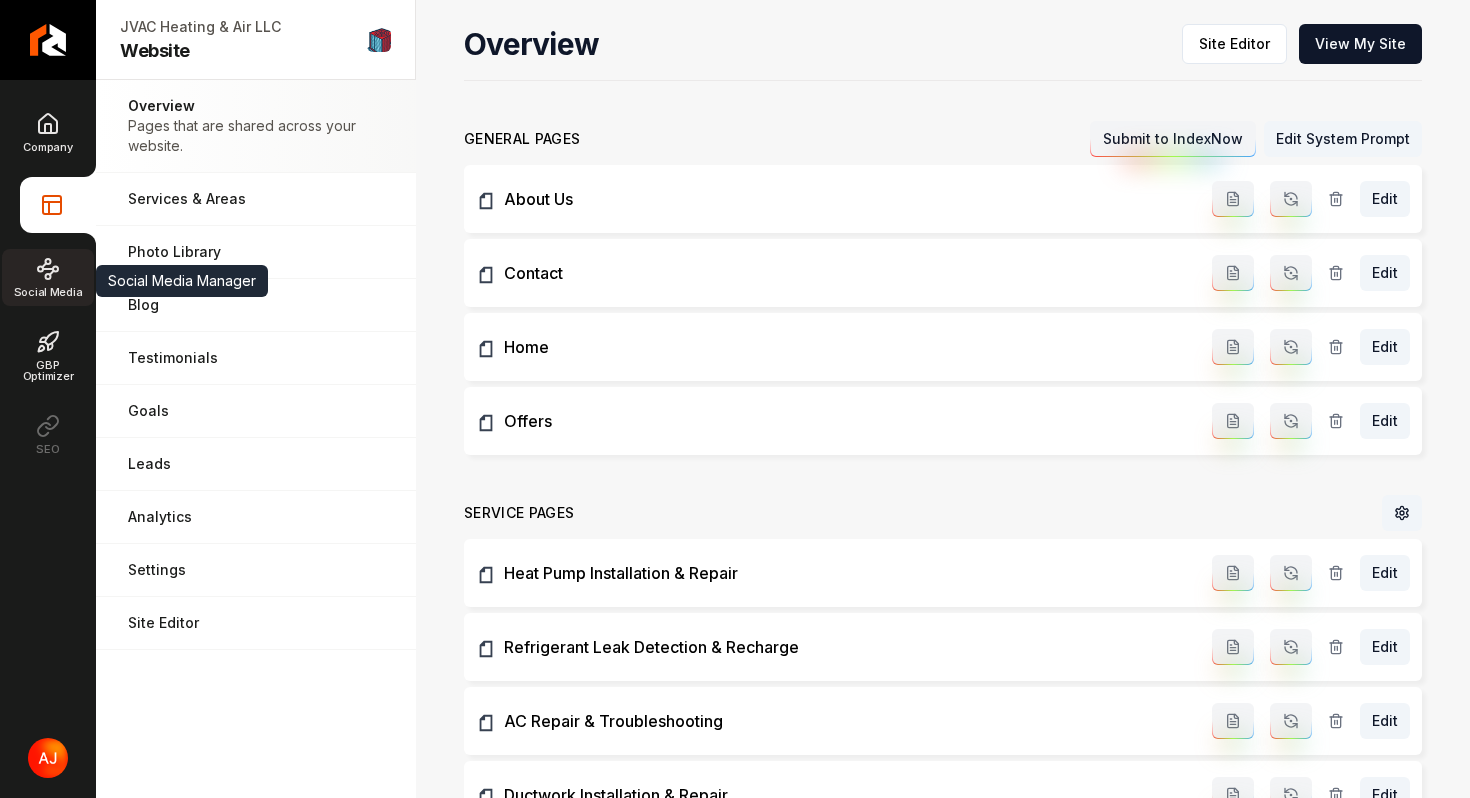 click on "Social Media" at bounding box center [48, 292] 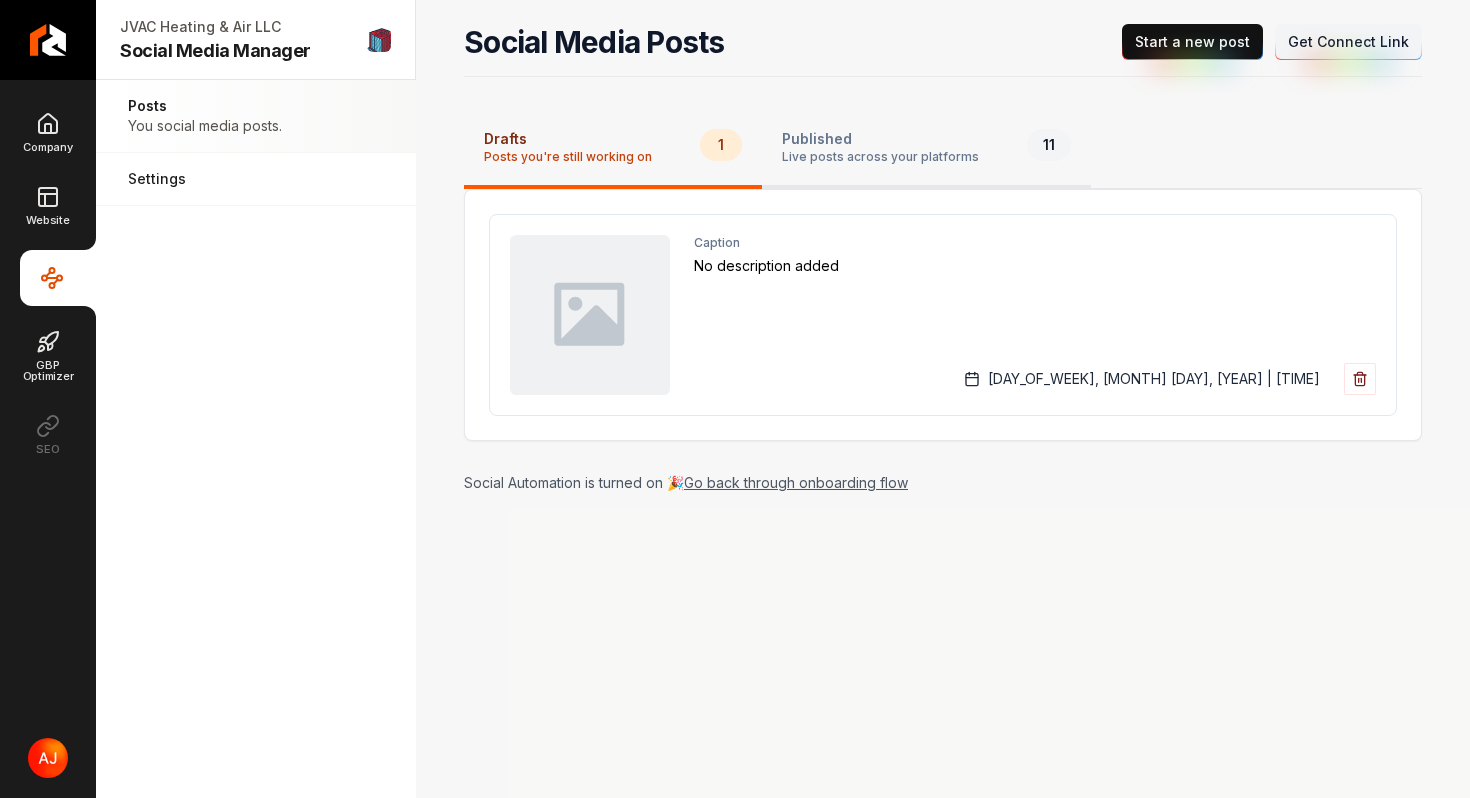 click on "Live posts across your platforms" at bounding box center [880, 157] 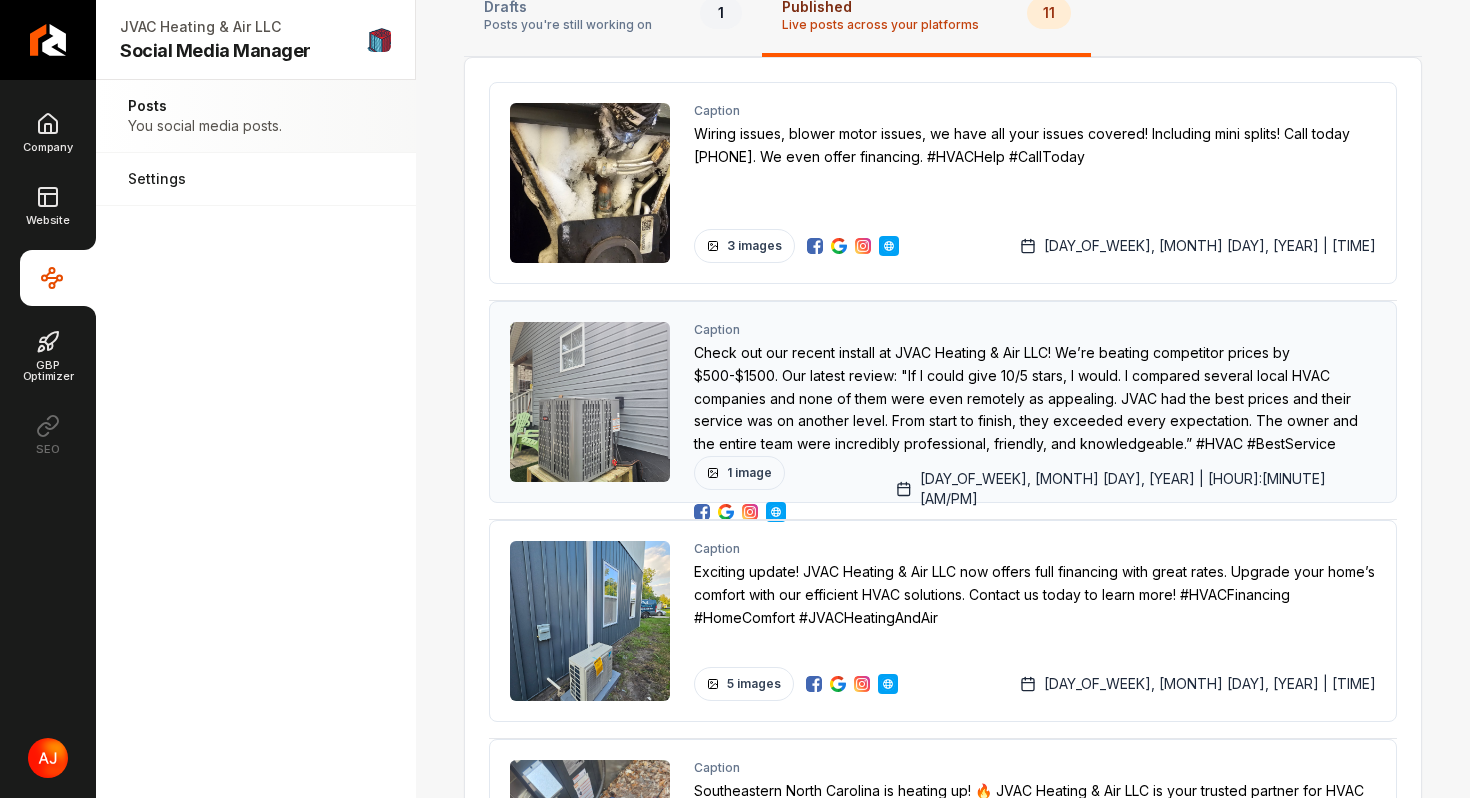 scroll, scrollTop: 0, scrollLeft: 0, axis: both 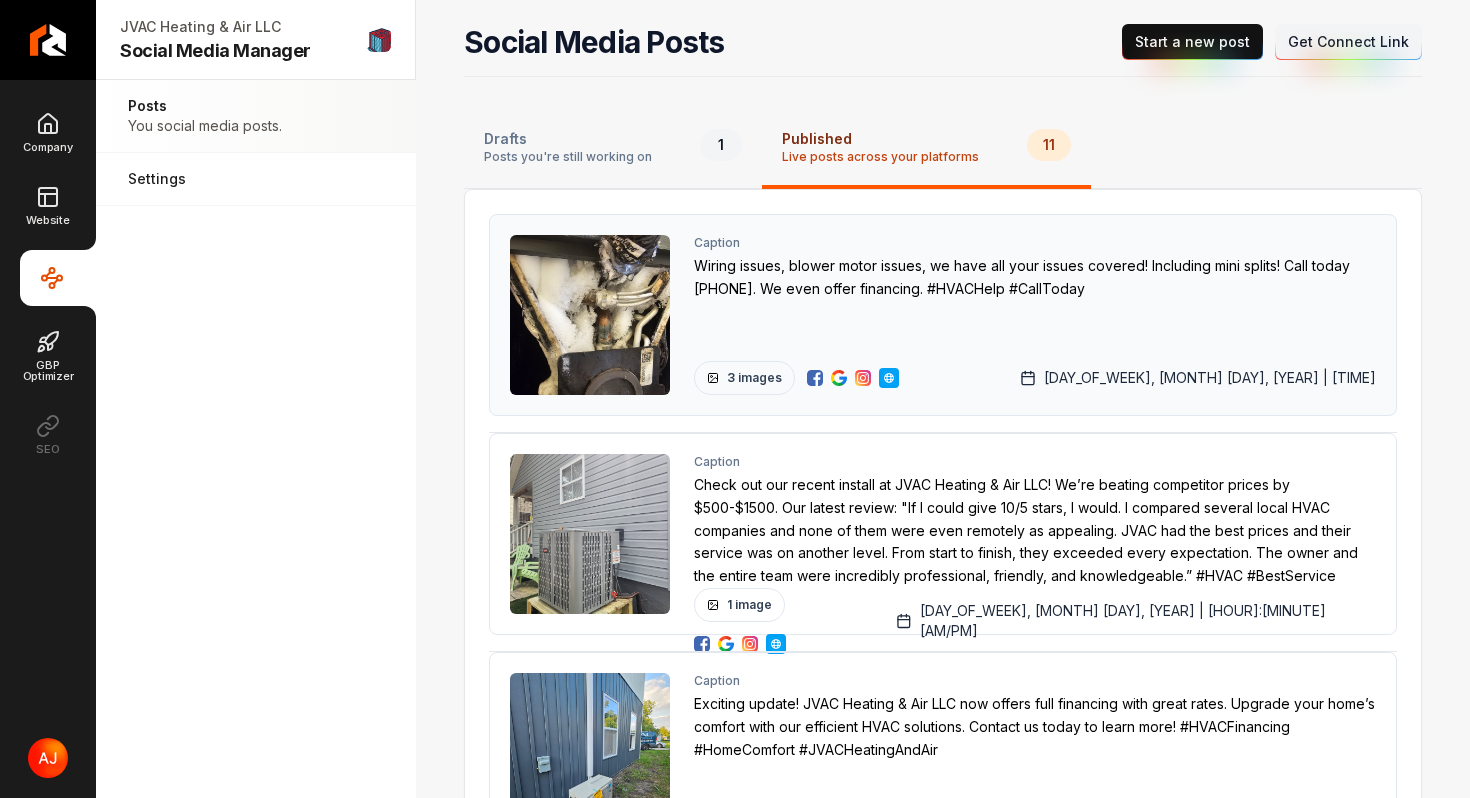 click on "Caption Wiring issues, blower motor issues, we have all your issues covered! Including mini splits! Call today 910 523 6523. We even offer financing. #HVACHelp #CallToday 3   images Friday, July 11, 2025 | 2:50 PM" at bounding box center (1035, 315) 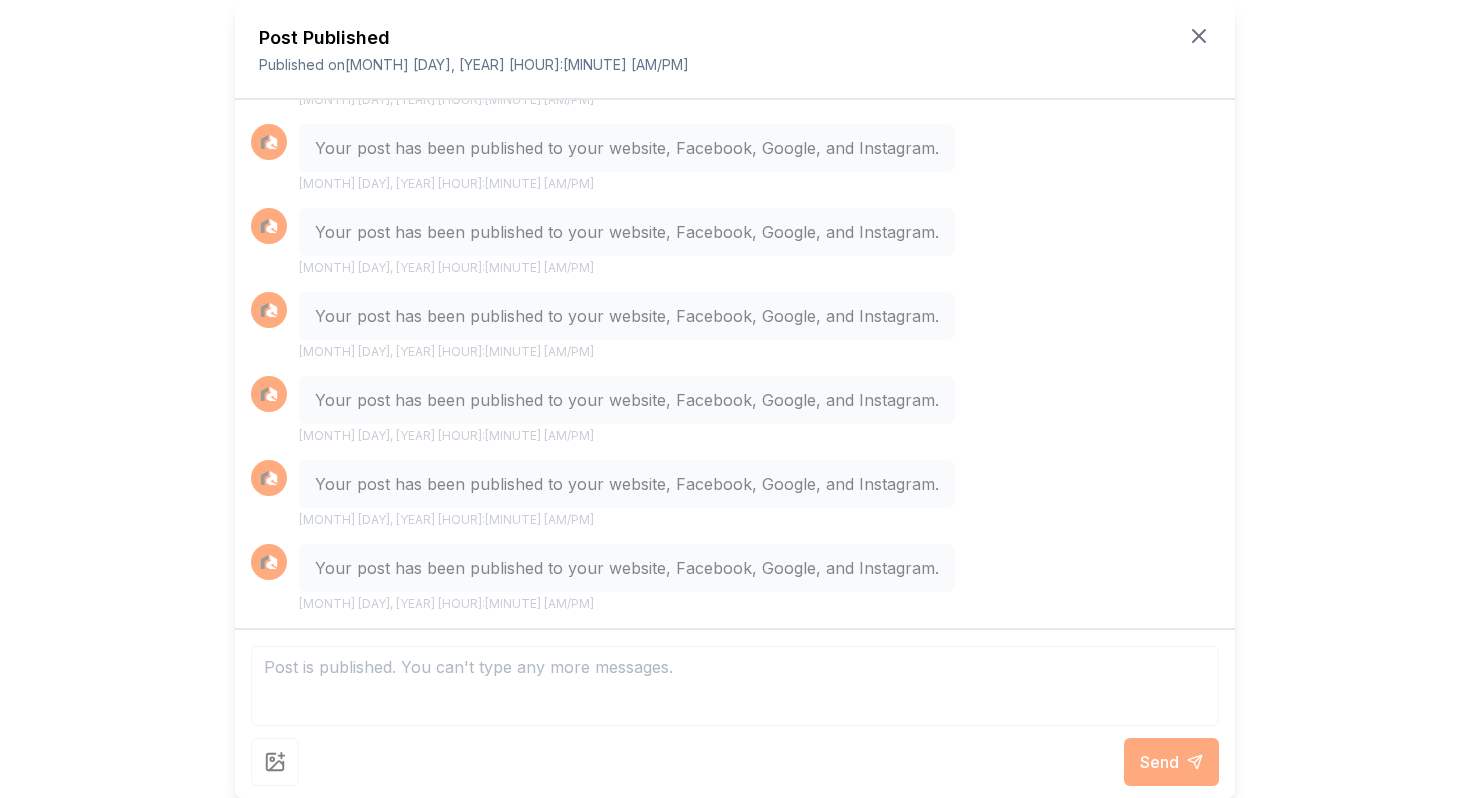 scroll, scrollTop: 7708, scrollLeft: 0, axis: vertical 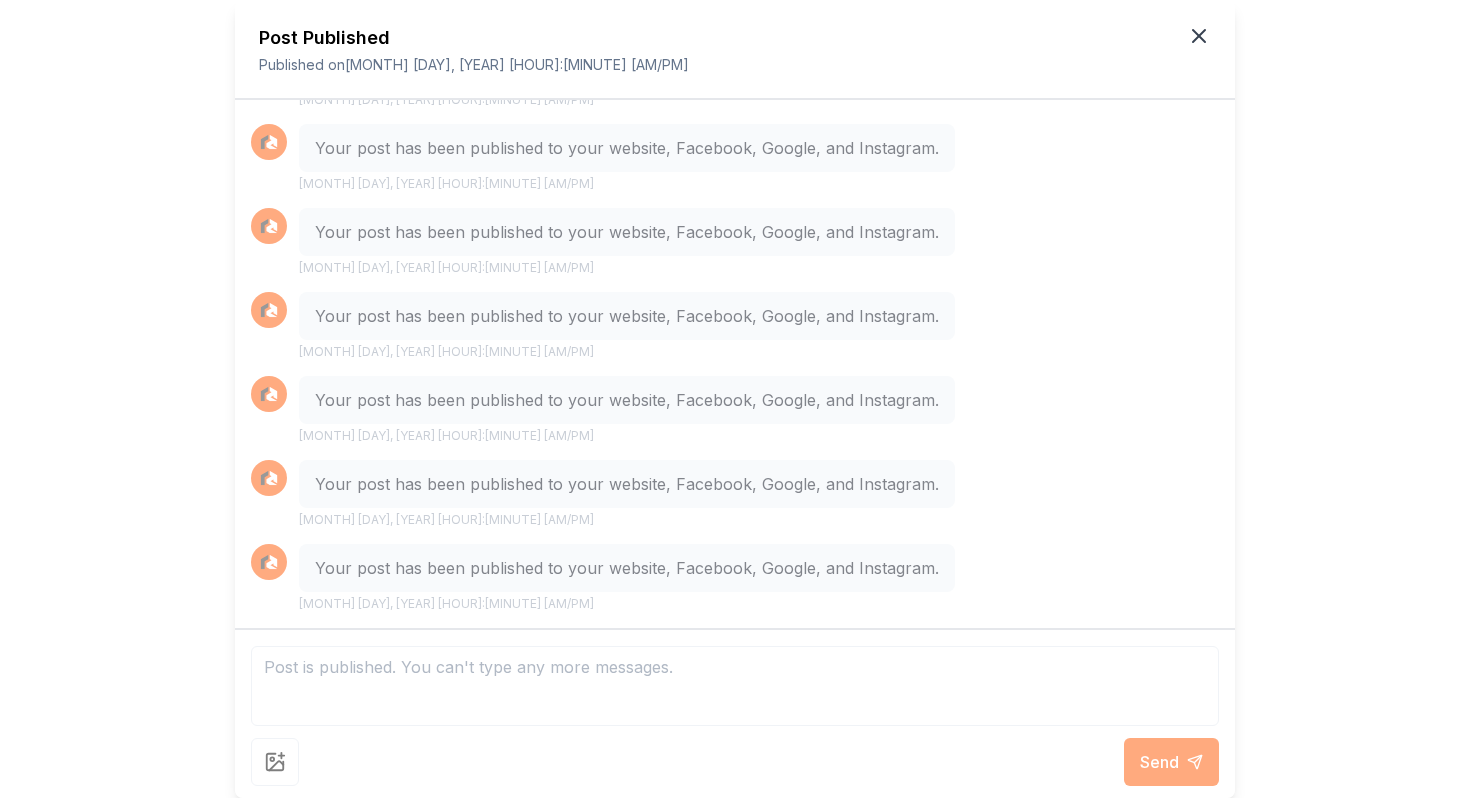 click 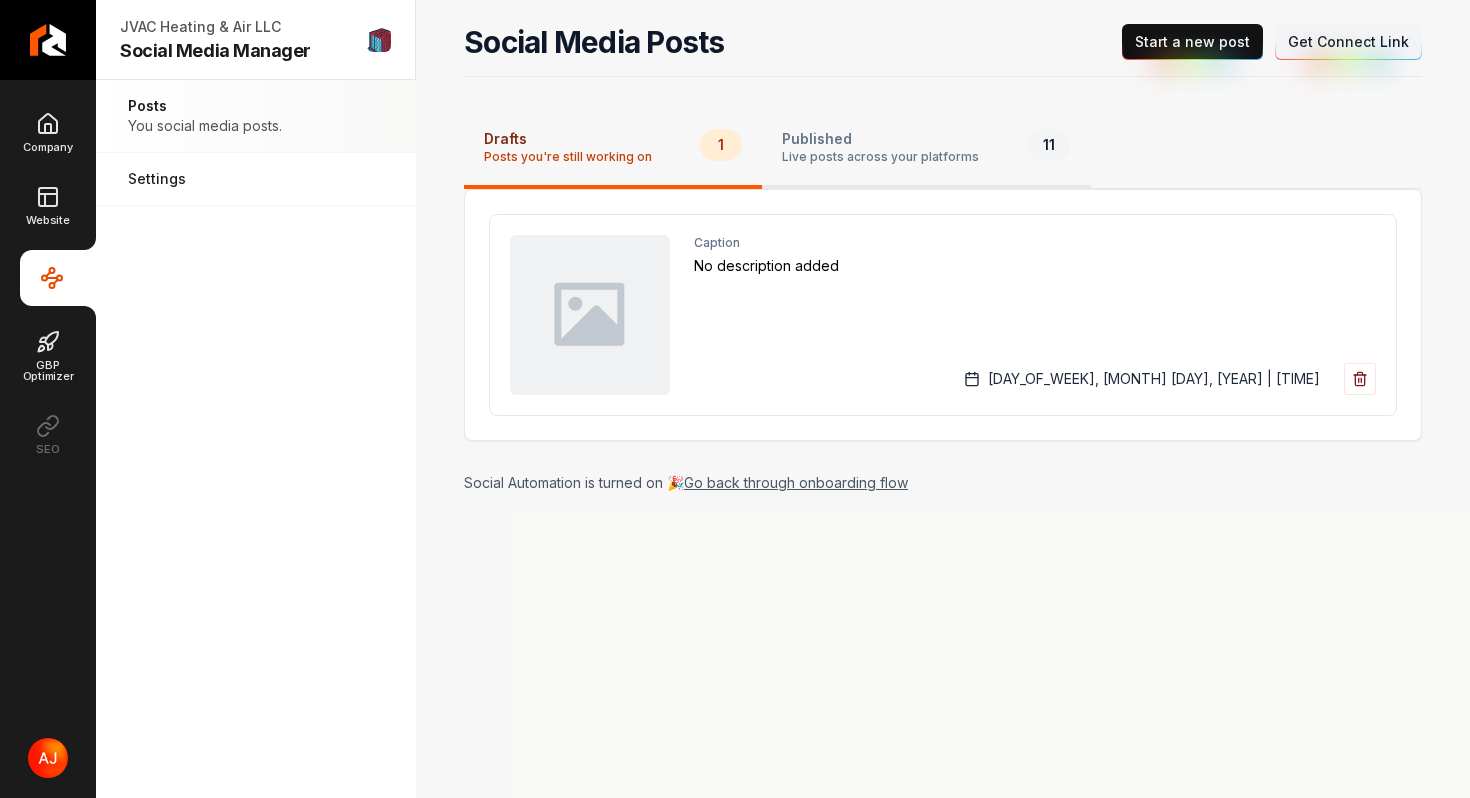click on "Live posts across your platforms" at bounding box center [880, 157] 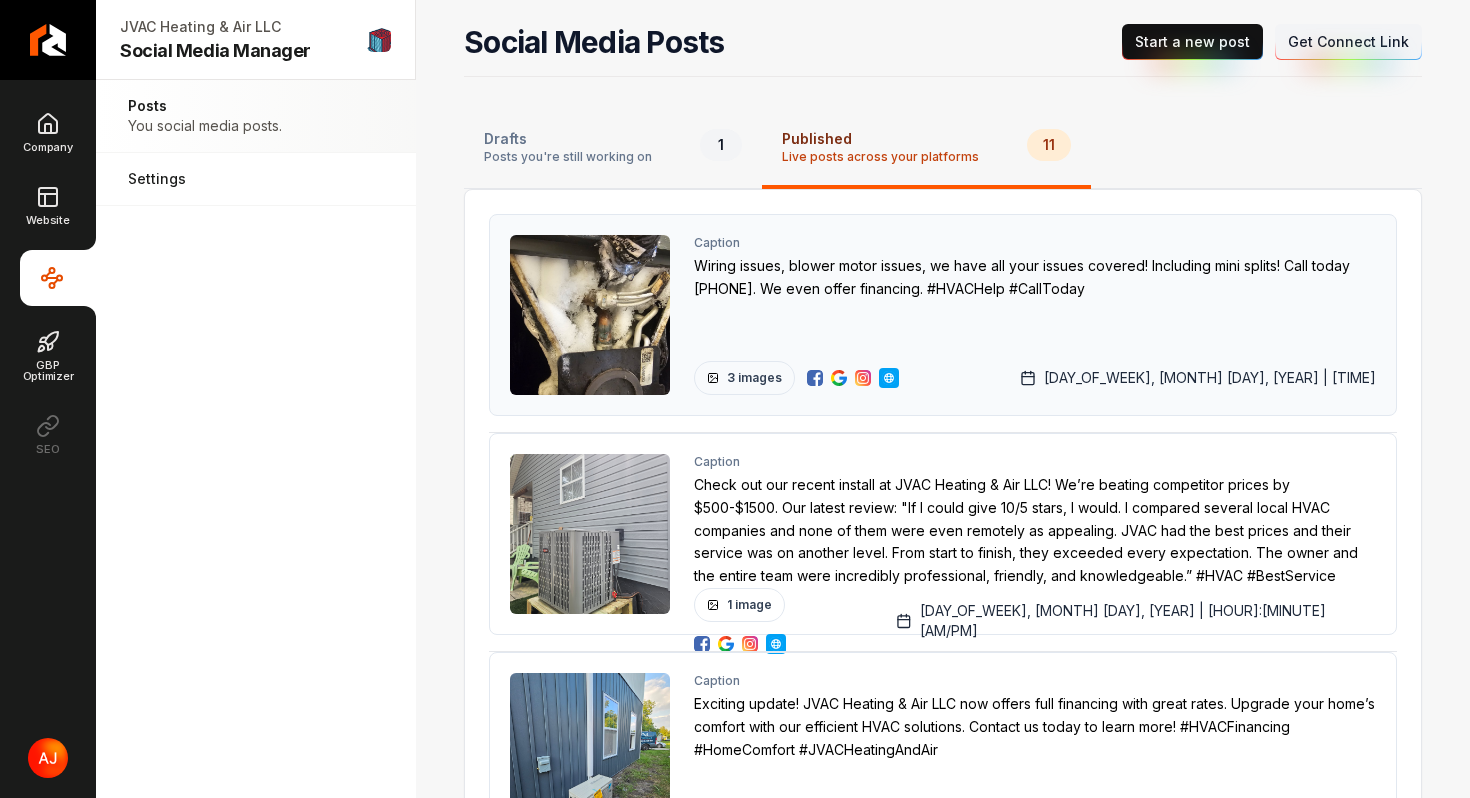 click at bounding box center [863, 378] 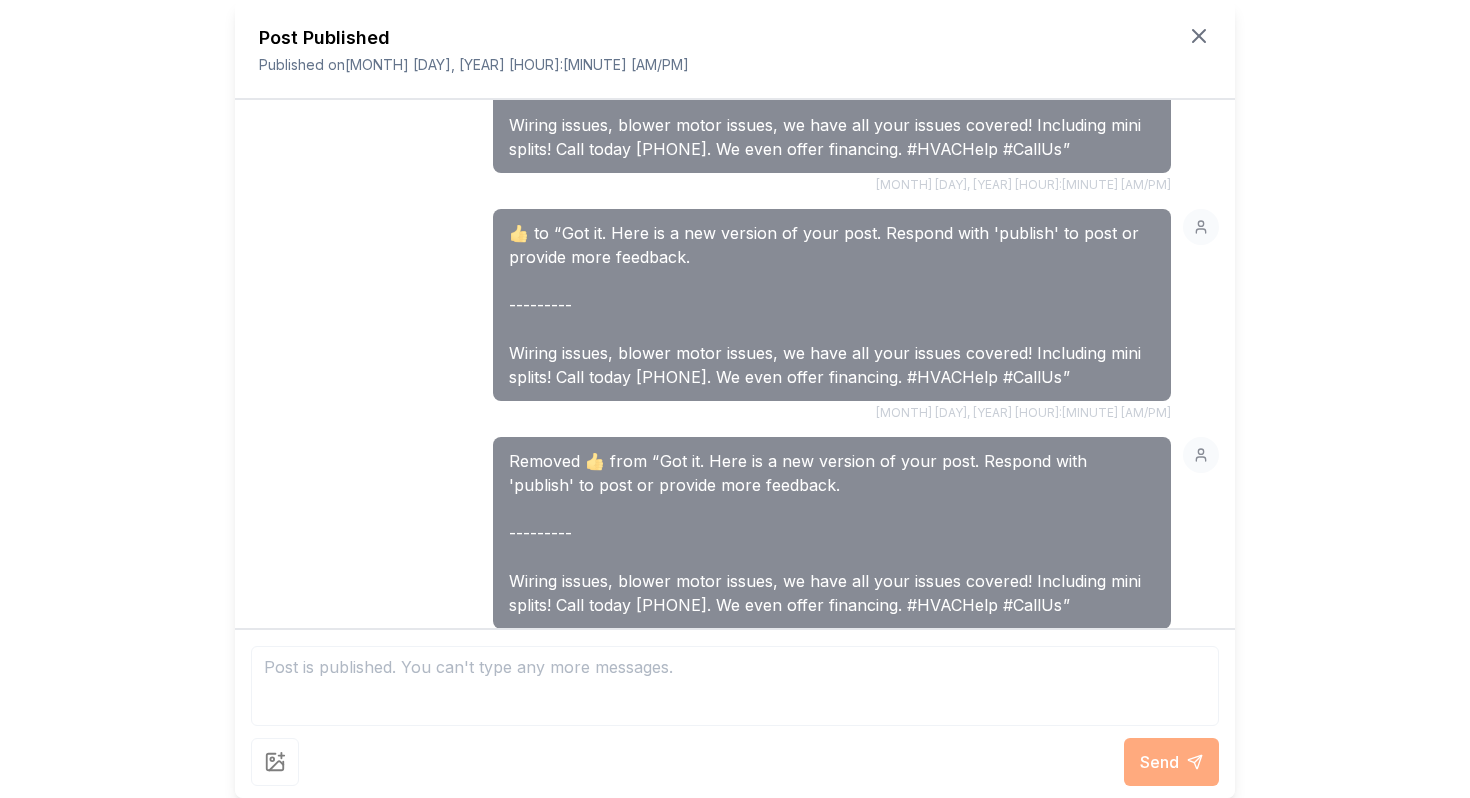 scroll, scrollTop: 6583, scrollLeft: 0, axis: vertical 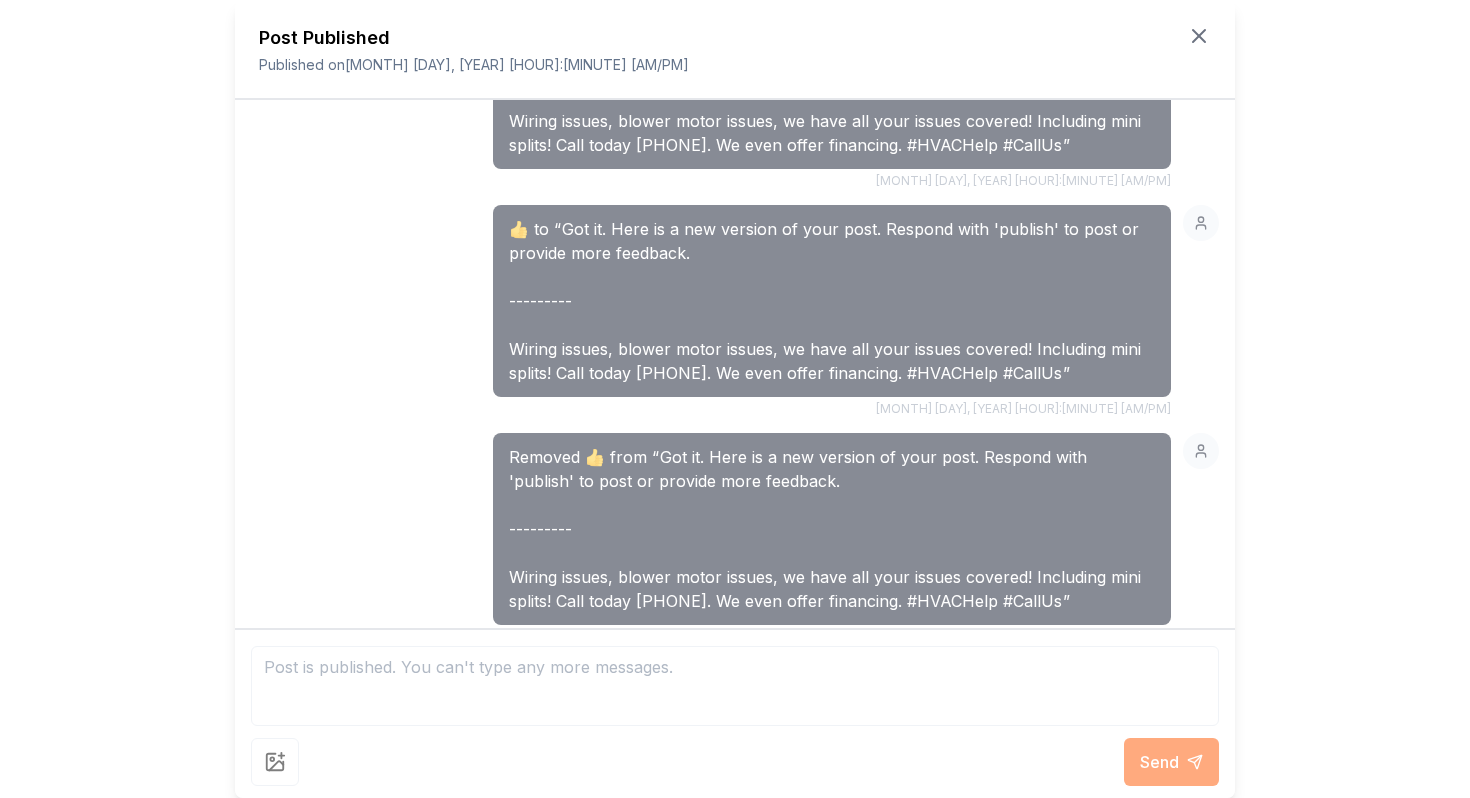 click on "Post Published Published on  Jul 11, 2025 2:50 PM" at bounding box center (735, 50) 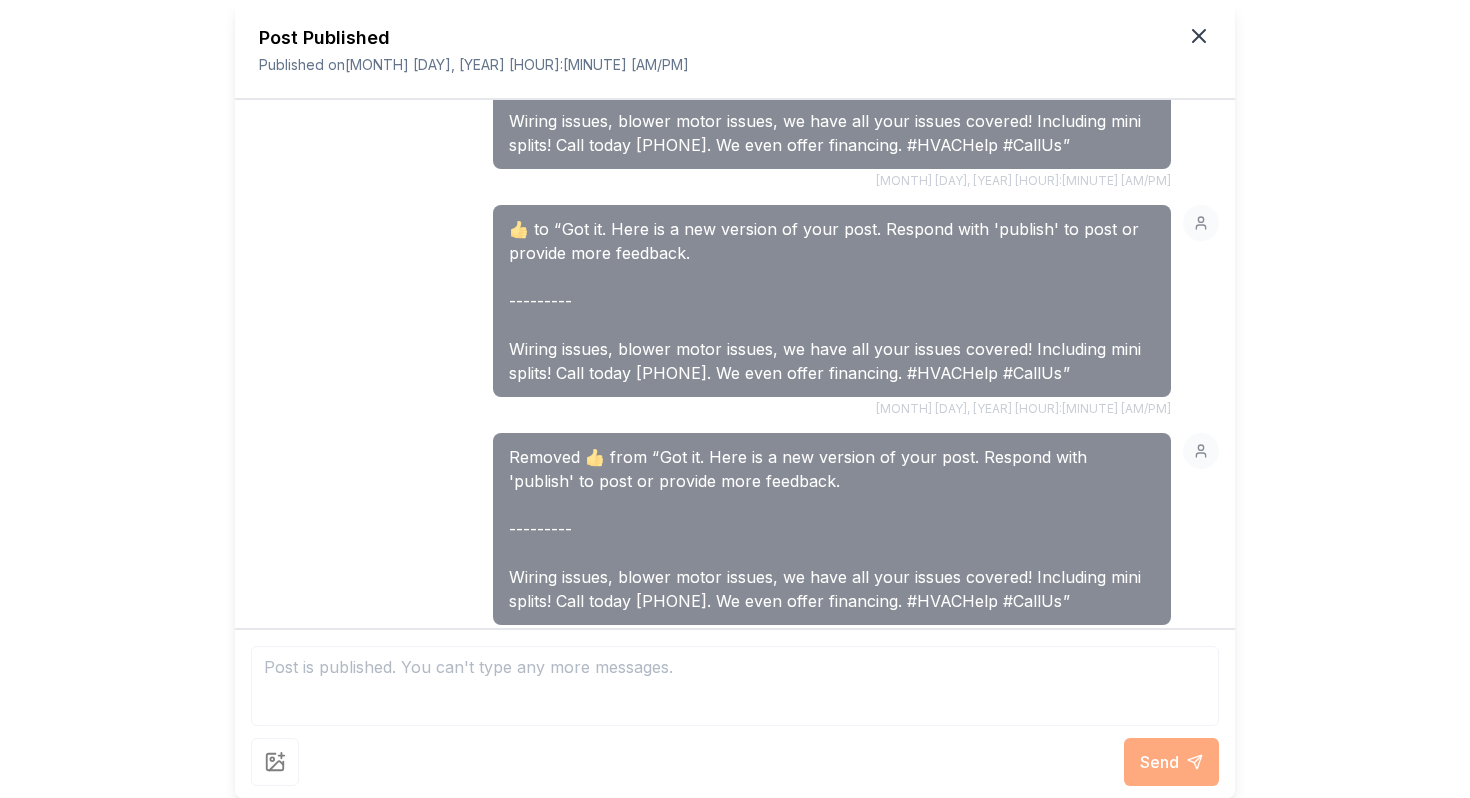 click 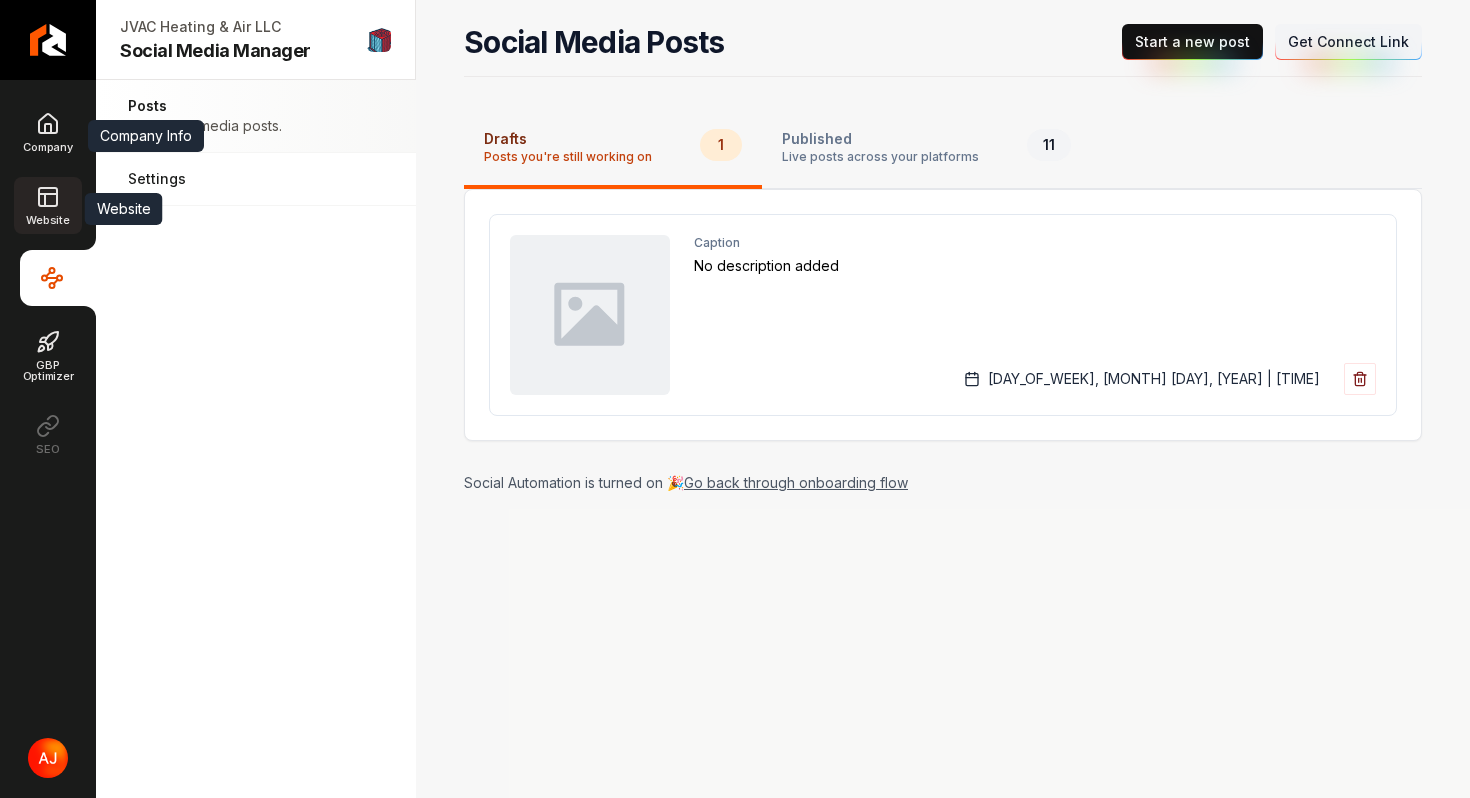 click on "Website" at bounding box center (47, 220) 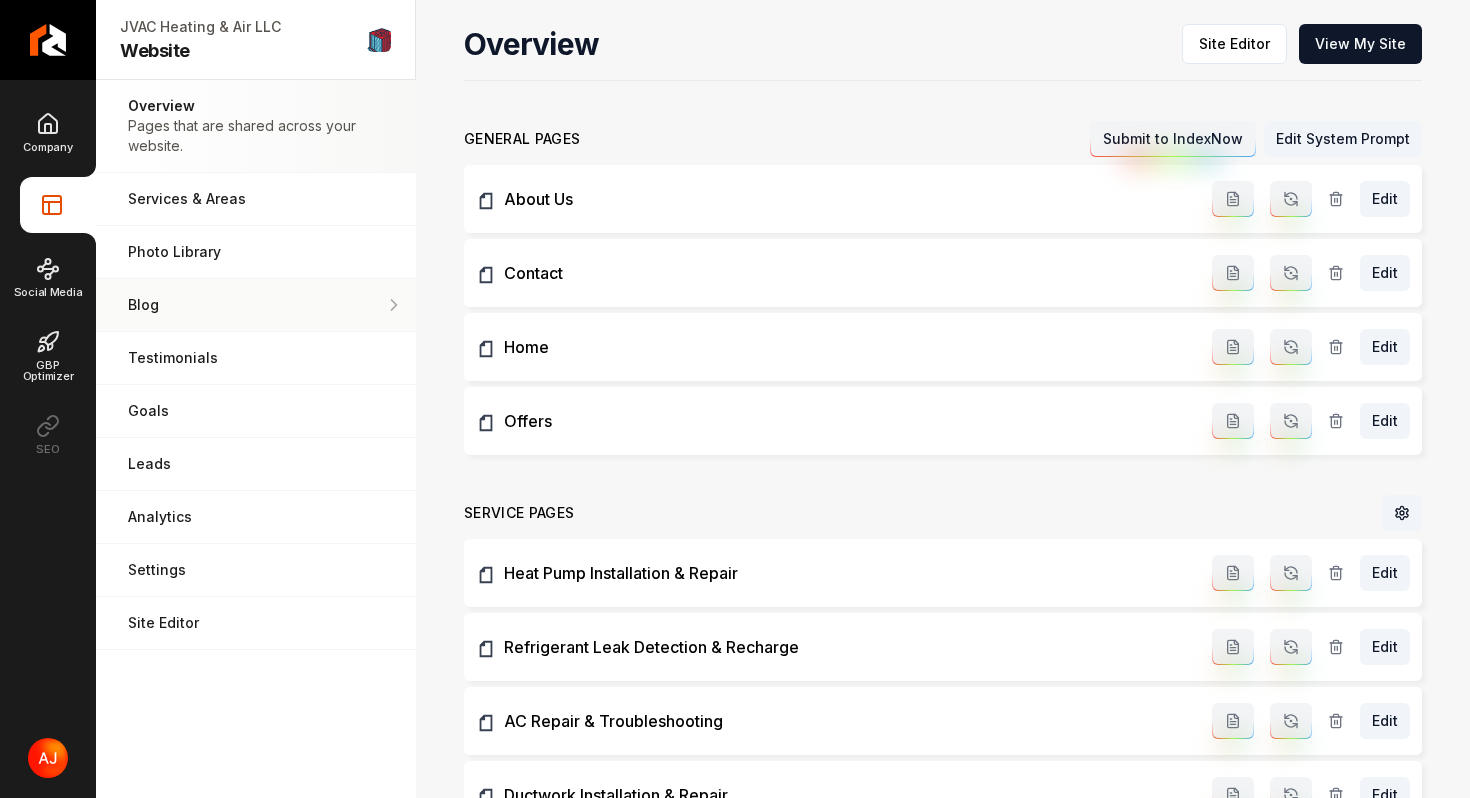 click on "Blog Demonstrate your work via blog posts & project pages." at bounding box center [256, 305] 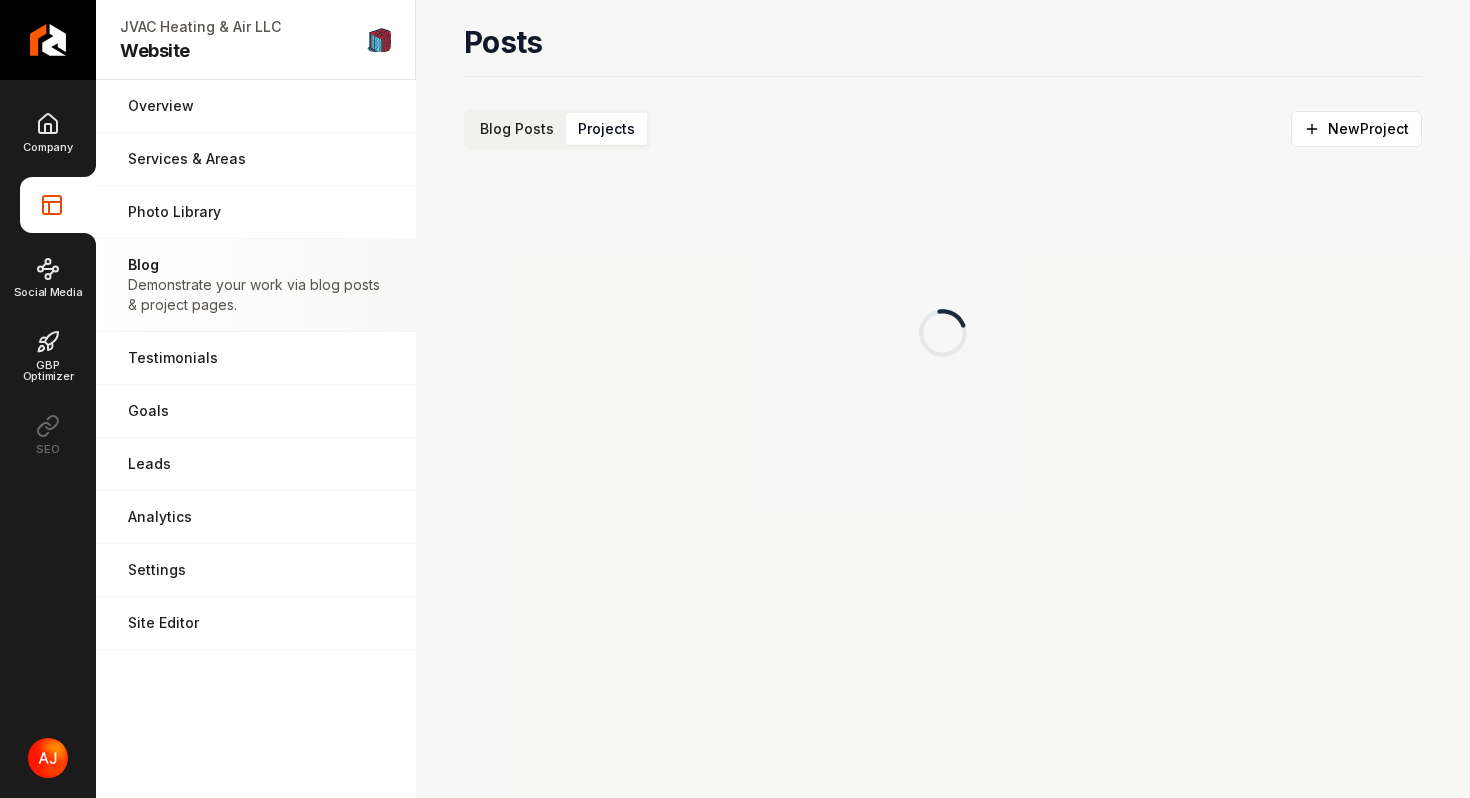 click on "Projects" at bounding box center (606, 129) 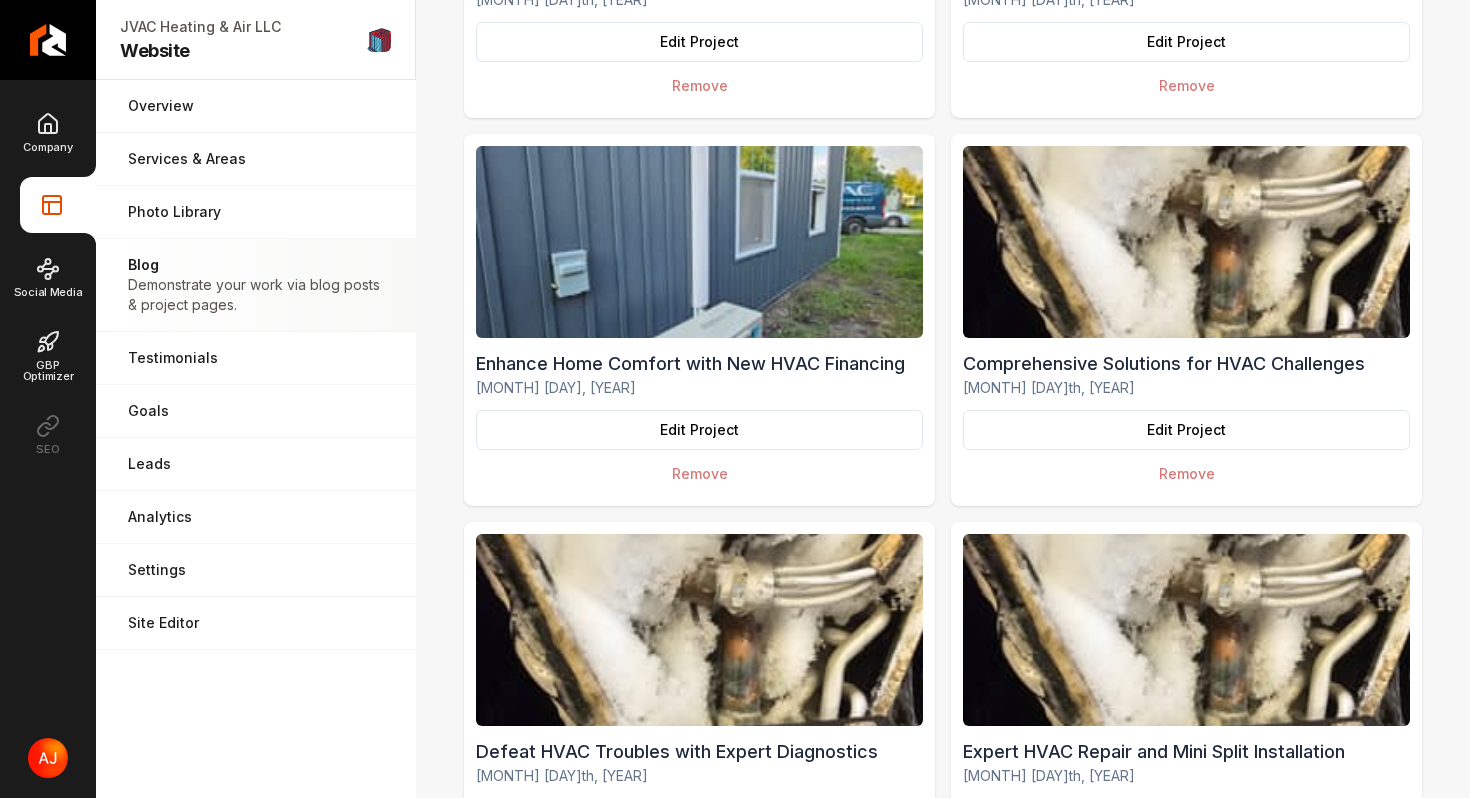scroll, scrollTop: 2789, scrollLeft: 0, axis: vertical 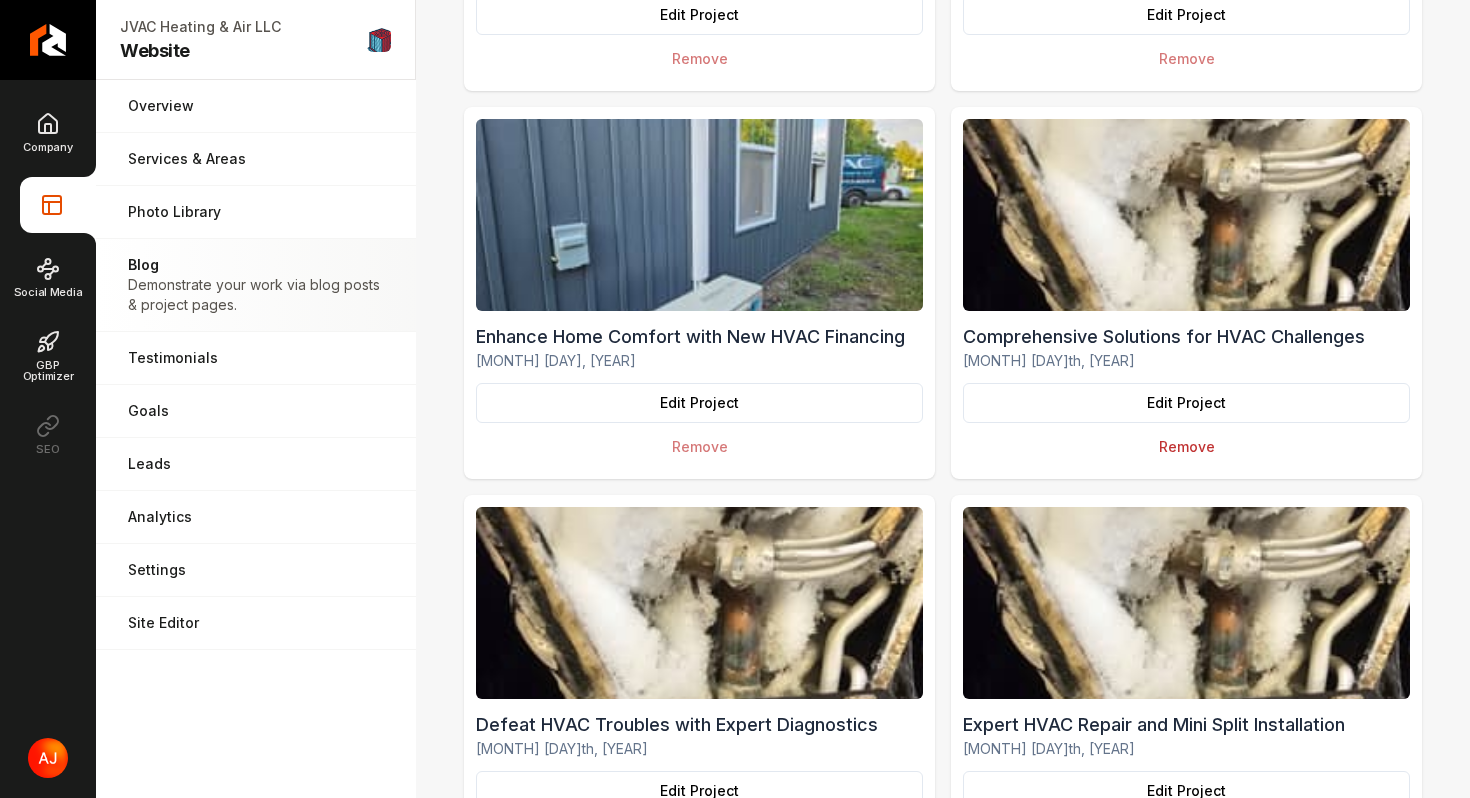 click on "Remove" at bounding box center (1186, 447) 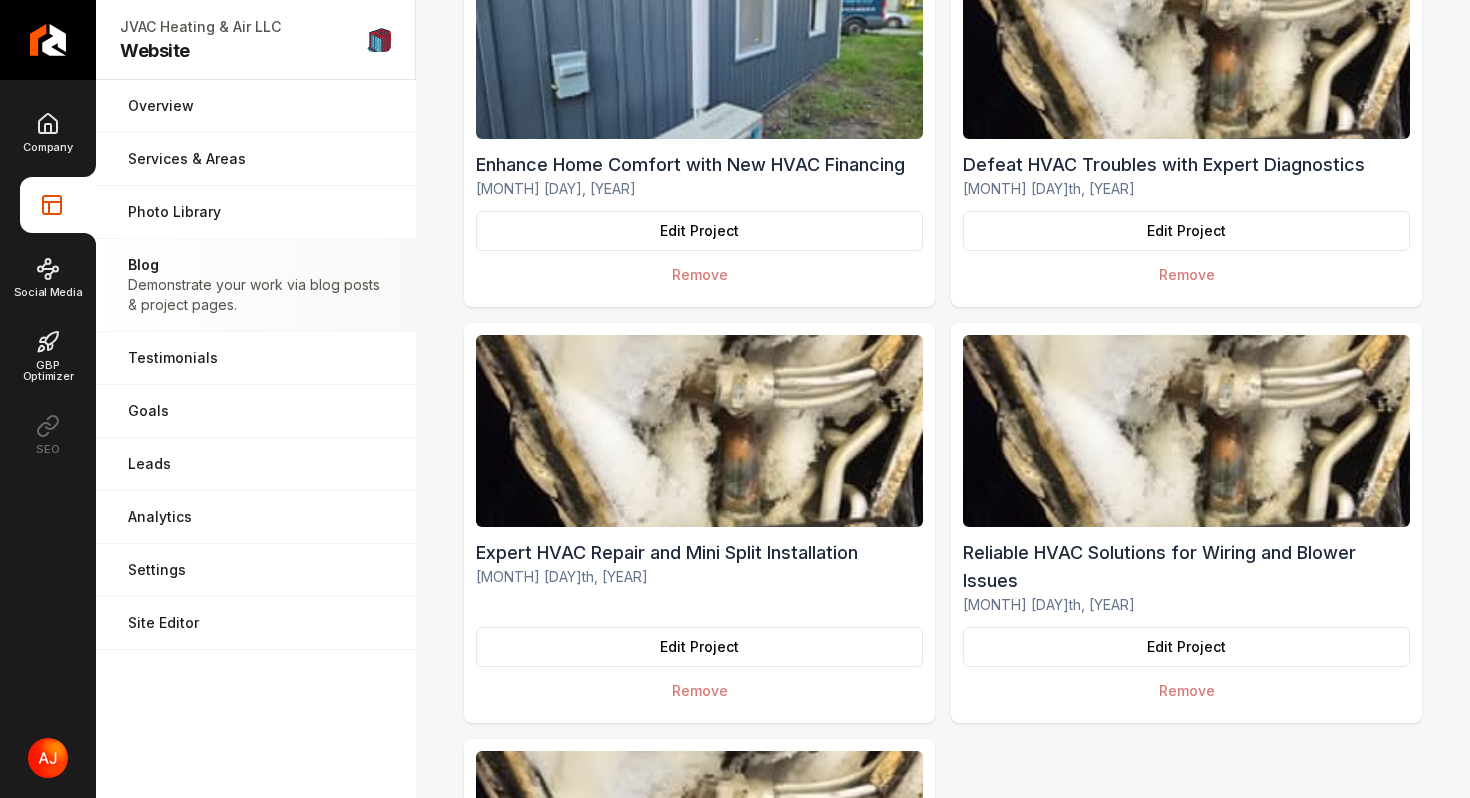 scroll, scrollTop: 3015, scrollLeft: 0, axis: vertical 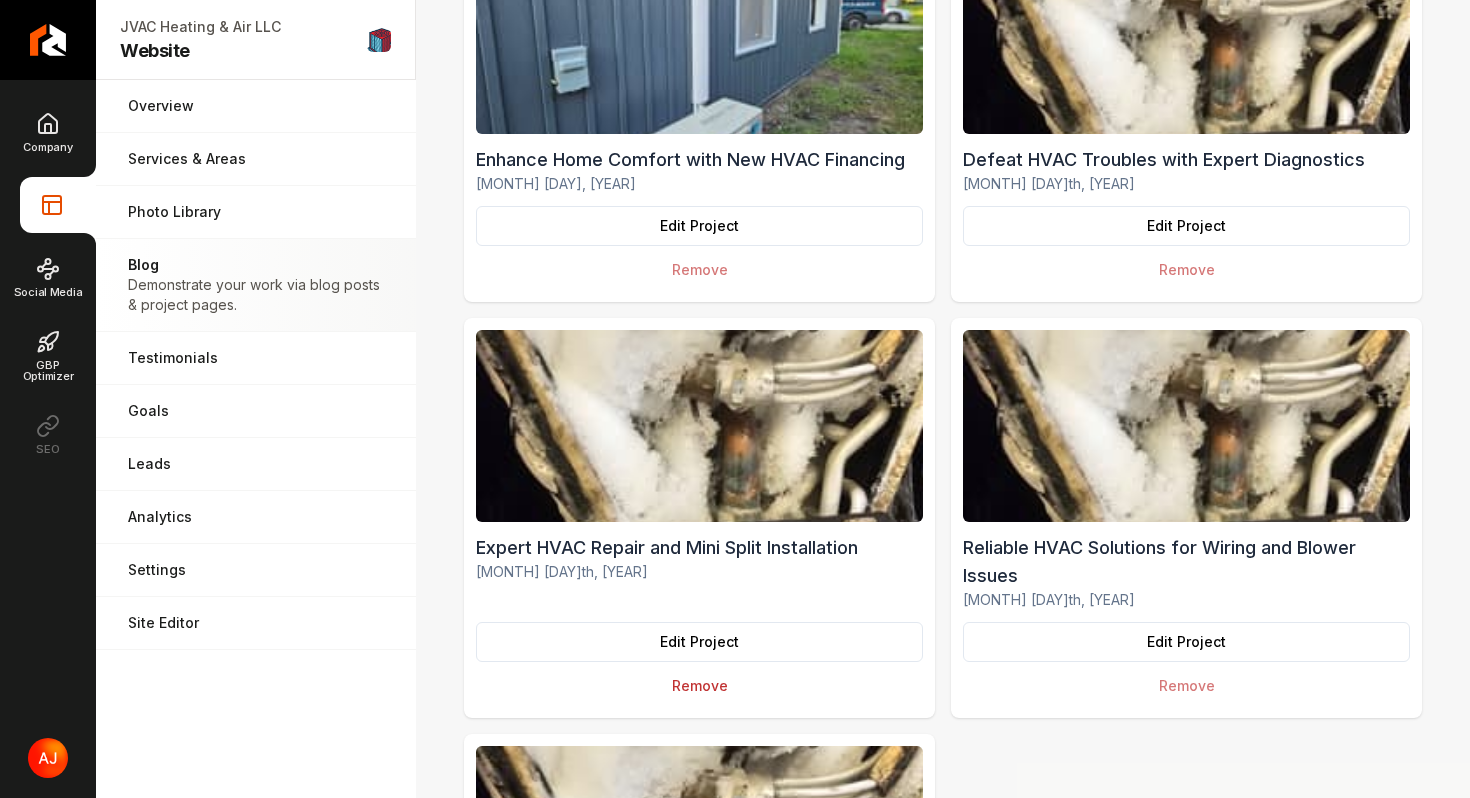 click on "Remove" at bounding box center (699, 686) 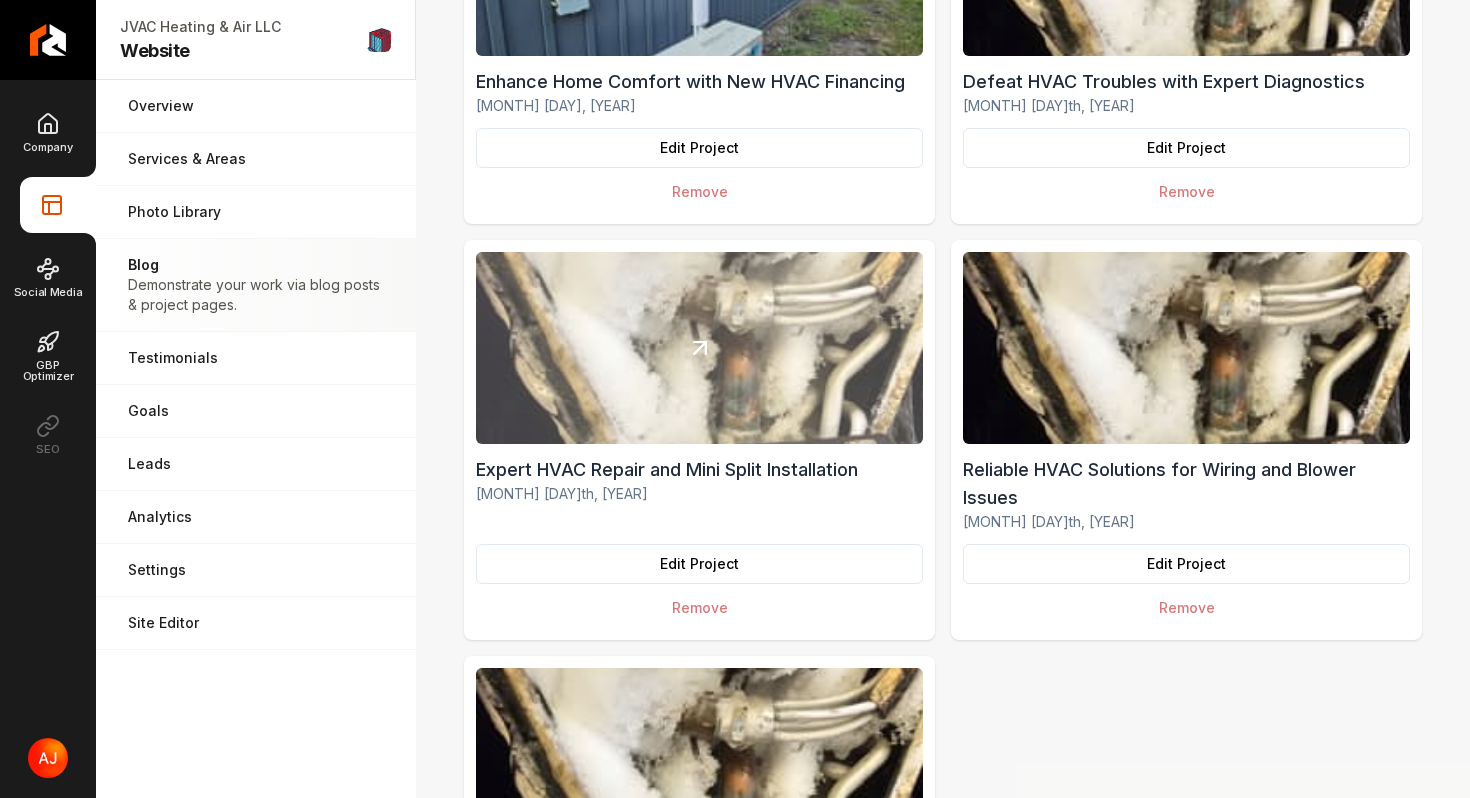 scroll, scrollTop: 3095, scrollLeft: 0, axis: vertical 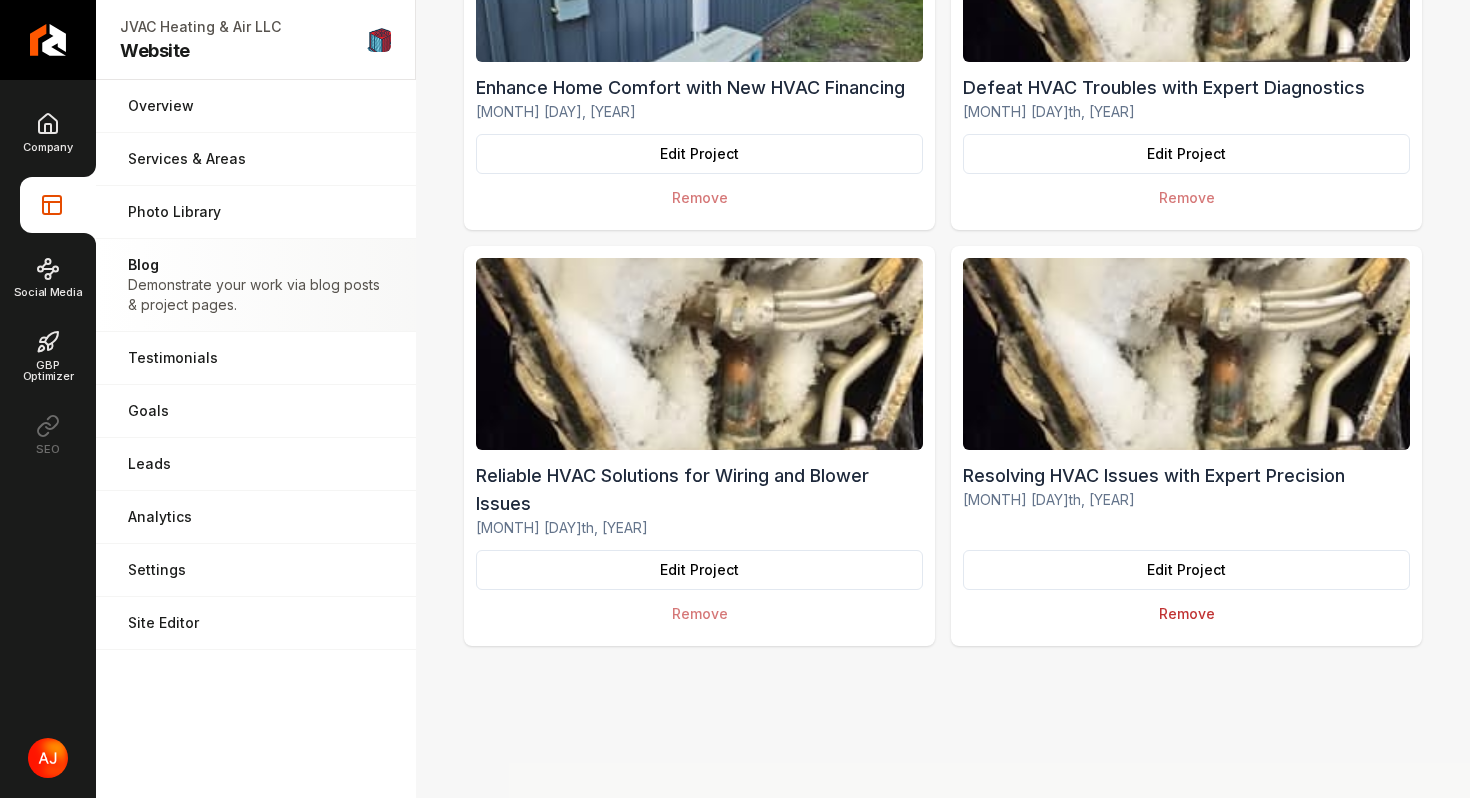 click on "Remove" at bounding box center (1186, 614) 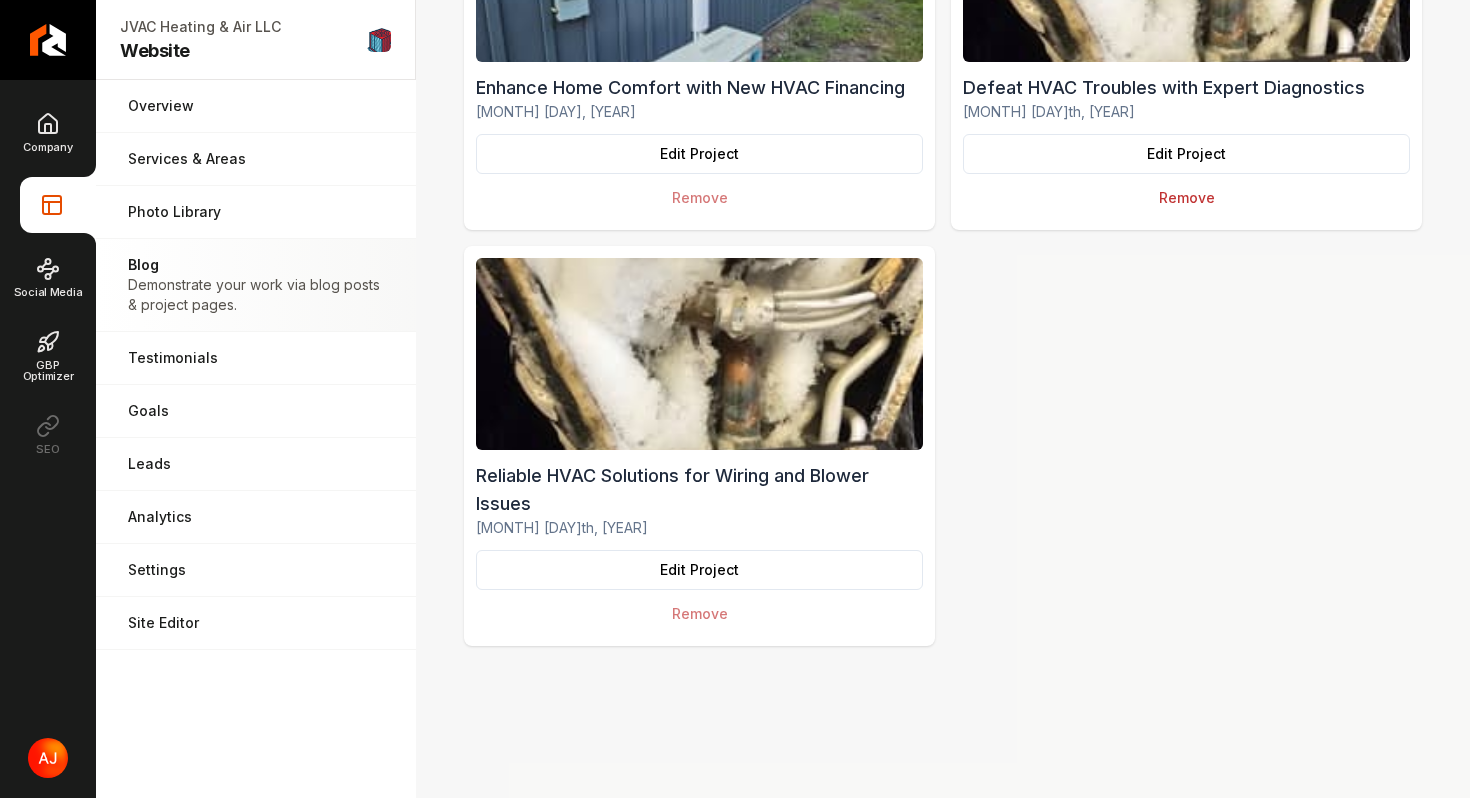click on "Remove" at bounding box center (1186, 198) 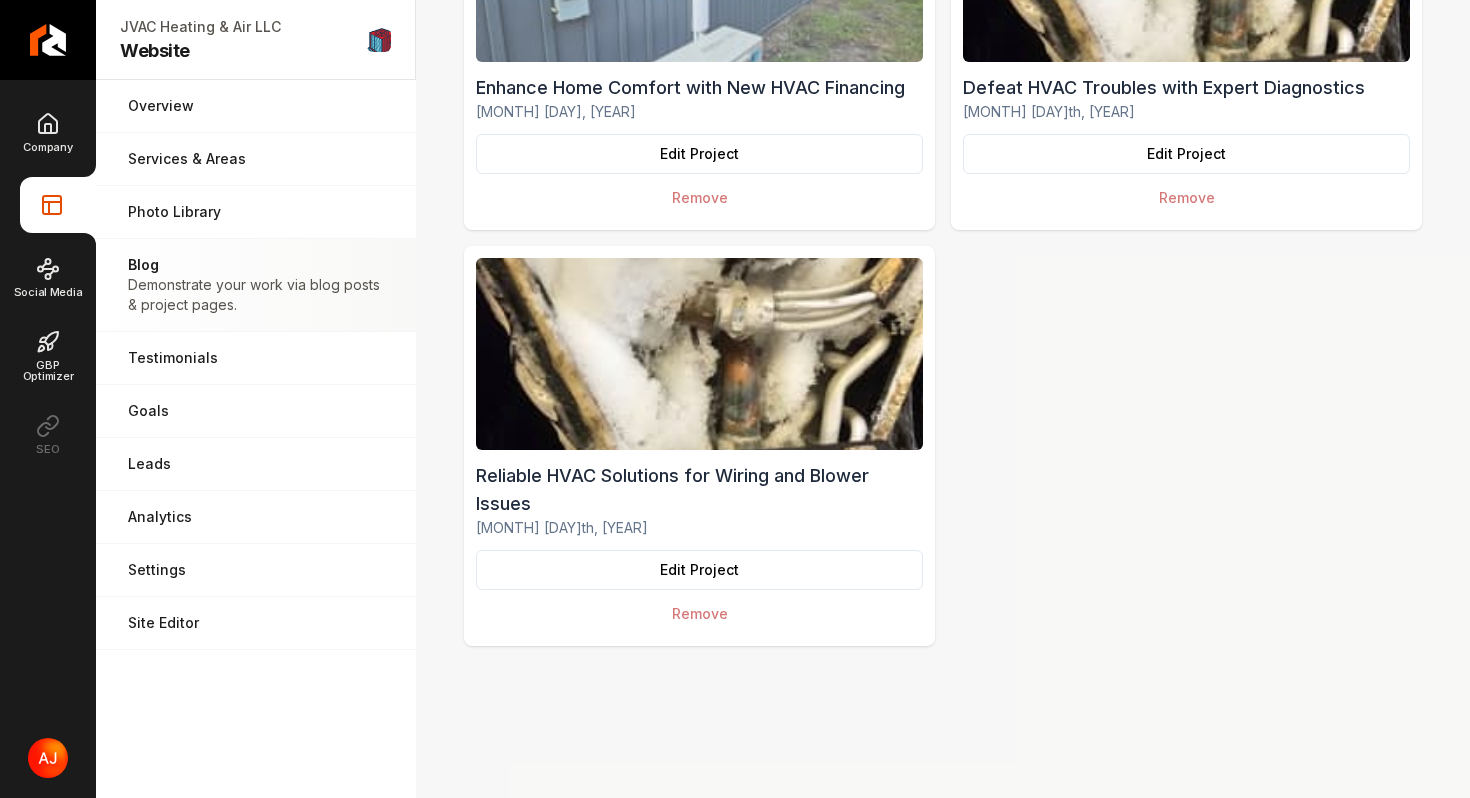scroll, scrollTop: 2727, scrollLeft: 0, axis: vertical 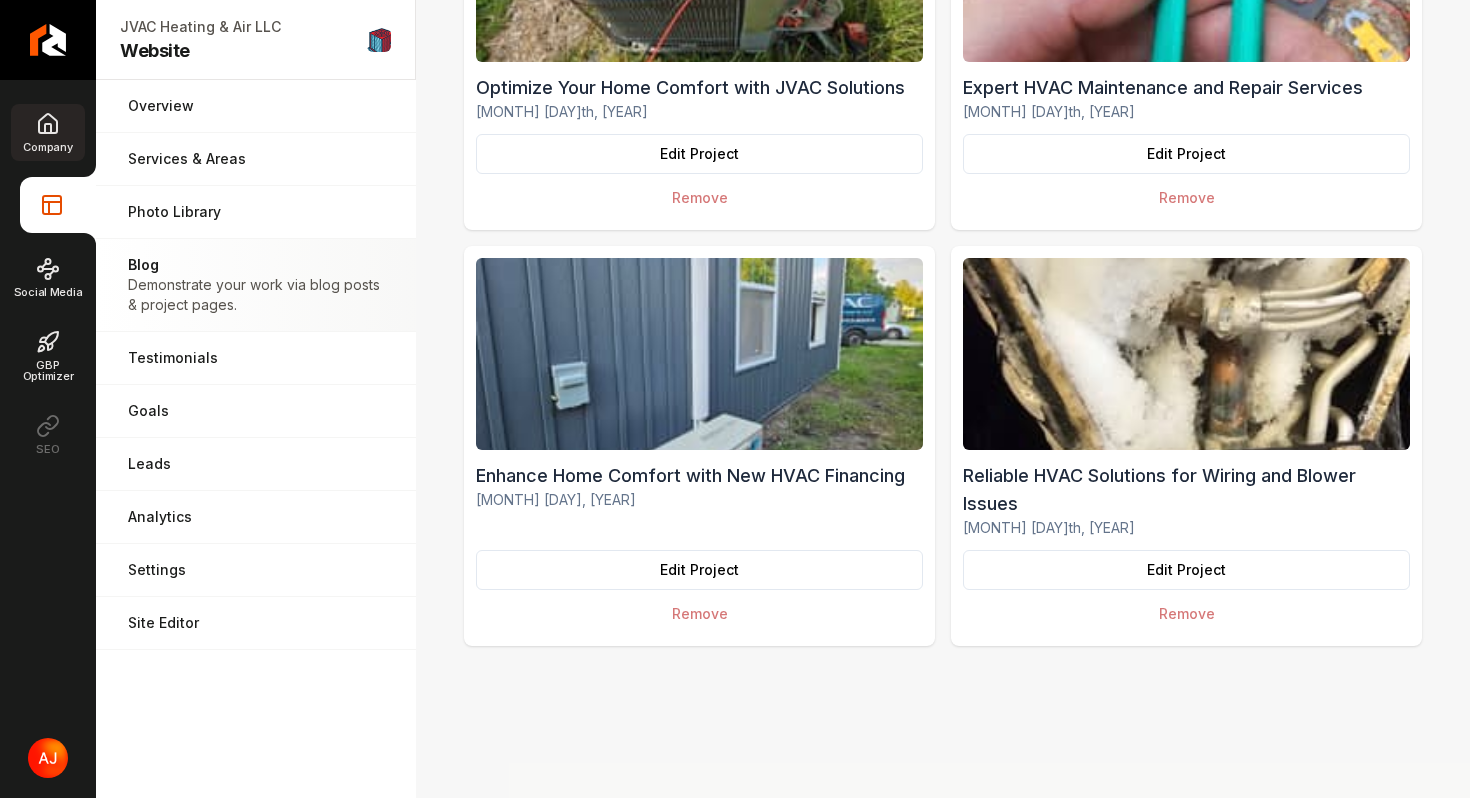click on "Company" at bounding box center (47, 132) 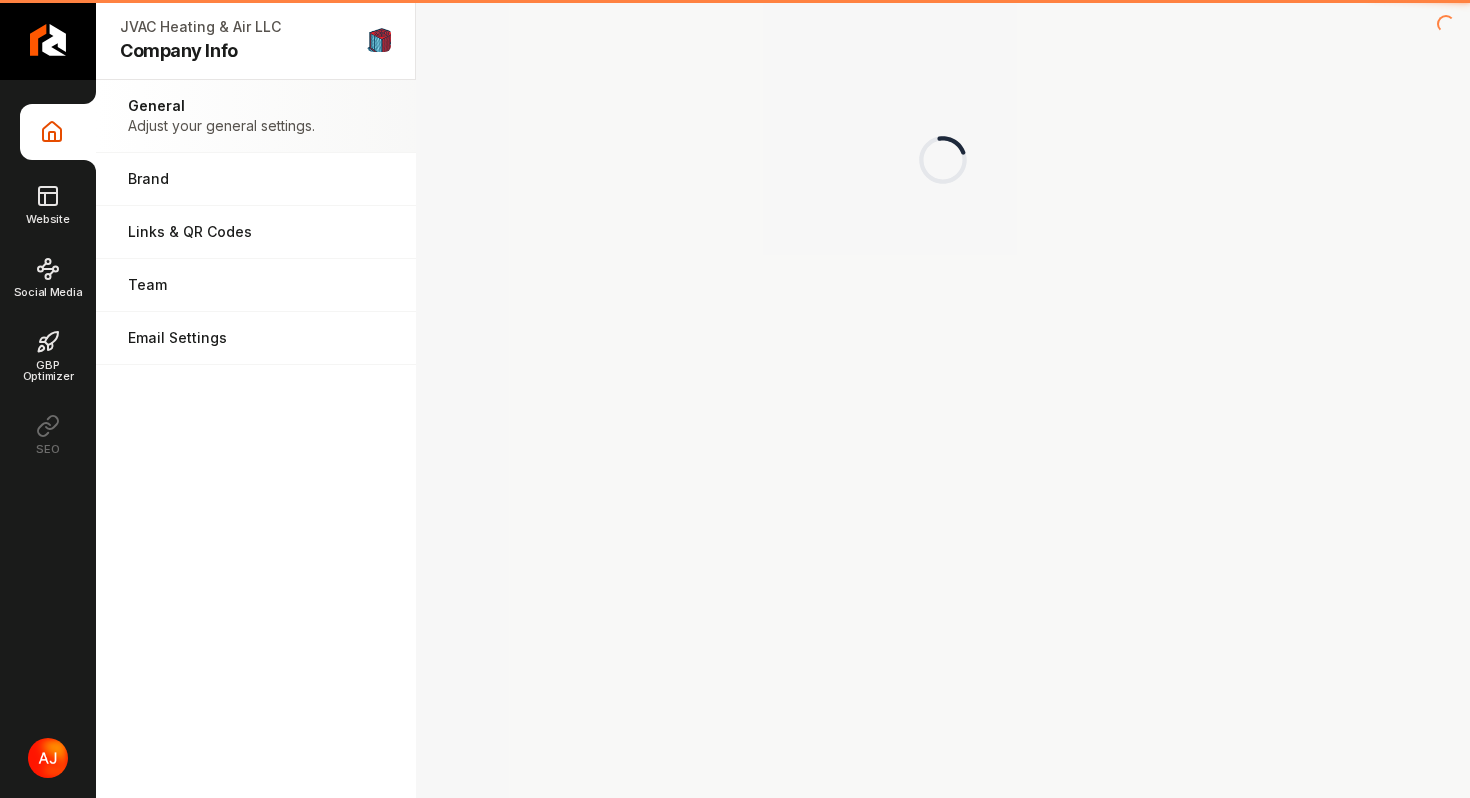 scroll, scrollTop: 0, scrollLeft: 0, axis: both 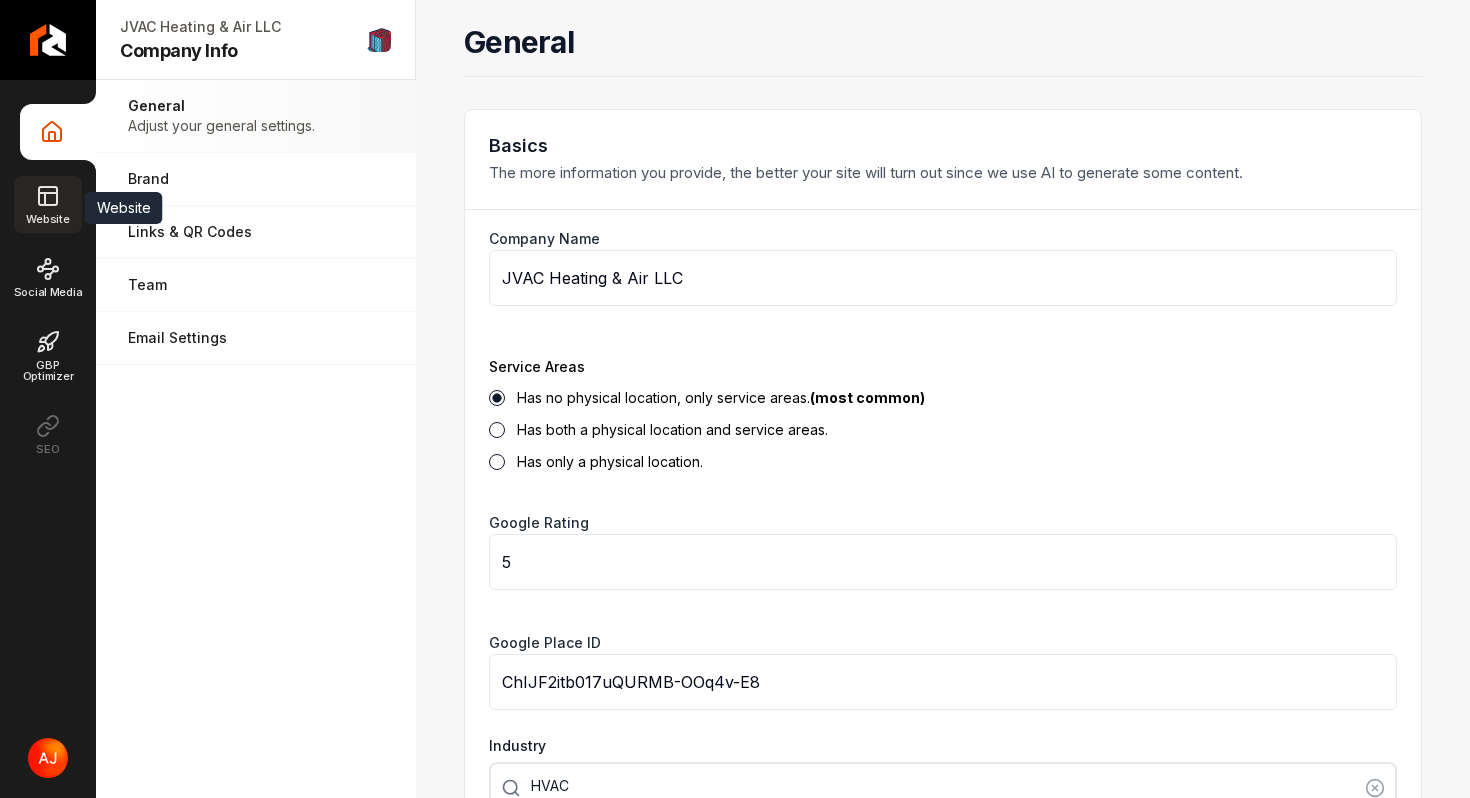 click on "Website" at bounding box center [47, 219] 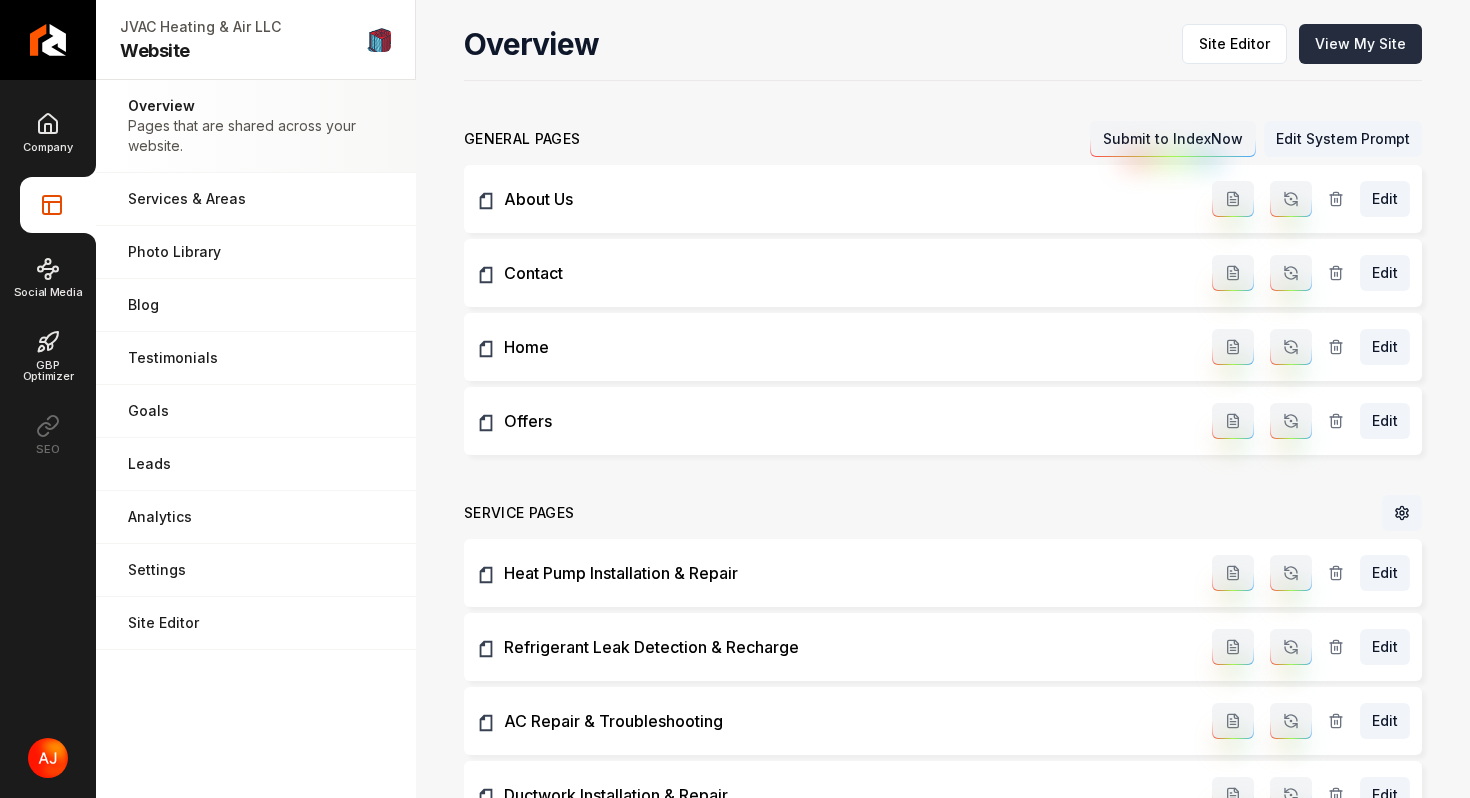 click on "View My Site" at bounding box center (1360, 44) 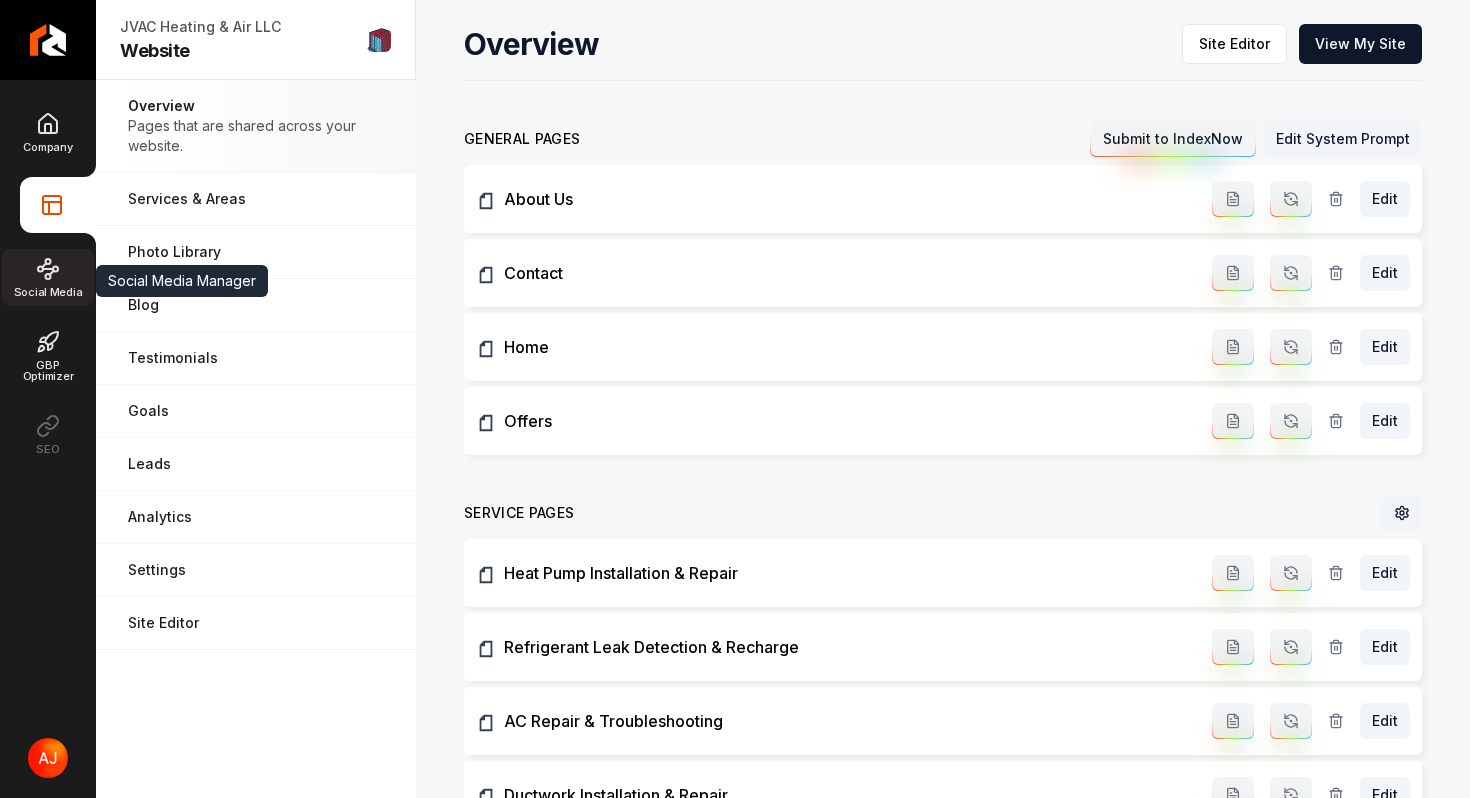 click on "Social Media" at bounding box center (48, 292) 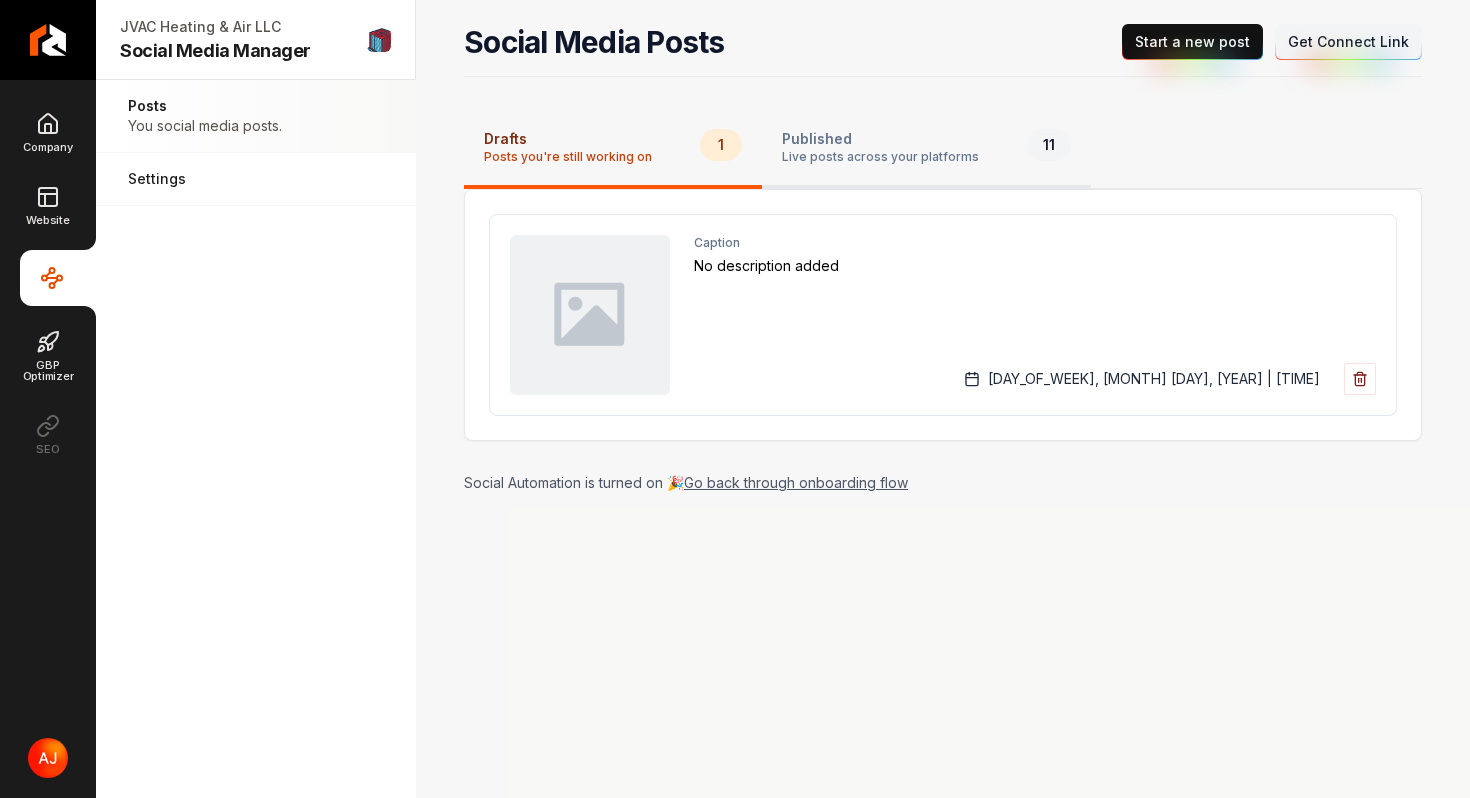 click on "Published" at bounding box center [880, 139] 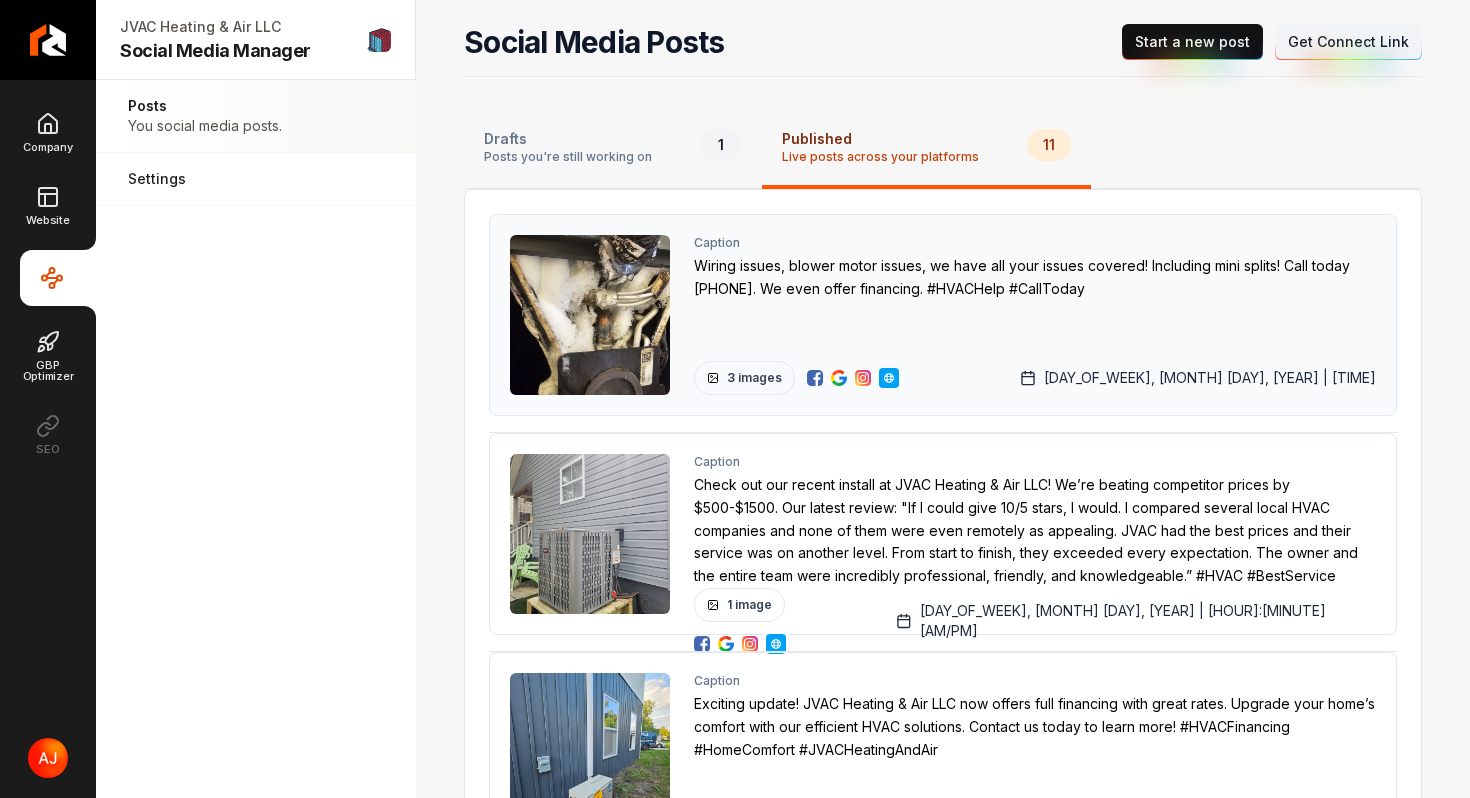 click at bounding box center (839, 378) 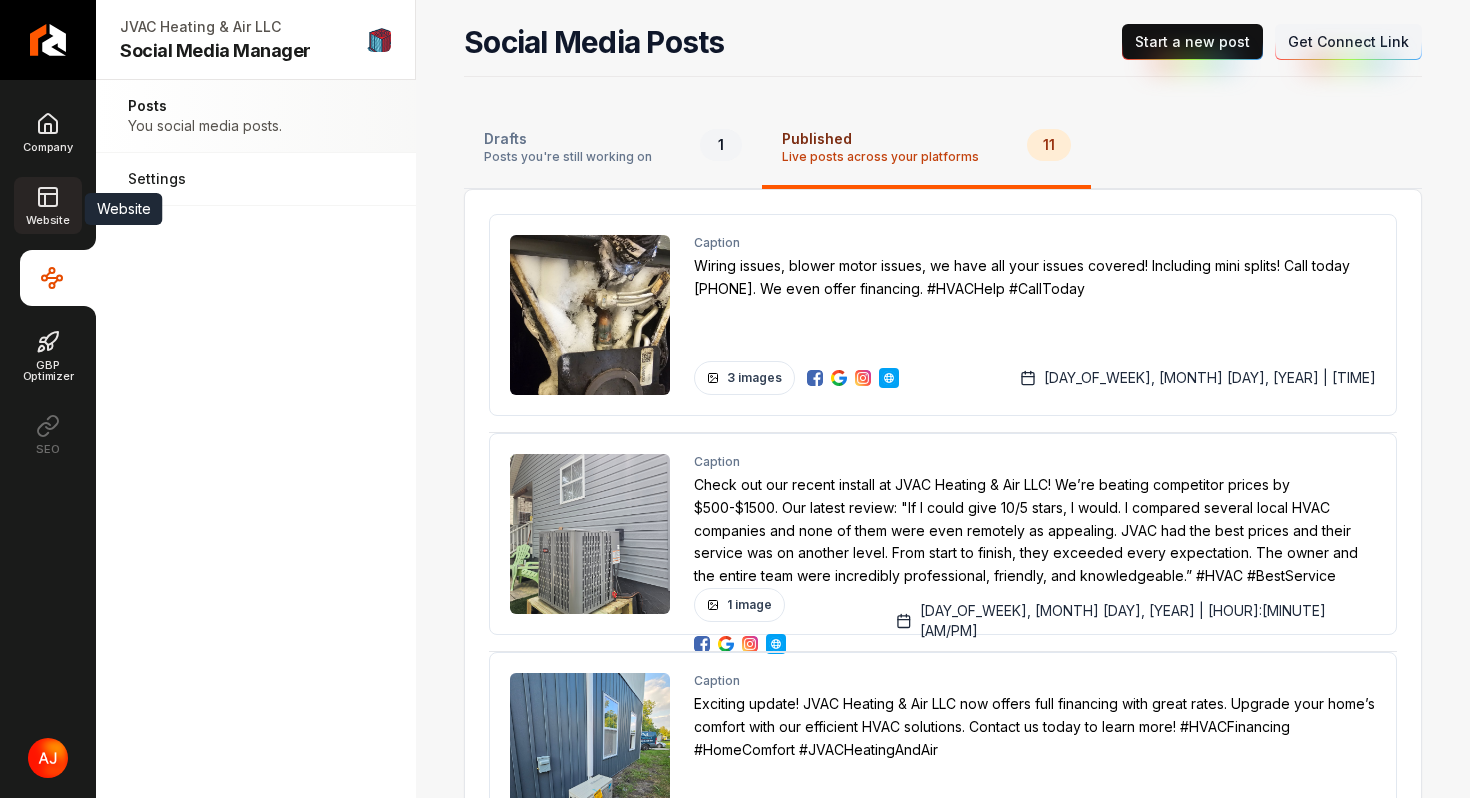 click on "Website" at bounding box center (47, 205) 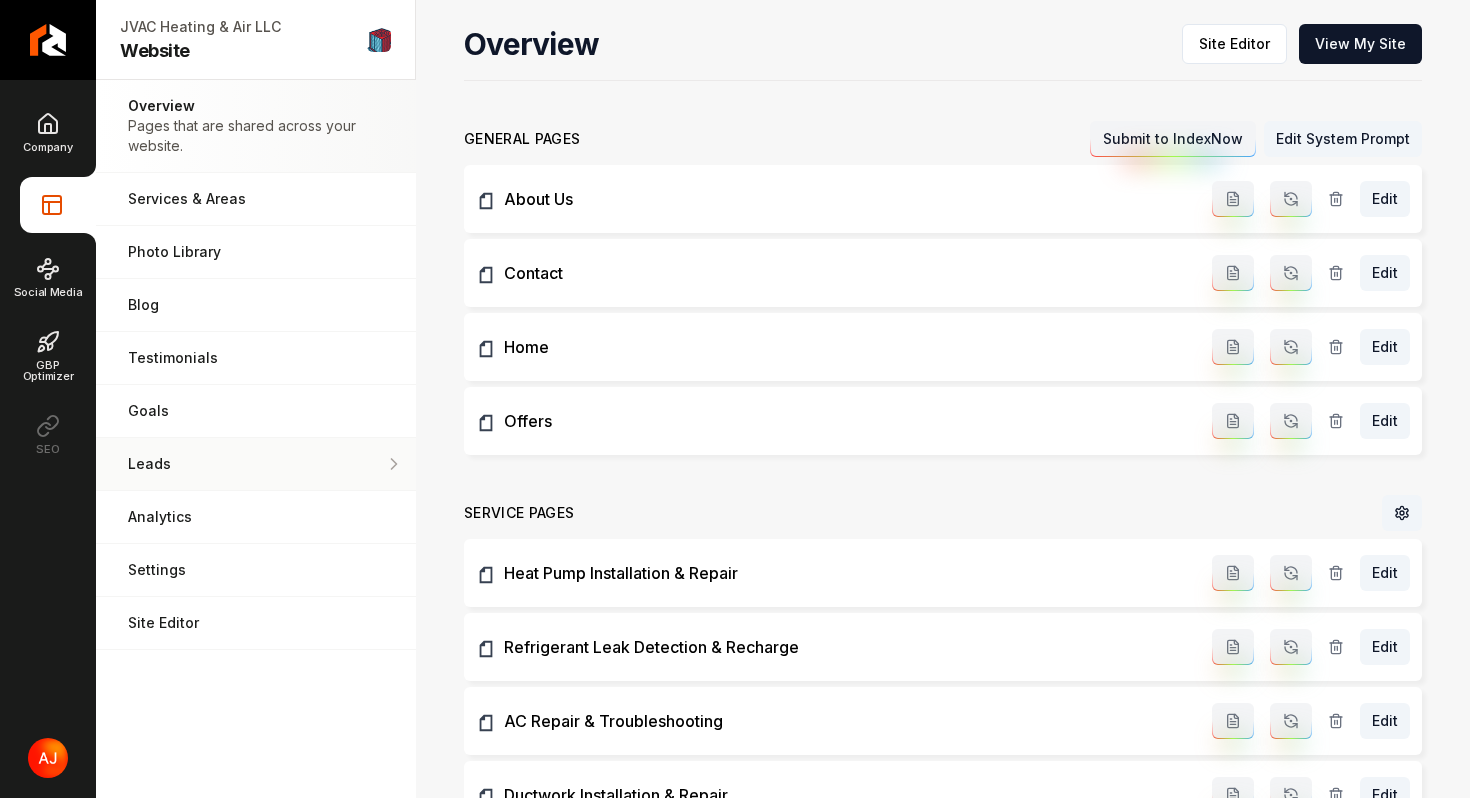 click on "Leads" at bounding box center [256, 464] 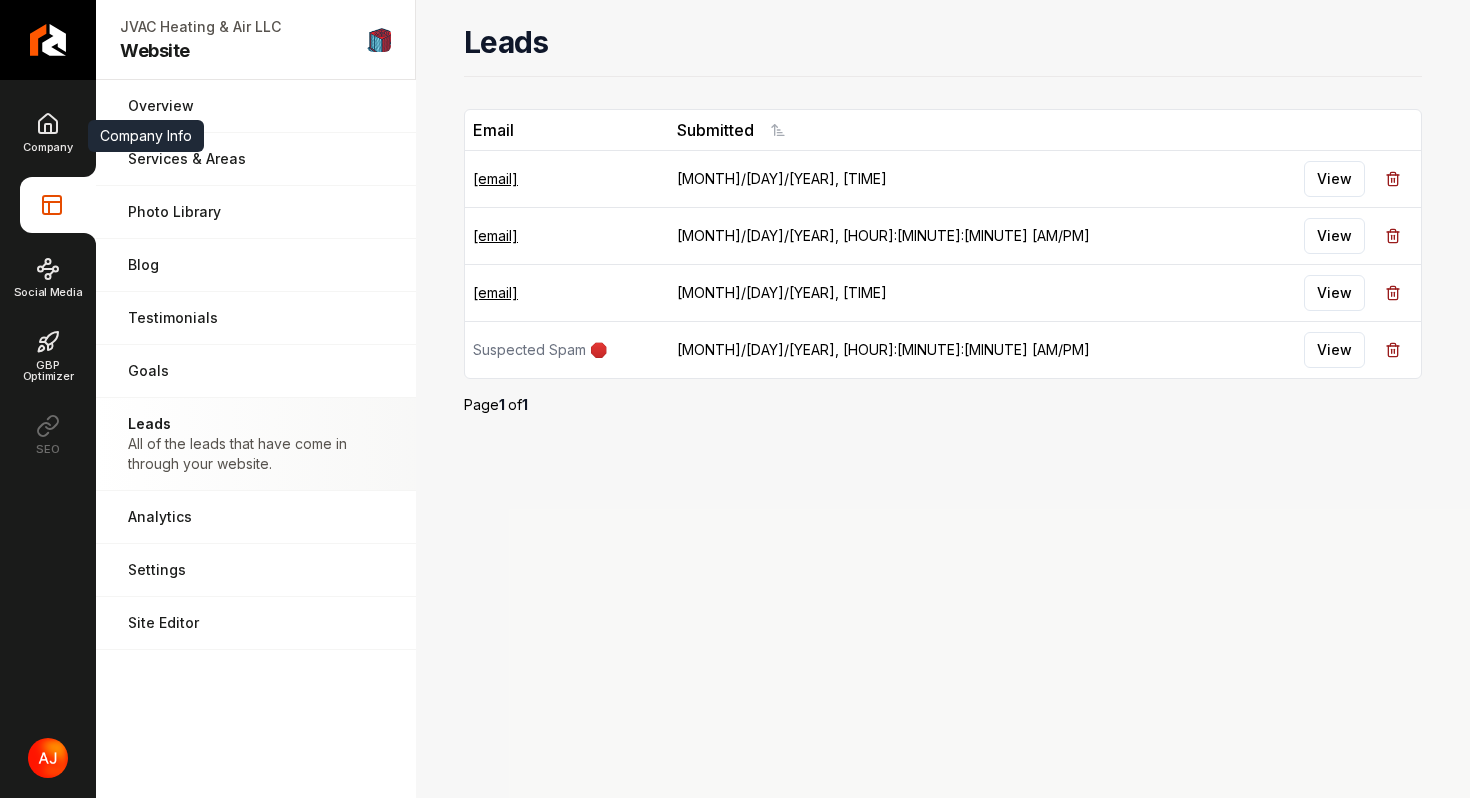 click on "Company Info   Company Info" at bounding box center [146, 136] 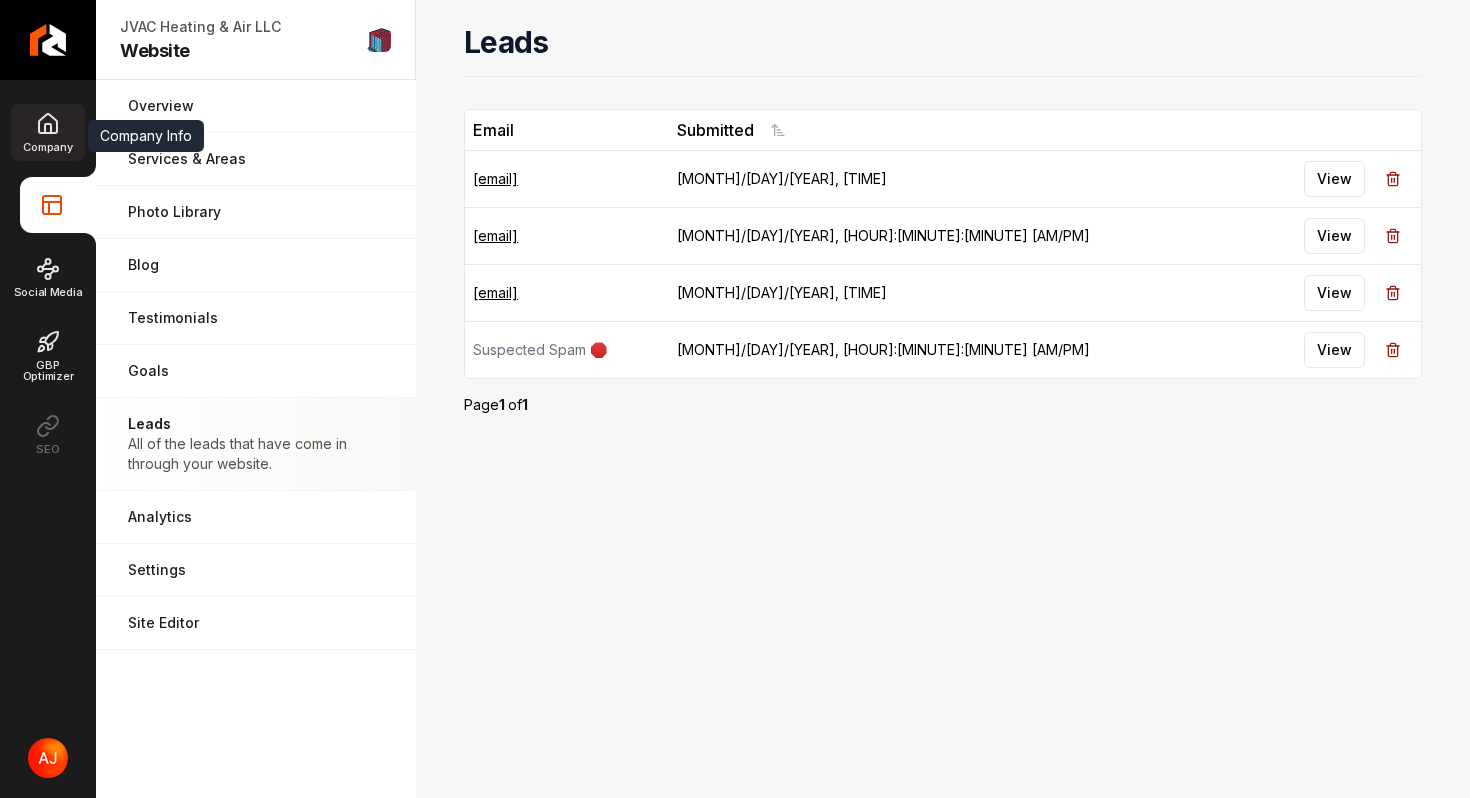 click 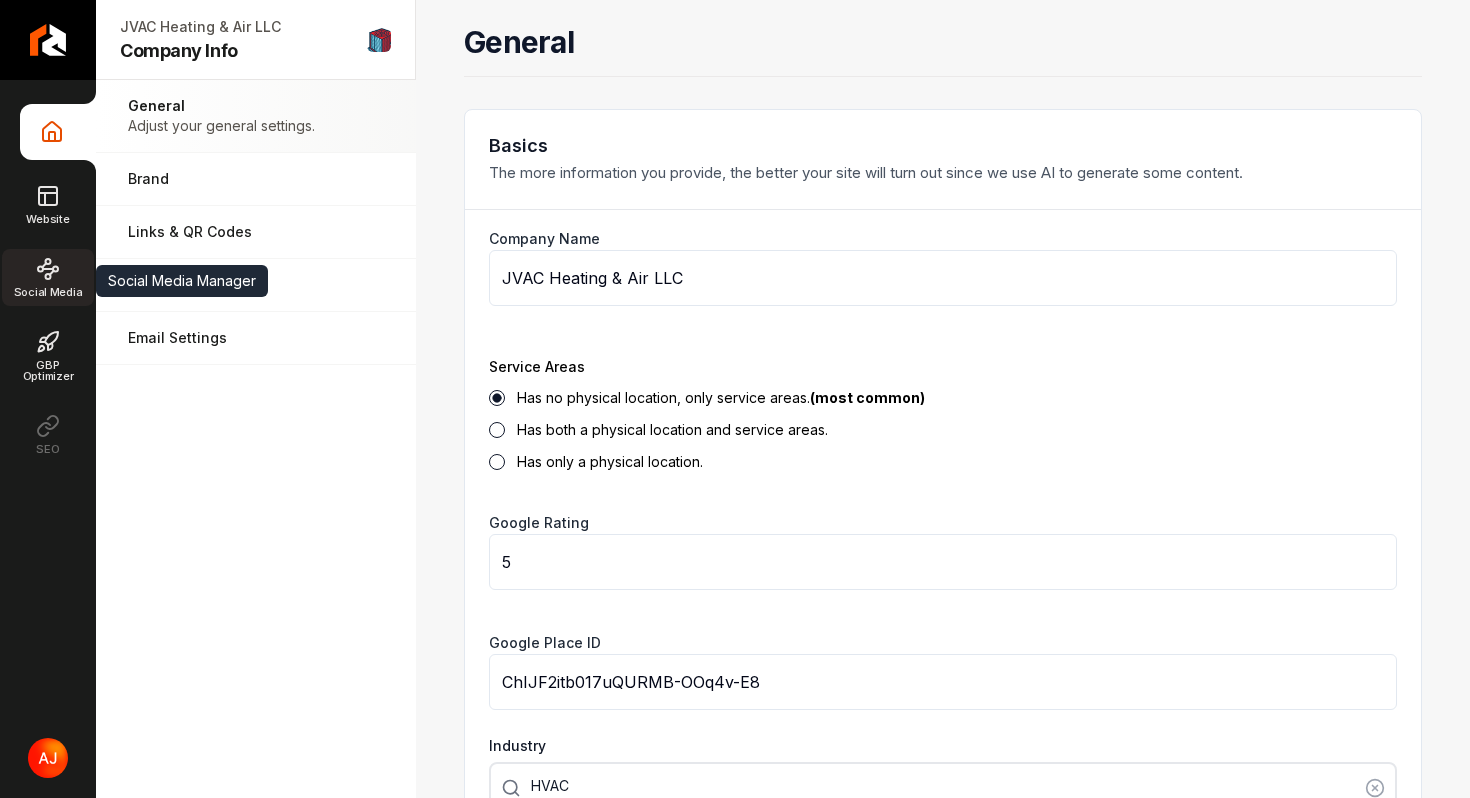 click 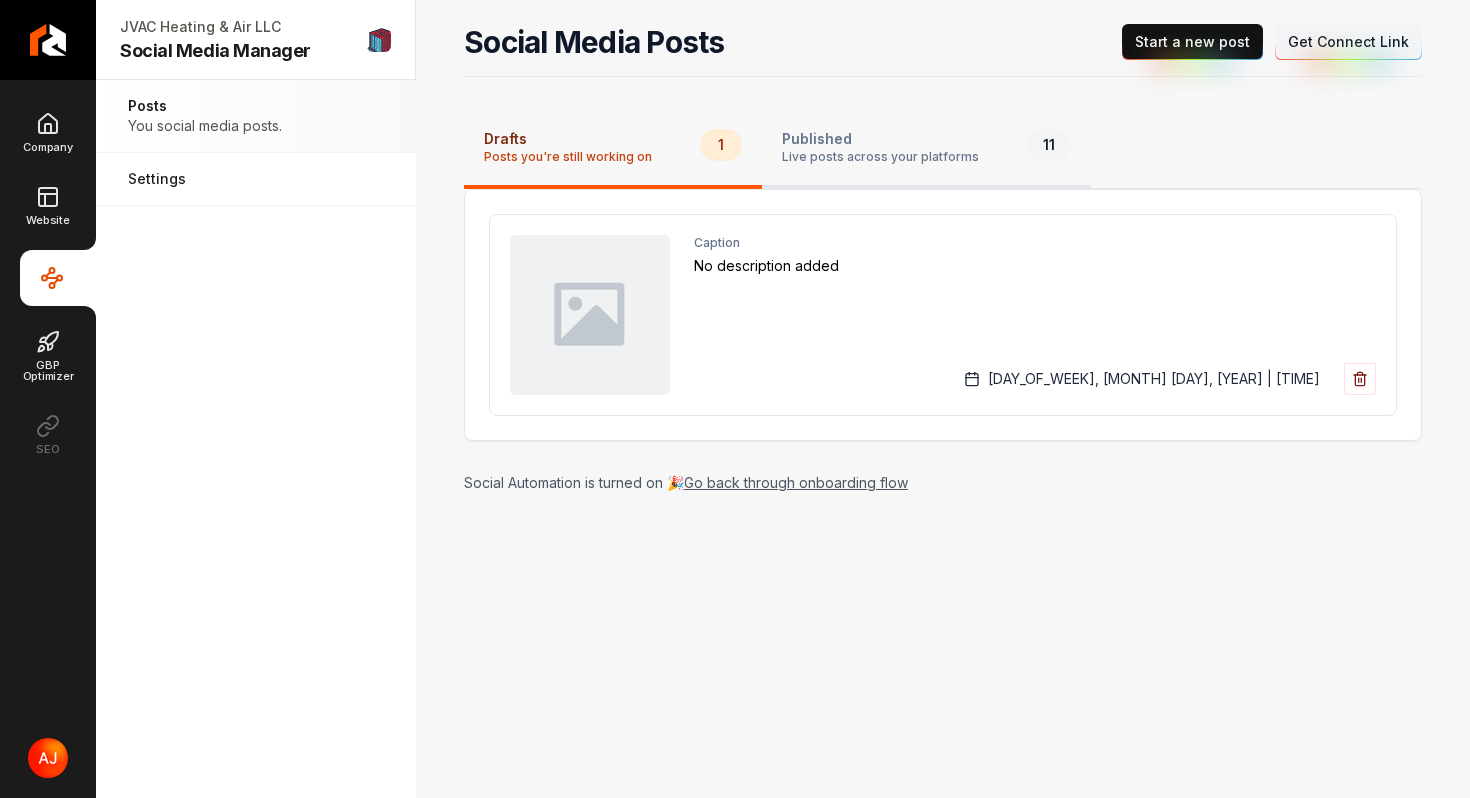 click on "Published Live posts across your platforms 11" at bounding box center (926, 149) 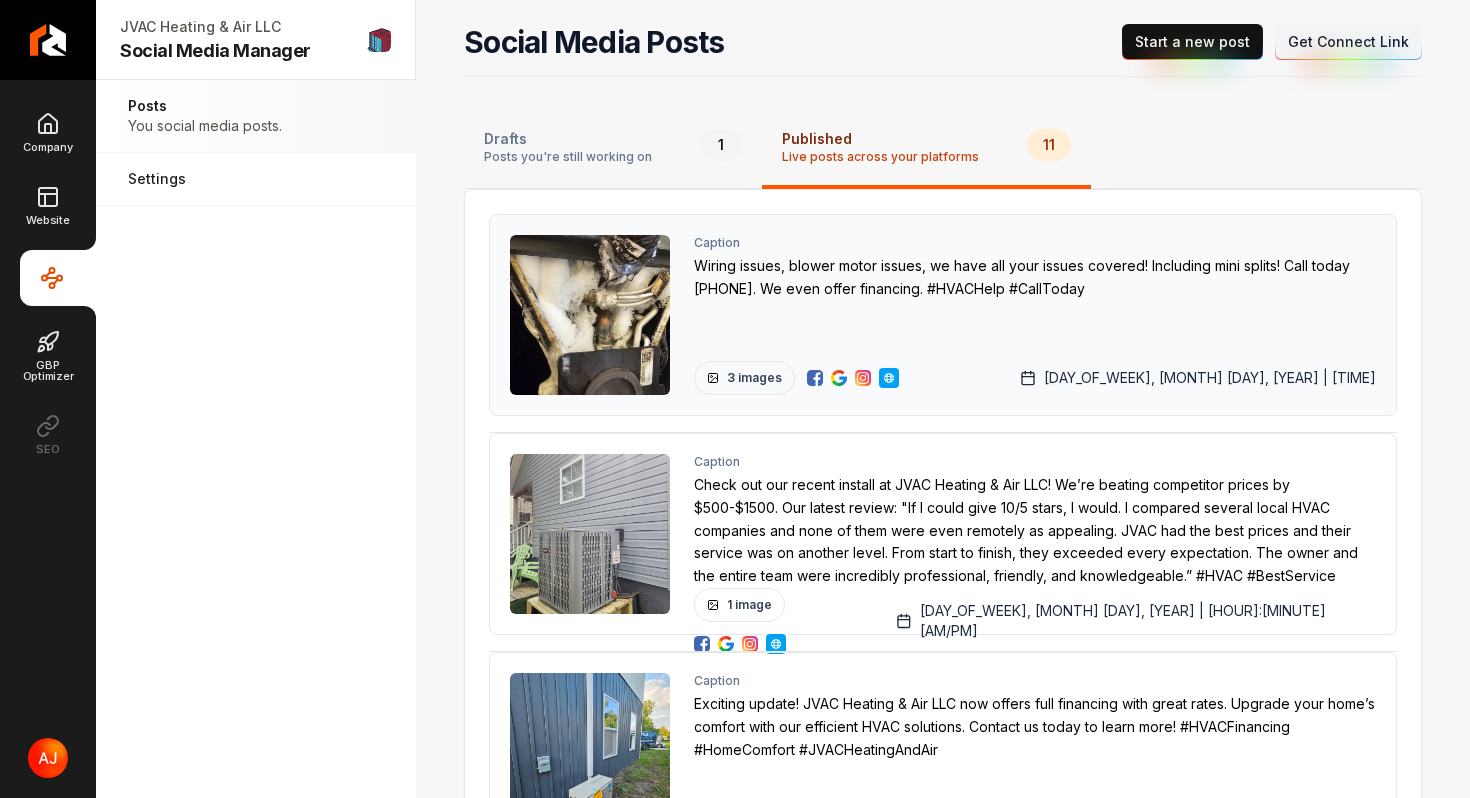 click on "Wiring issues, blower motor issues, we have all your issues covered! Including mini splits! Call today 910 523 6523. We even offer financing. #HVACHelp #CallToday" at bounding box center [1035, 278] 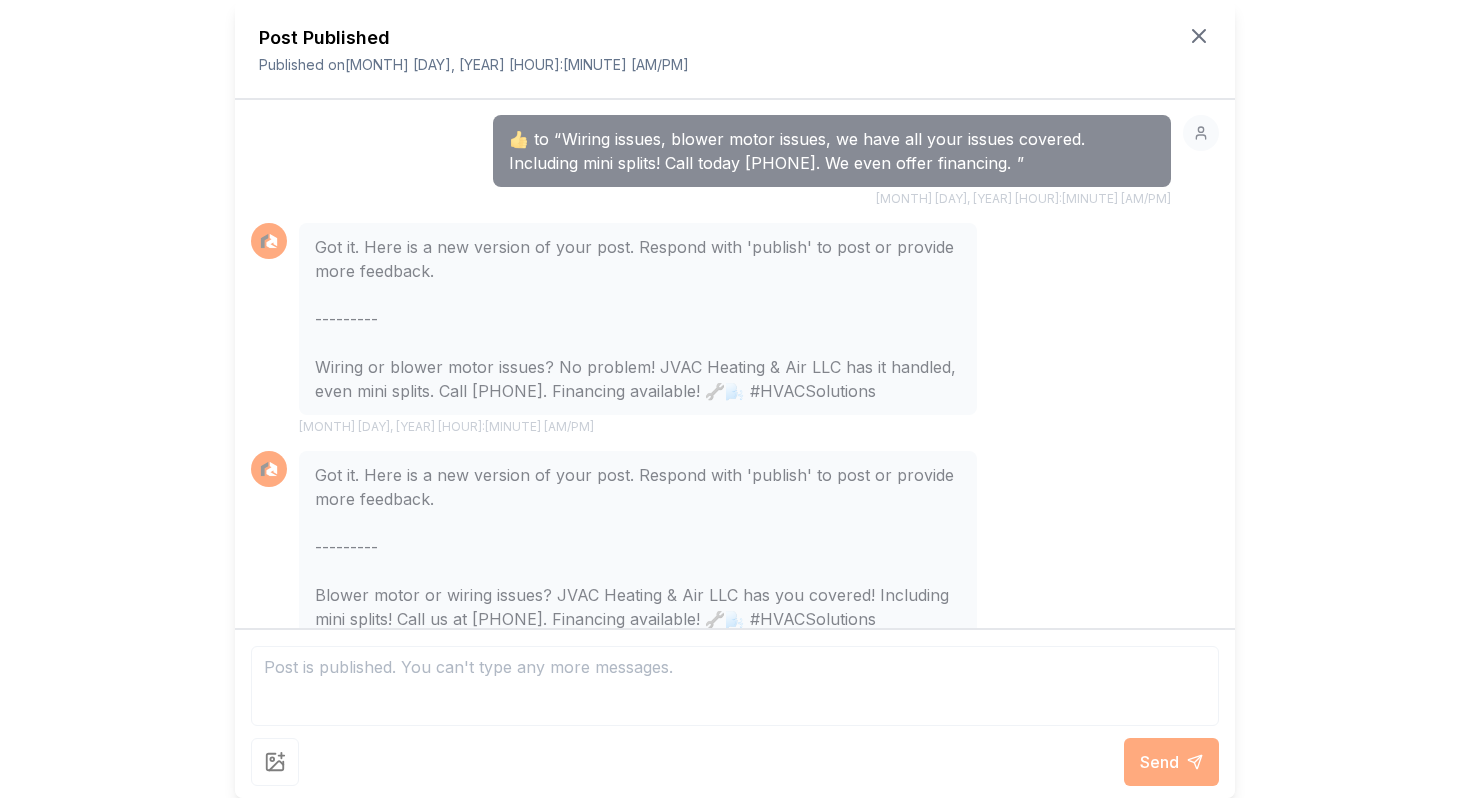 scroll, scrollTop: 4805, scrollLeft: 0, axis: vertical 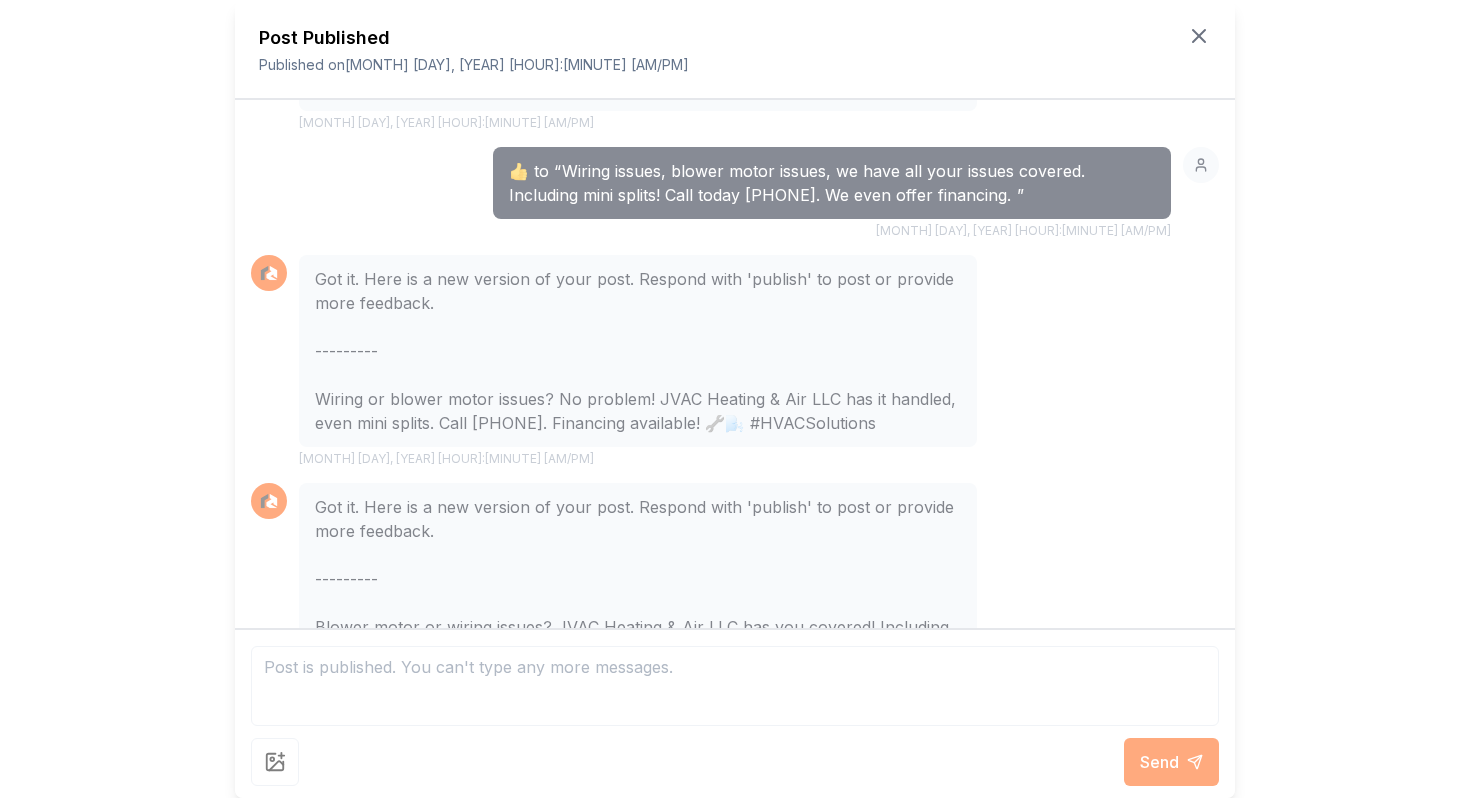 click on "Post Published Published on  Jul 11, 2025 2:50 PM" at bounding box center [735, 50] 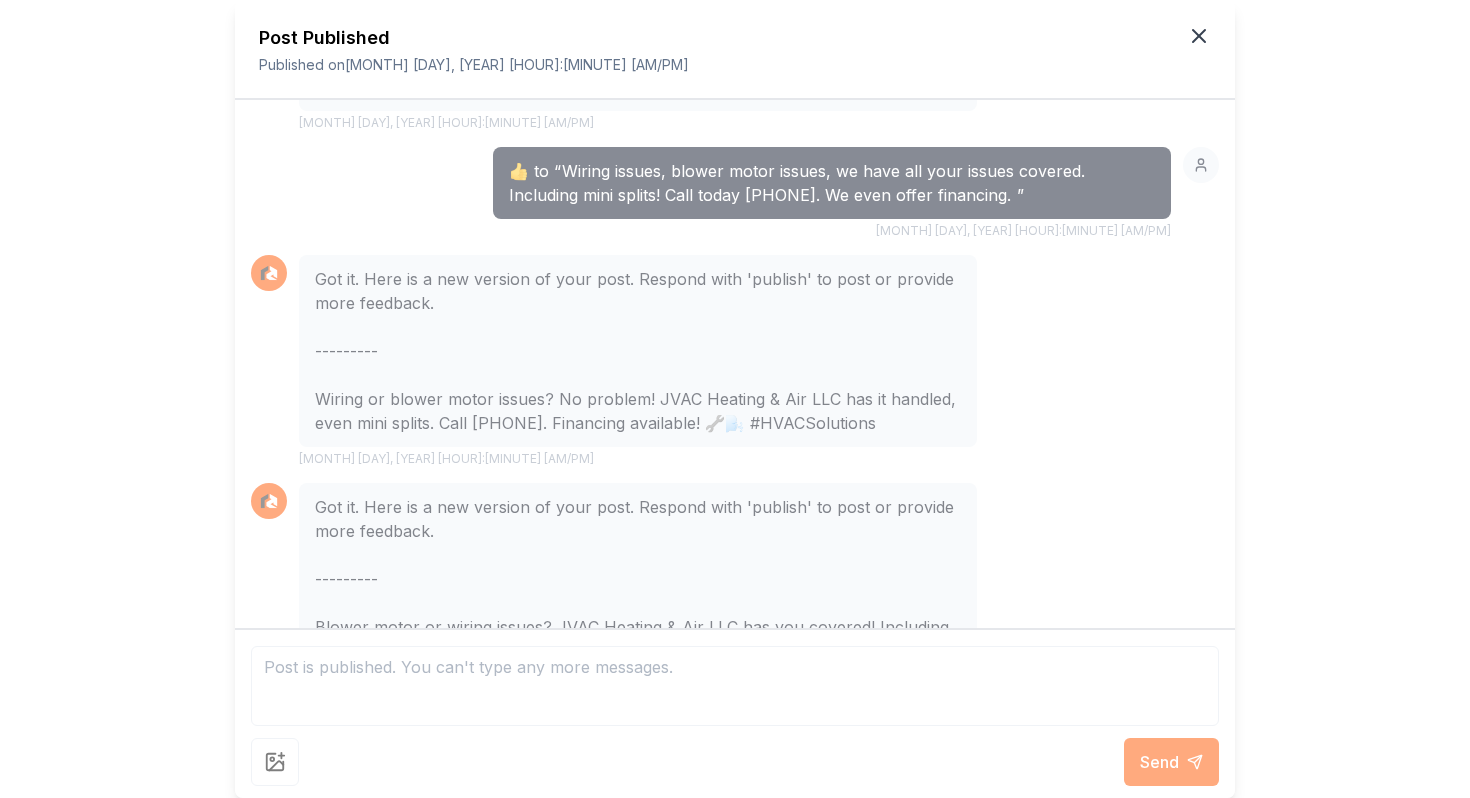 click 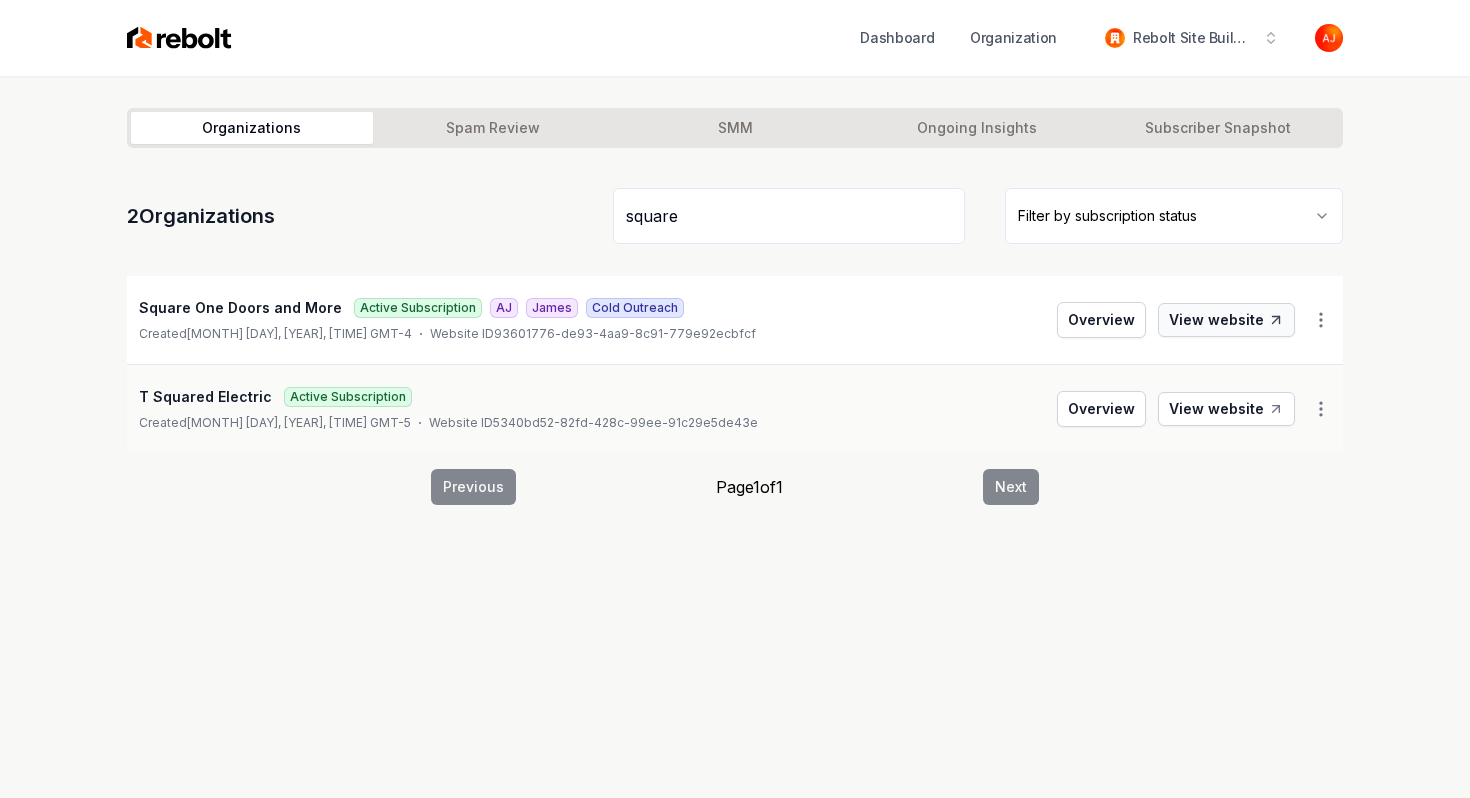 click on "View website" at bounding box center [1226, 320] 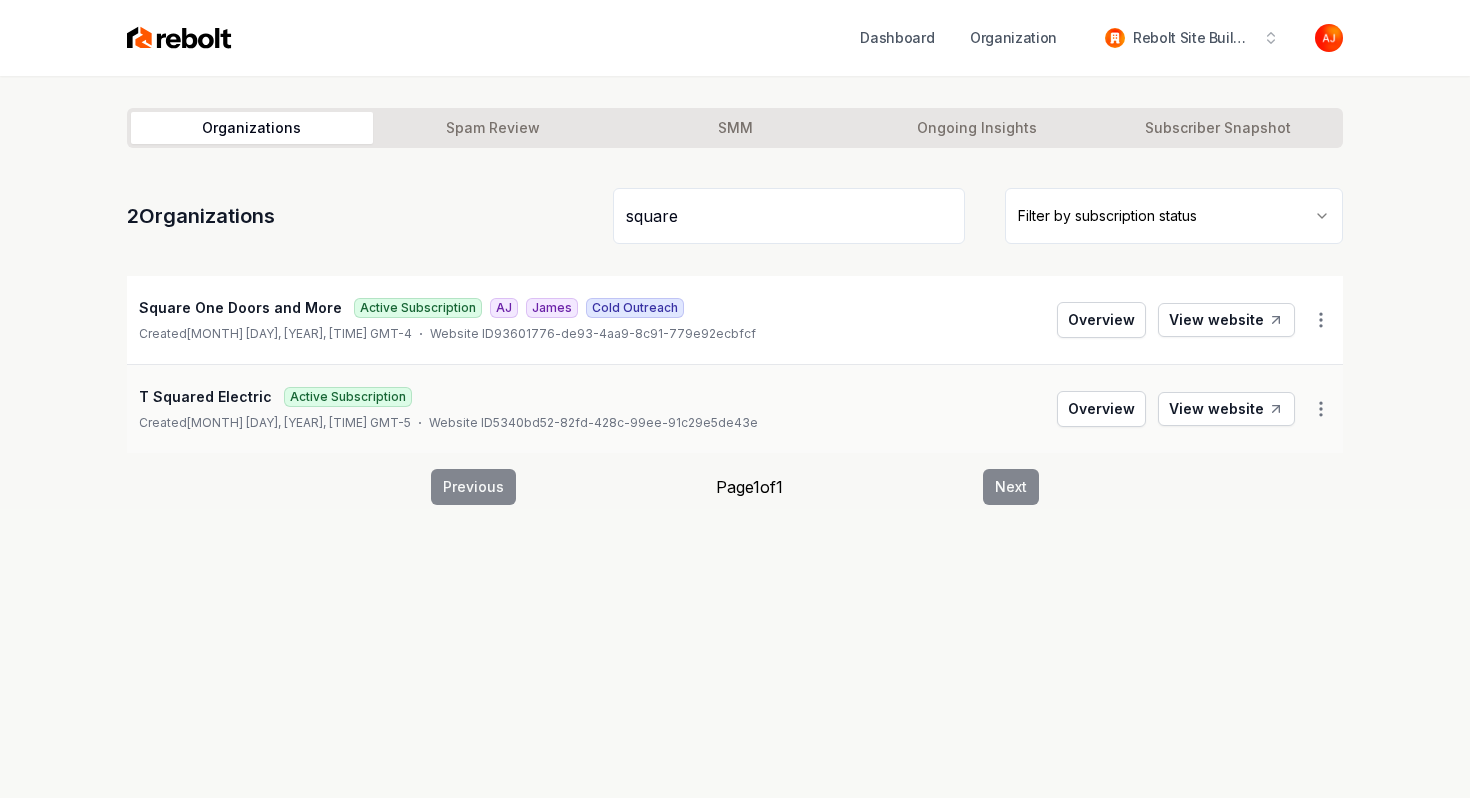 drag, startPoint x: 755, startPoint y: 225, endPoint x: 504, endPoint y: 203, distance: 251.9623 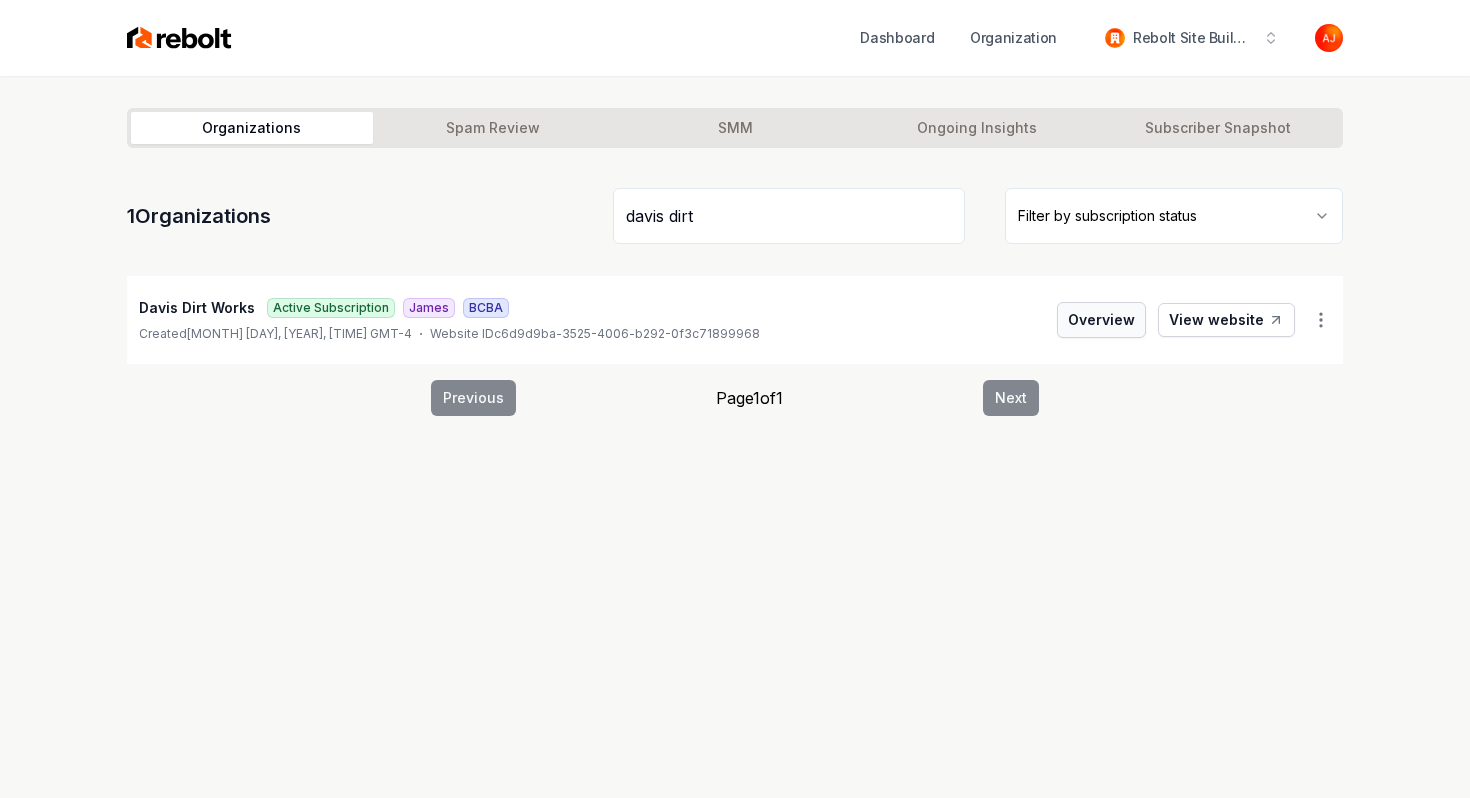 type on "davis dirt" 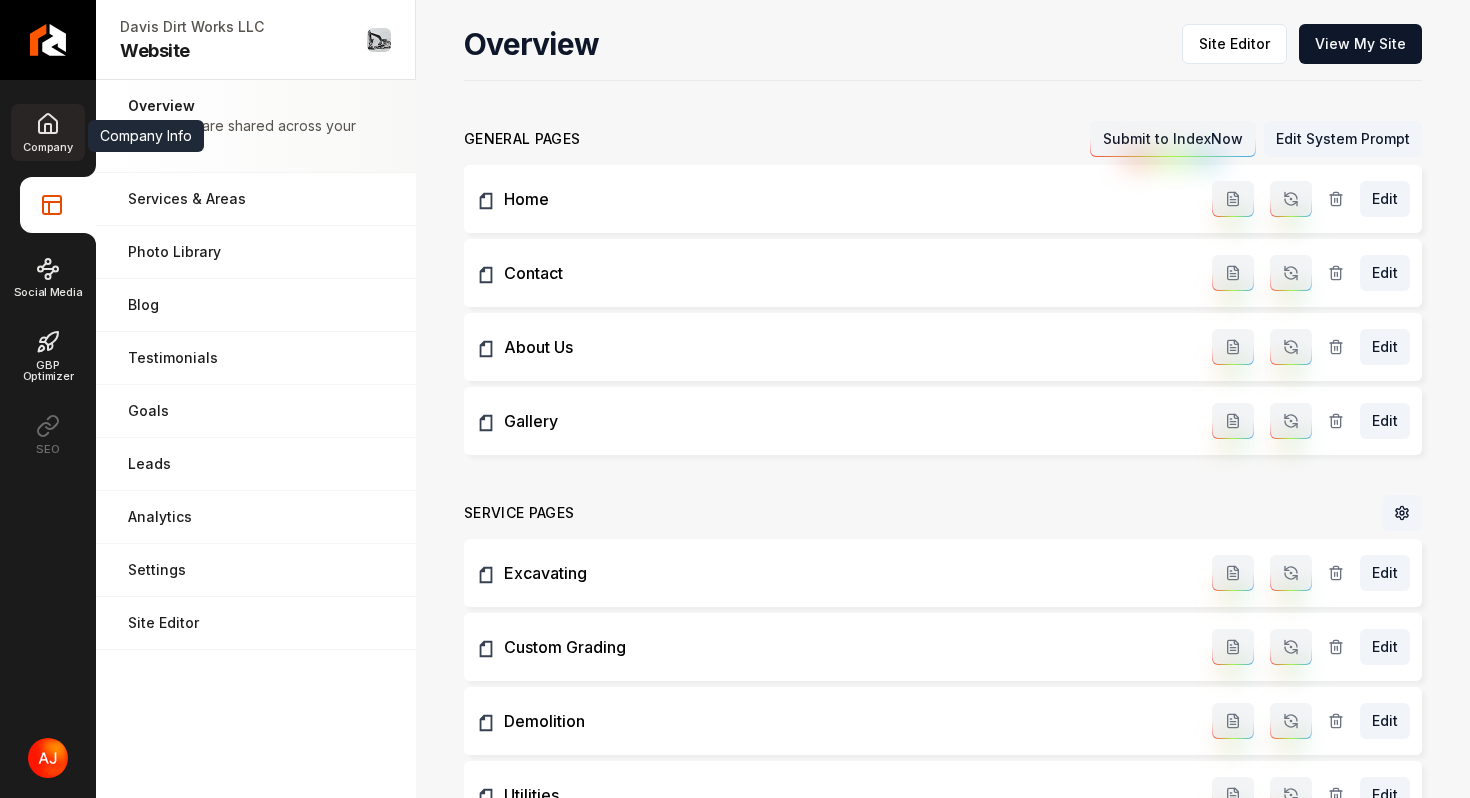 click on "Company" at bounding box center [47, 132] 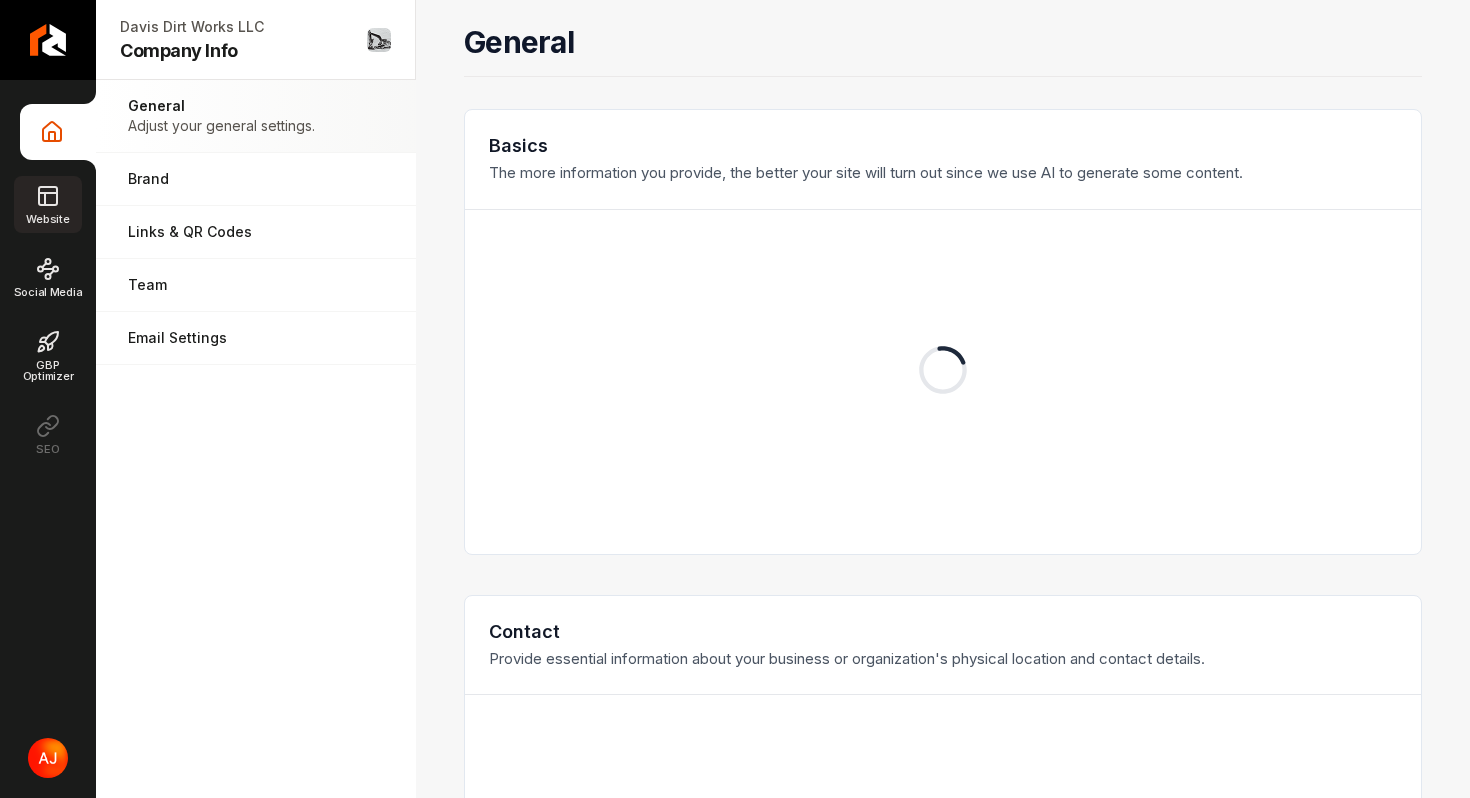 click 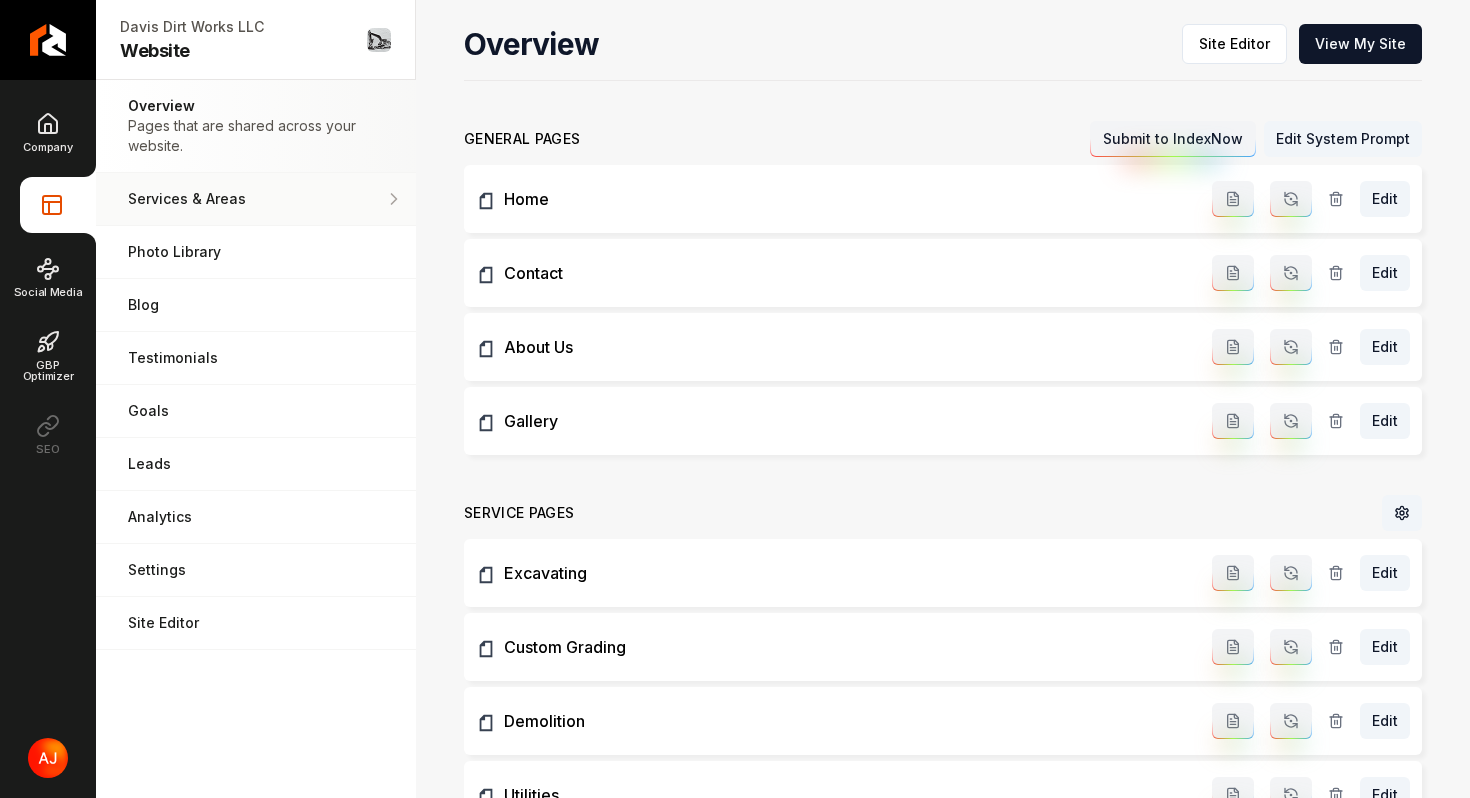 click on "Services & Areas Adjust your services and areas of expertise." at bounding box center [256, 199] 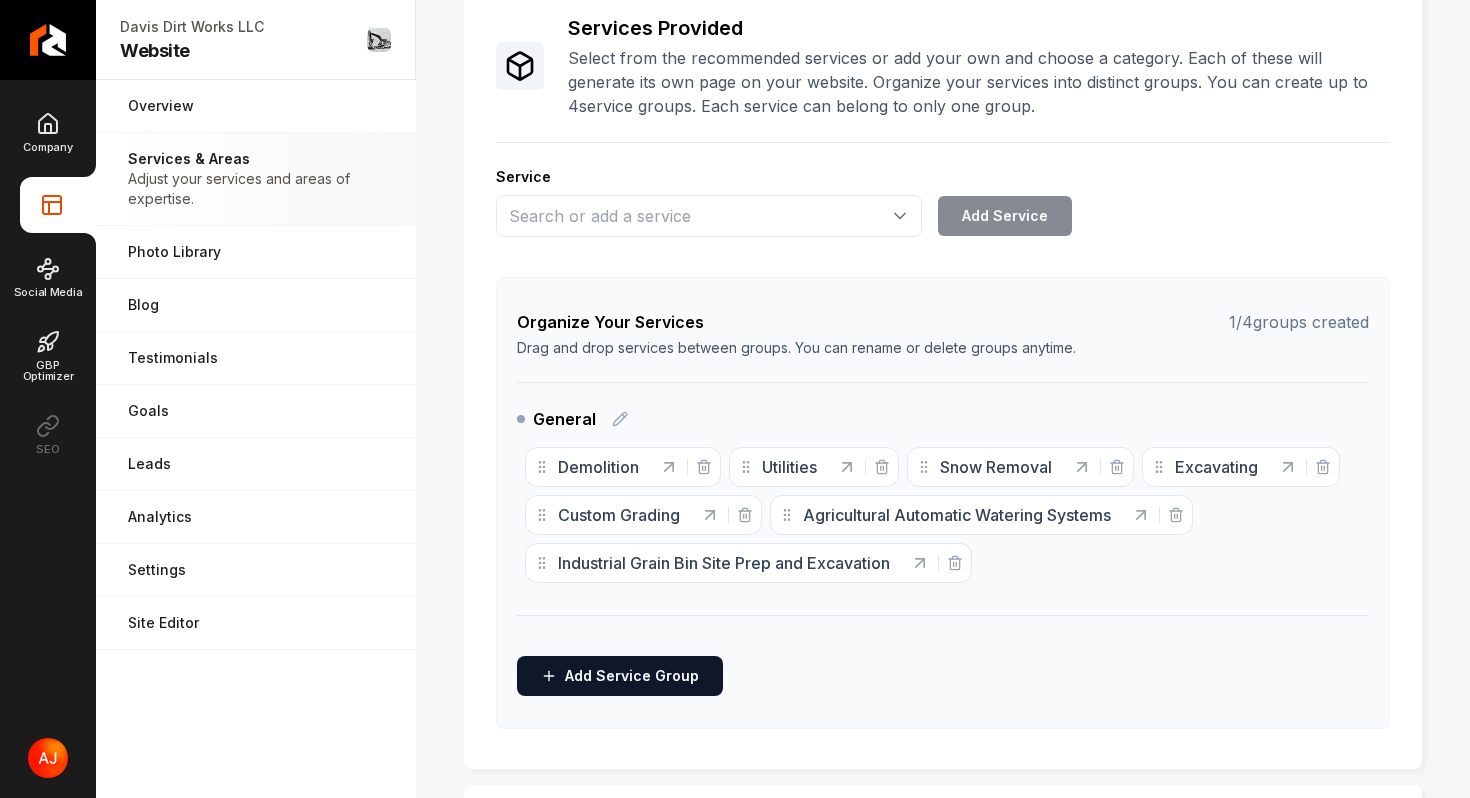 scroll, scrollTop: 157, scrollLeft: 0, axis: vertical 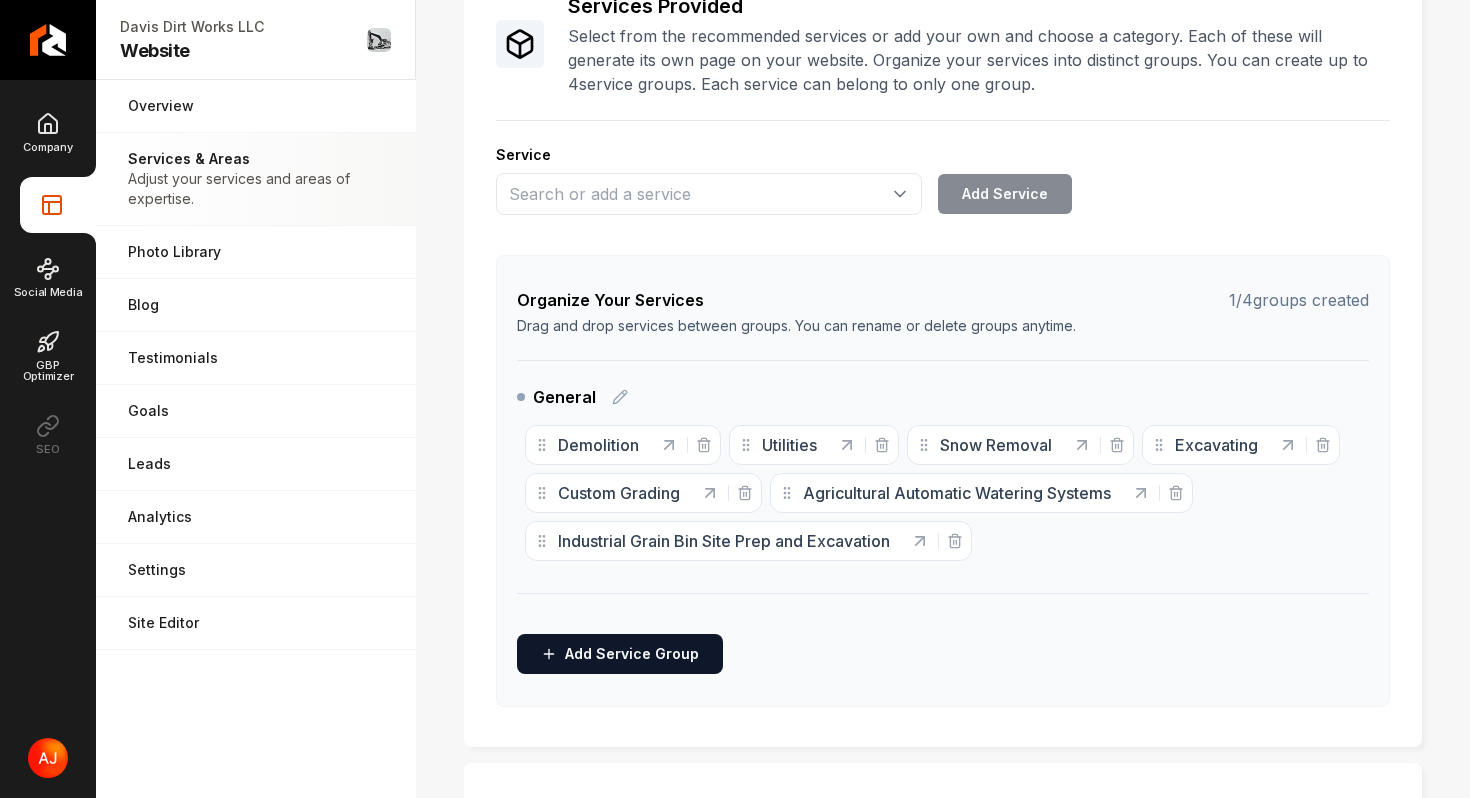 click on "Agricultural Automatic Watering Systems" at bounding box center (981, 493) 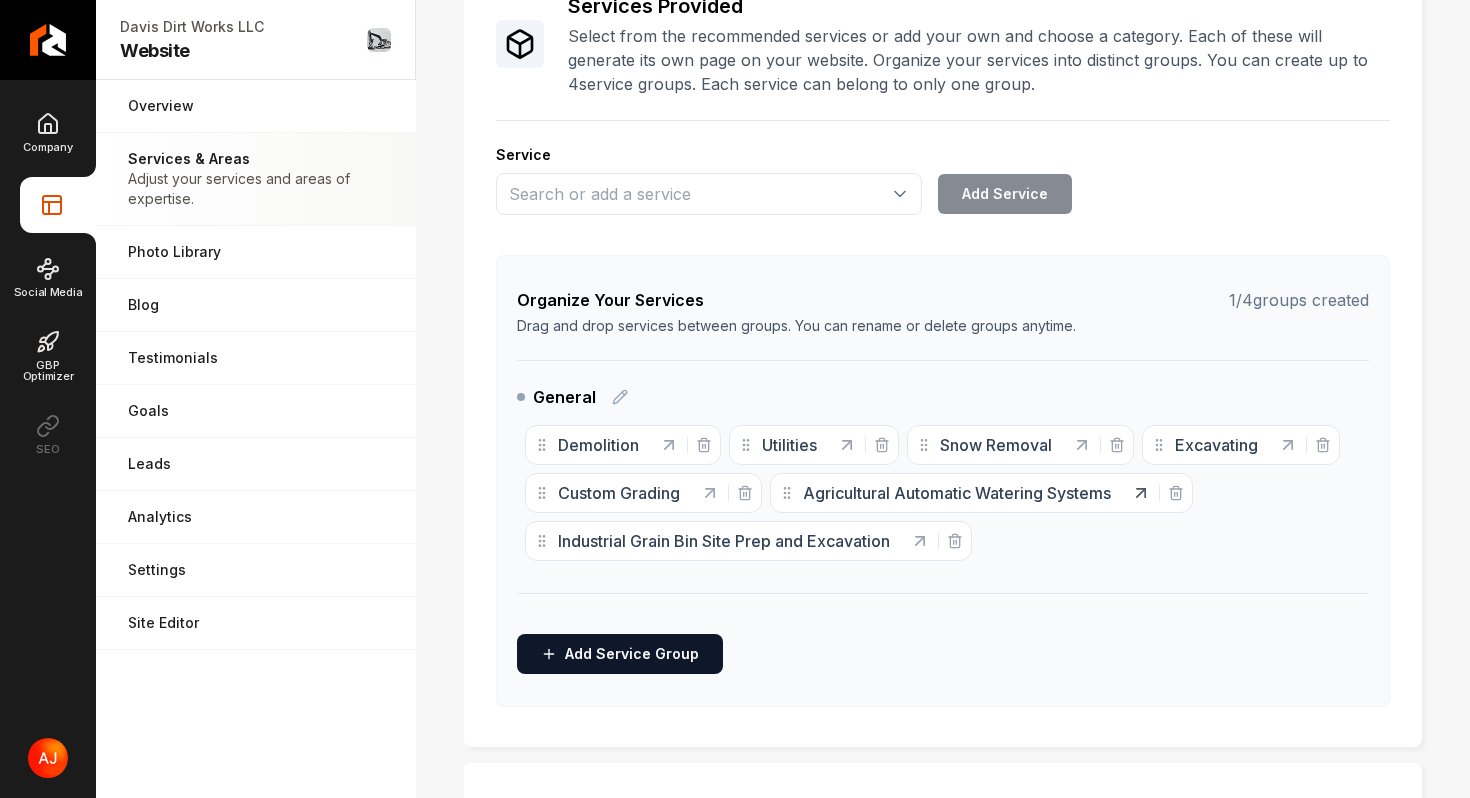 click 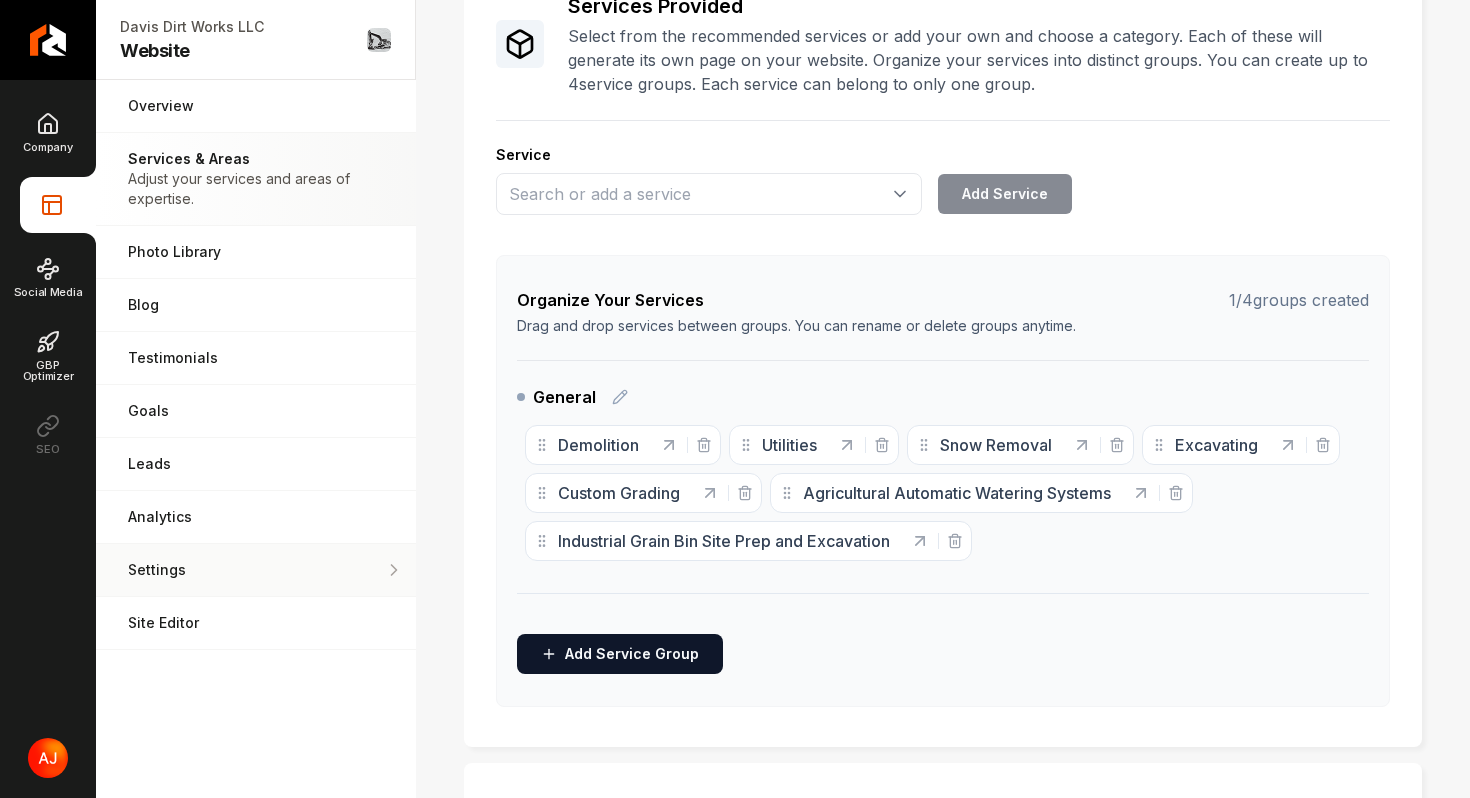 click on "Settings" at bounding box center (256, 570) 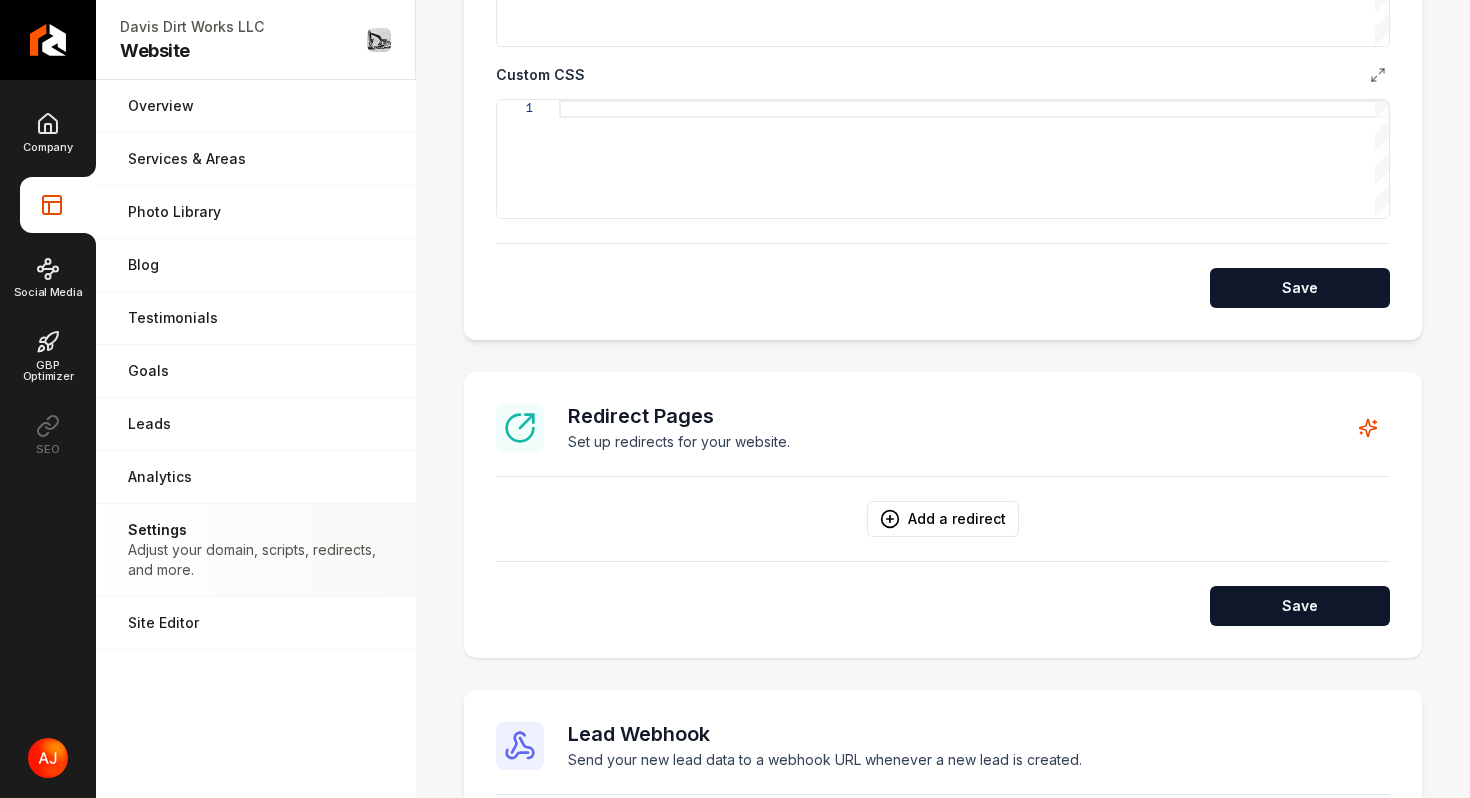 scroll, scrollTop: 1364, scrollLeft: 0, axis: vertical 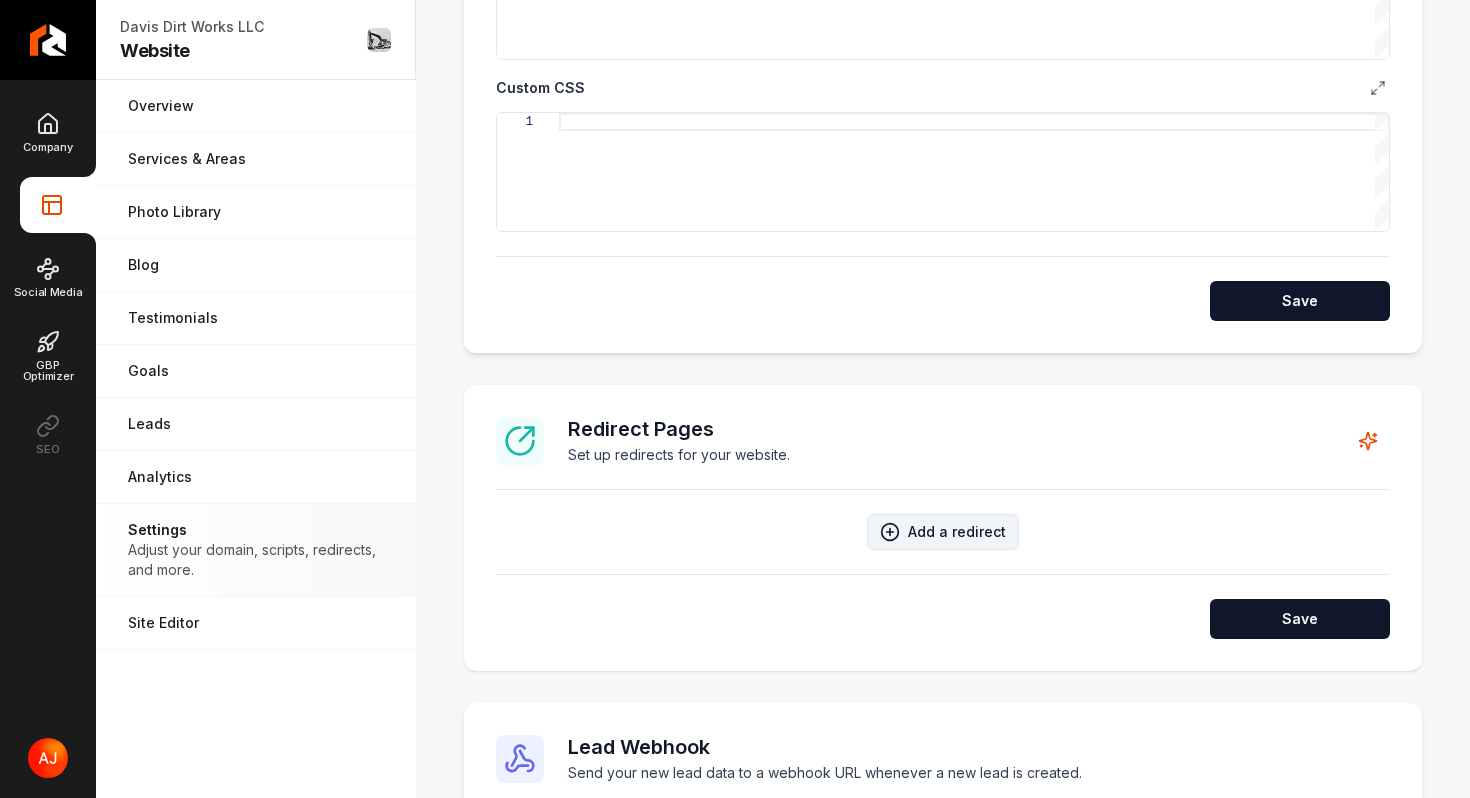 click on "Add a redirect" at bounding box center [943, 532] 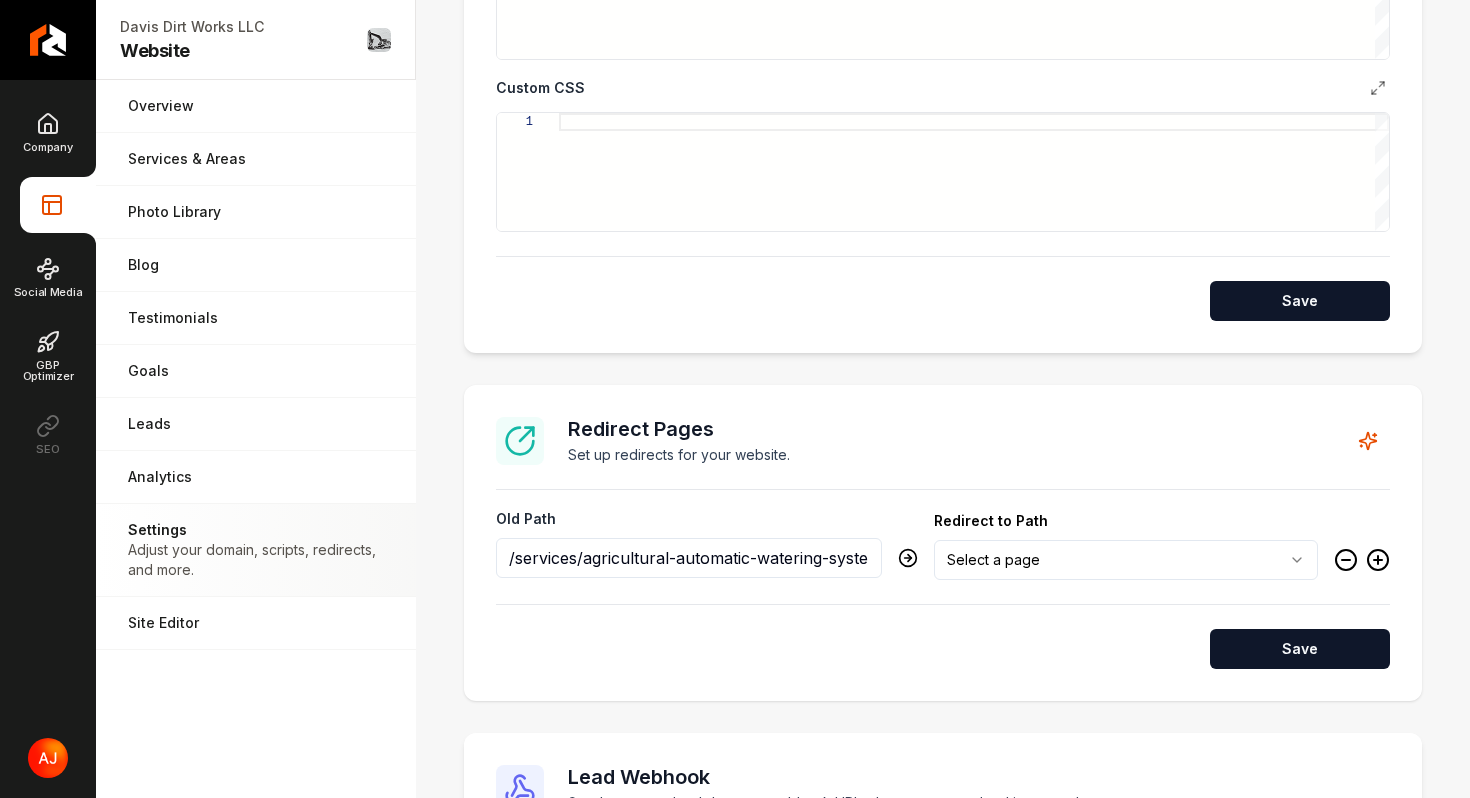 scroll, scrollTop: 0, scrollLeft: 25, axis: horizontal 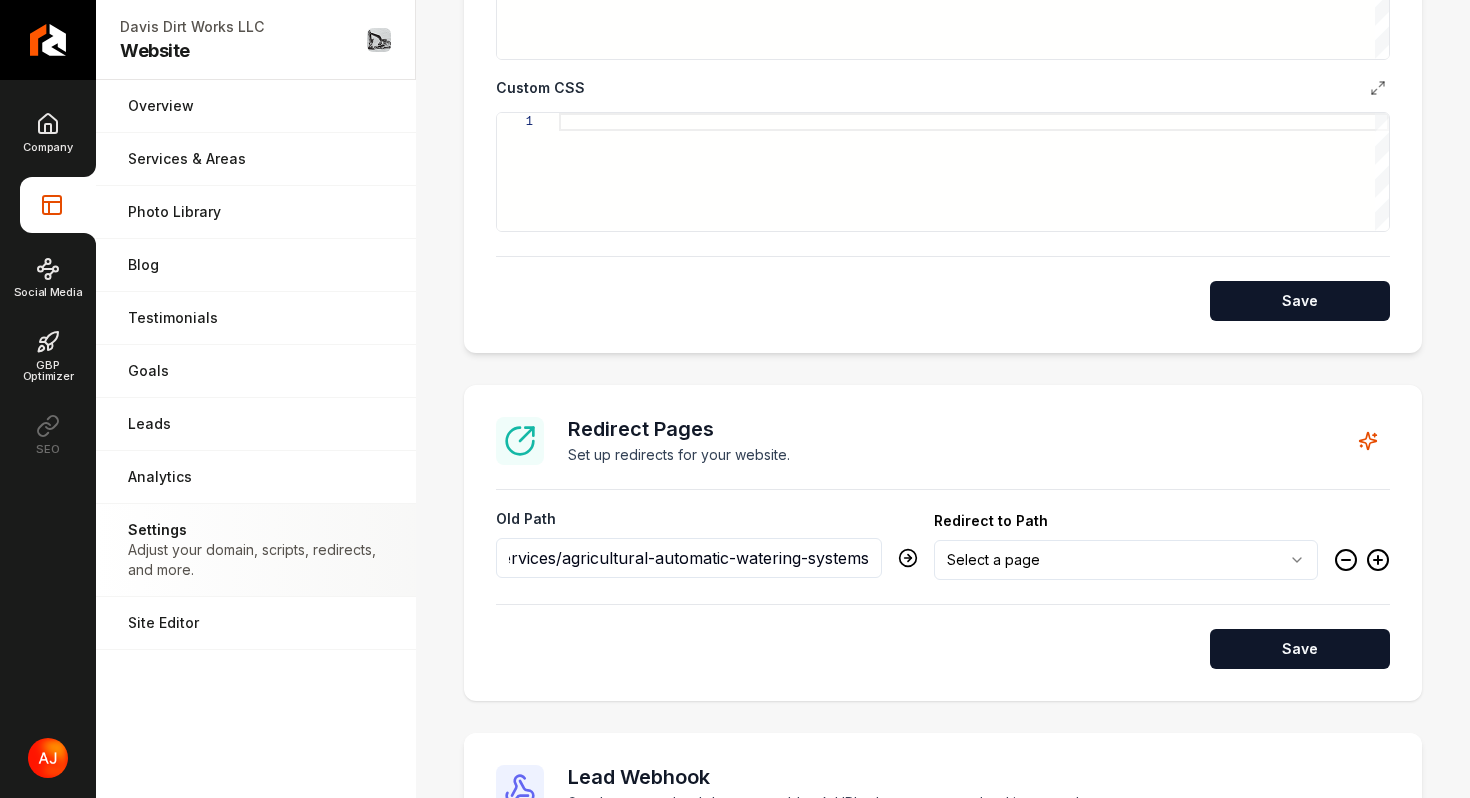 type on "/services/agricultural-automatic-watering-systems" 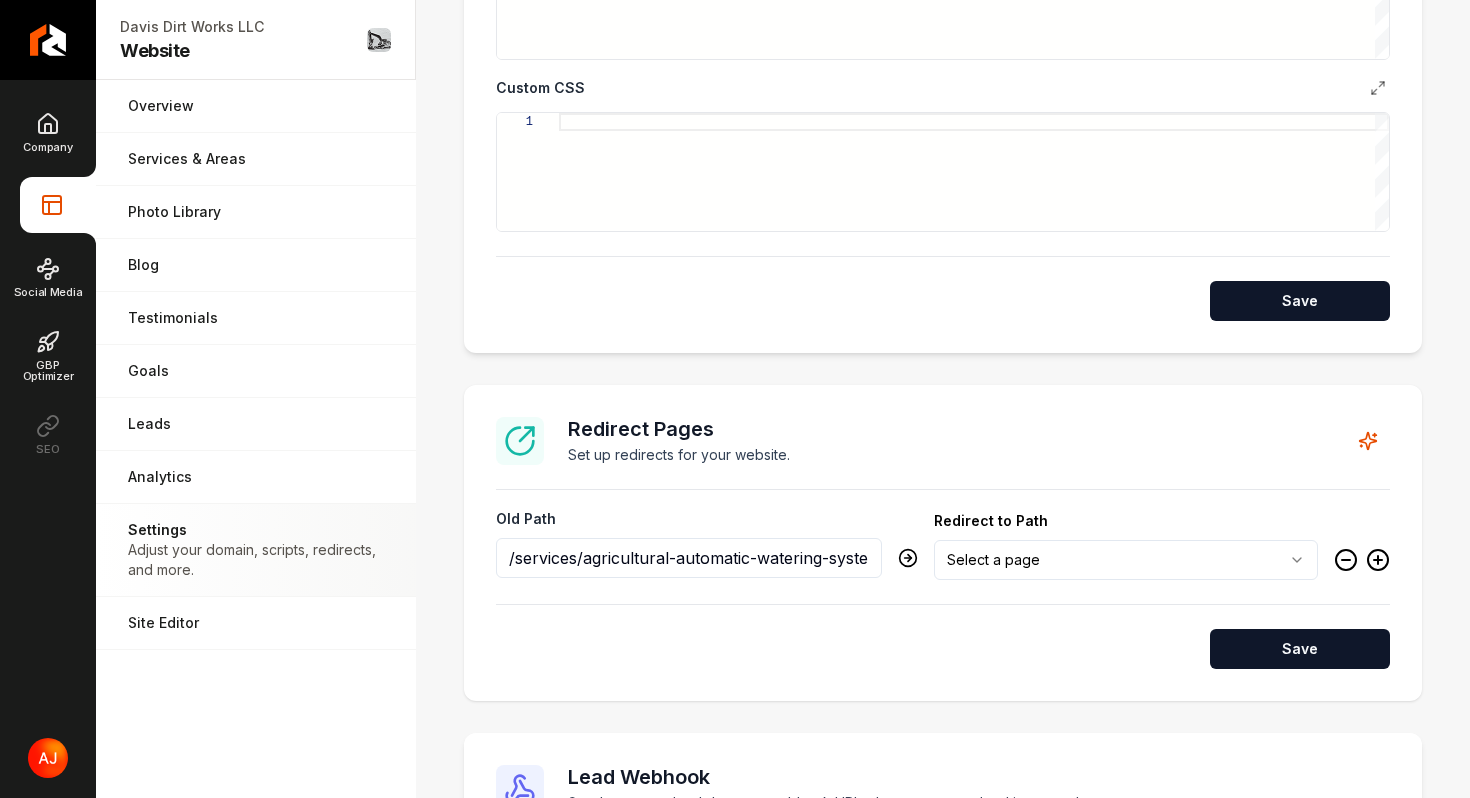 click on "Company Website Social Media GBP Optimizer SEO Davis Dirt Works LLC Website Open menu Davis Dirt Works LLC Website Overview Pages that are shared across your website. Services & Areas Adjust your services and areas of expertise. Photo Library Manage the media for your website. Blog Demonstrate your work via blog posts & project pages. Testimonials Demonstrate social proof via testimonials. Goals Set your goals and track your progress. Leads All of the leads that have come in through your website. Analytics Get an idea of your visitor count and what CTAs they clicked. Settings Adjust your domain, scripts, redirects, and more. Site Editor Edit your website with our easy-to-use editor. Website Settings Custom domain Connect and configure a custom domain. Domain Connected davisdirtworksmn.com Your website is live at this domain Disconnect Google Search Console Integration Verify & Submit Disconnect Status: Verified & Submitted Verified On: June 16, 2025 Google Search Console connection completed <script>  or   1" at bounding box center [735, 399] 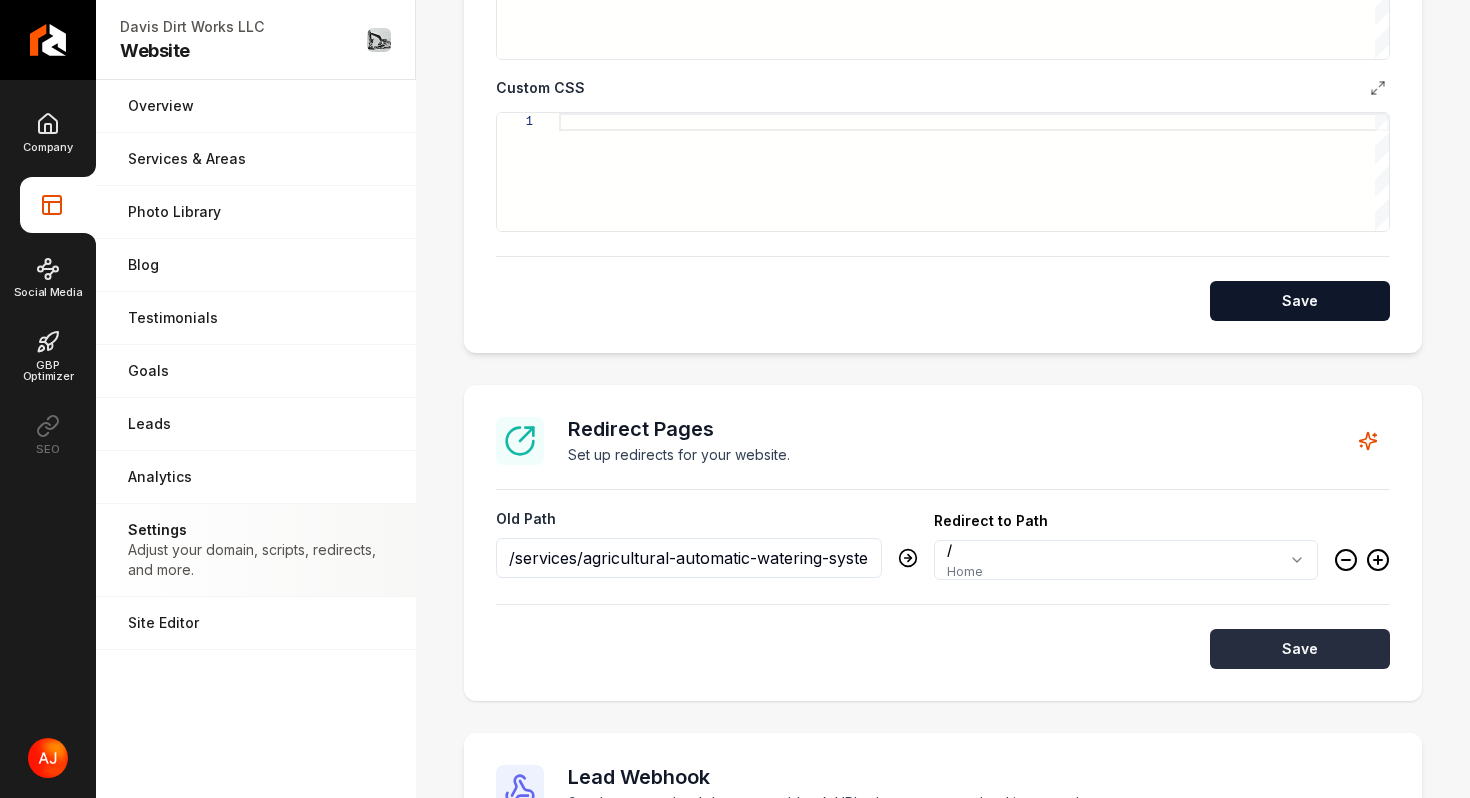 click on "Save" at bounding box center (1300, 649) 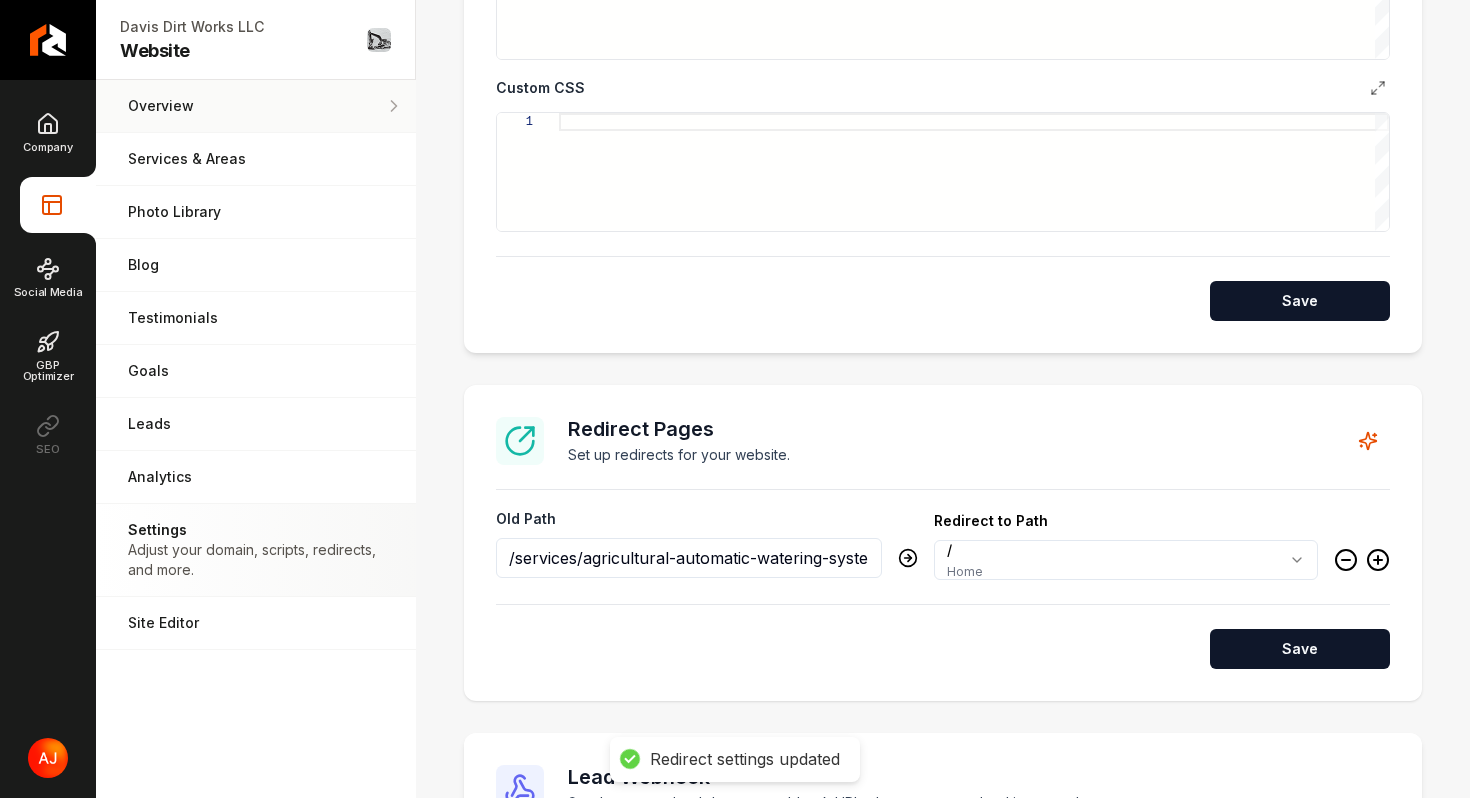 click on "Overview" at bounding box center [256, 106] 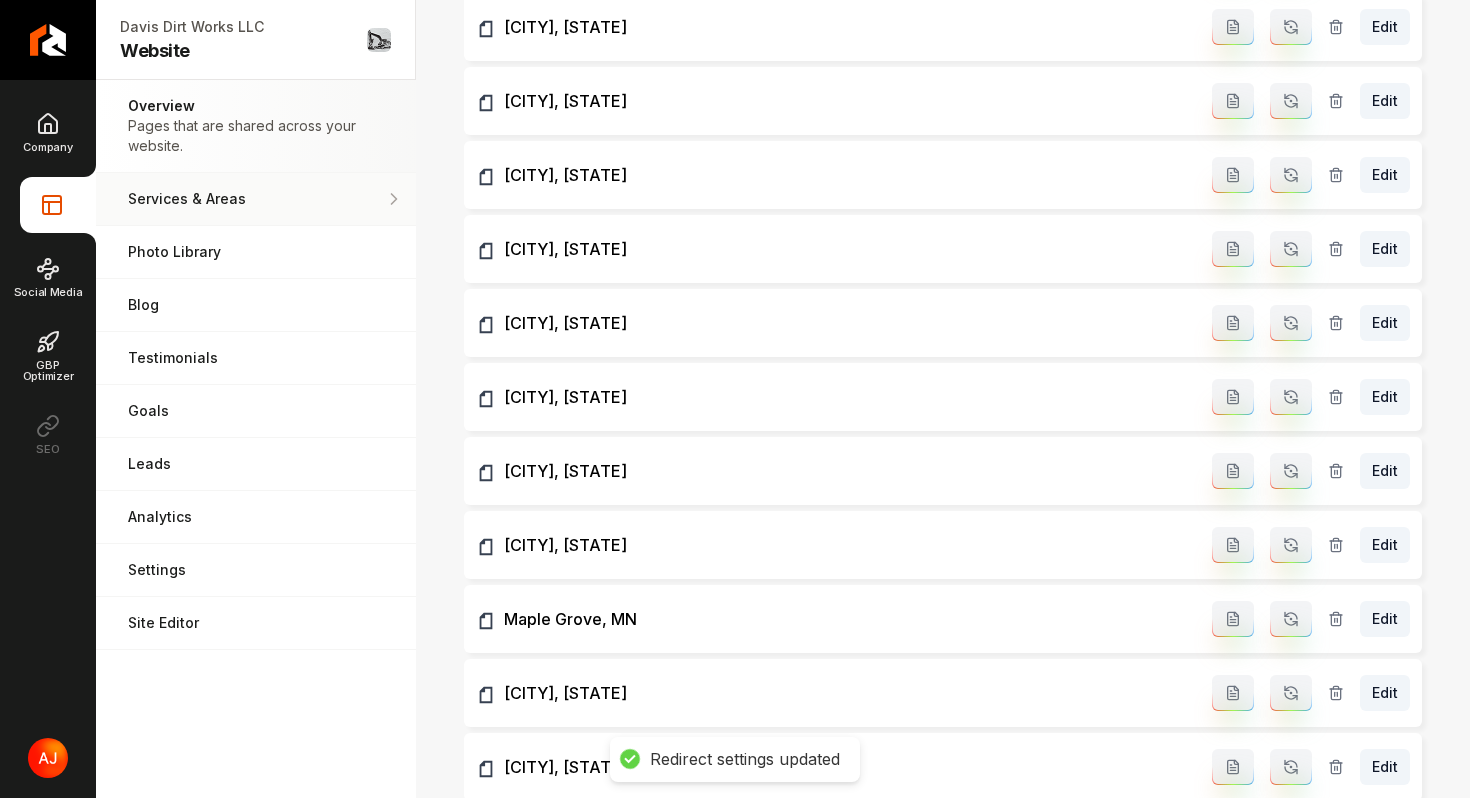 click on "Services & Areas Adjust your services and areas of expertise." at bounding box center (256, 199) 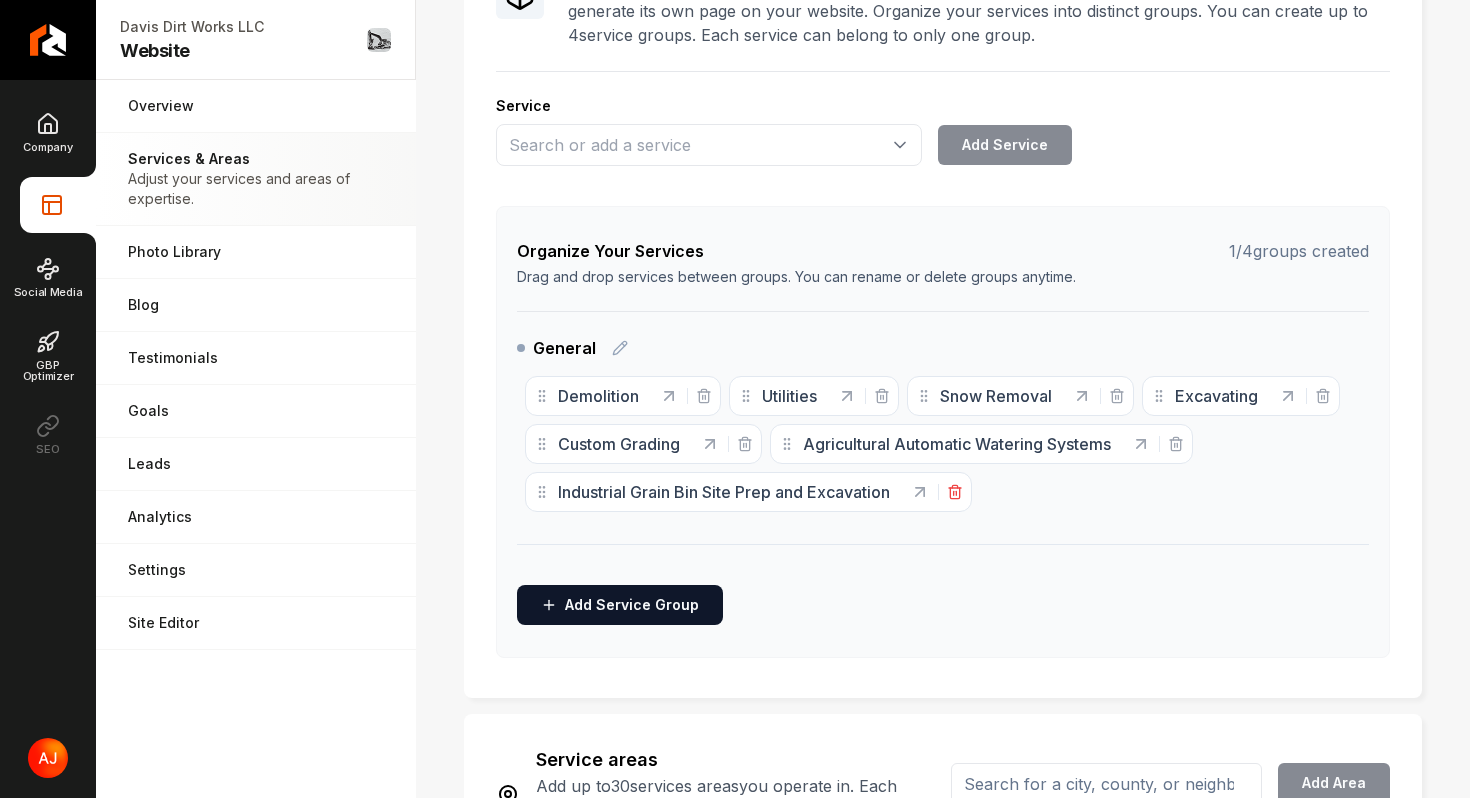 scroll, scrollTop: 201, scrollLeft: 0, axis: vertical 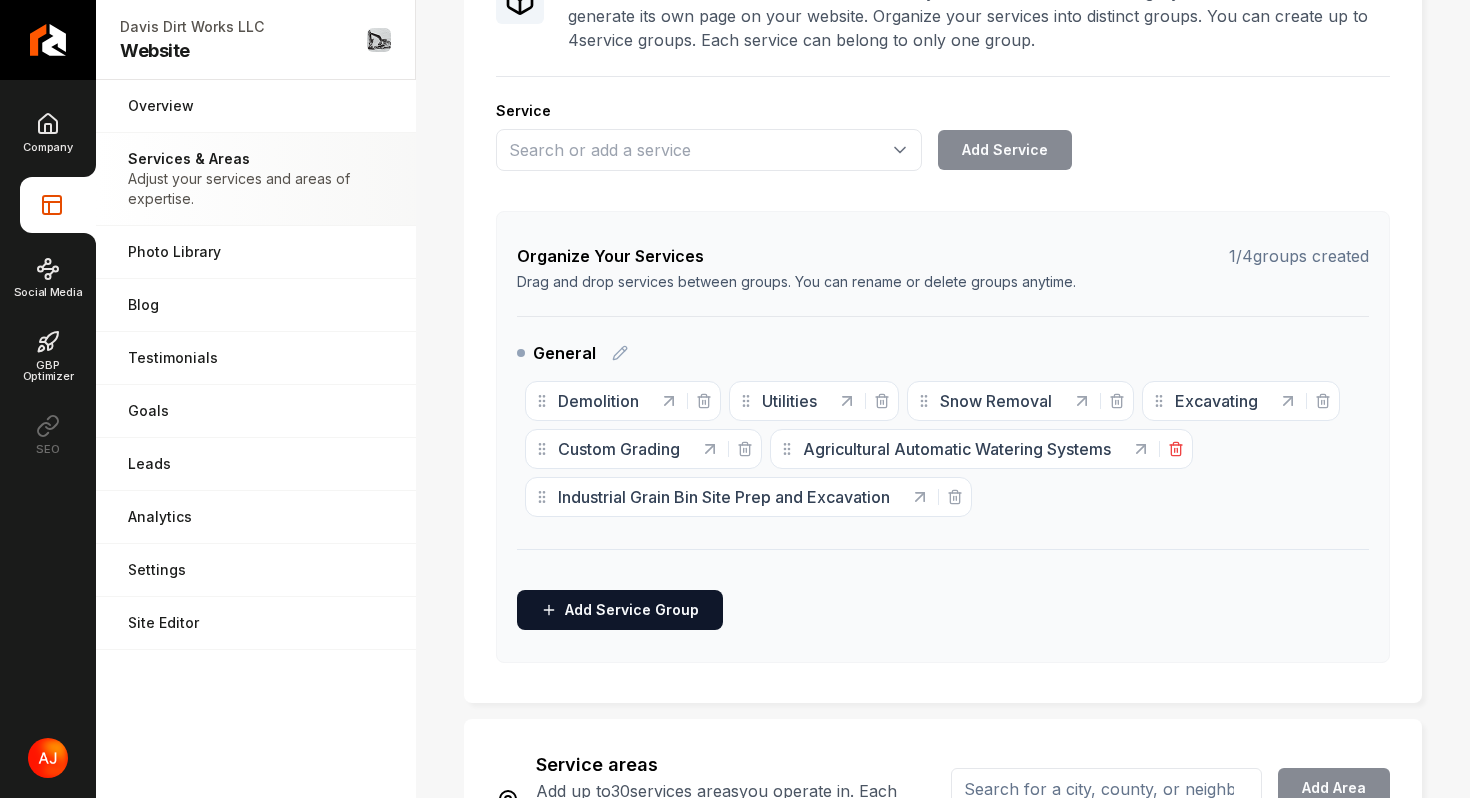 click 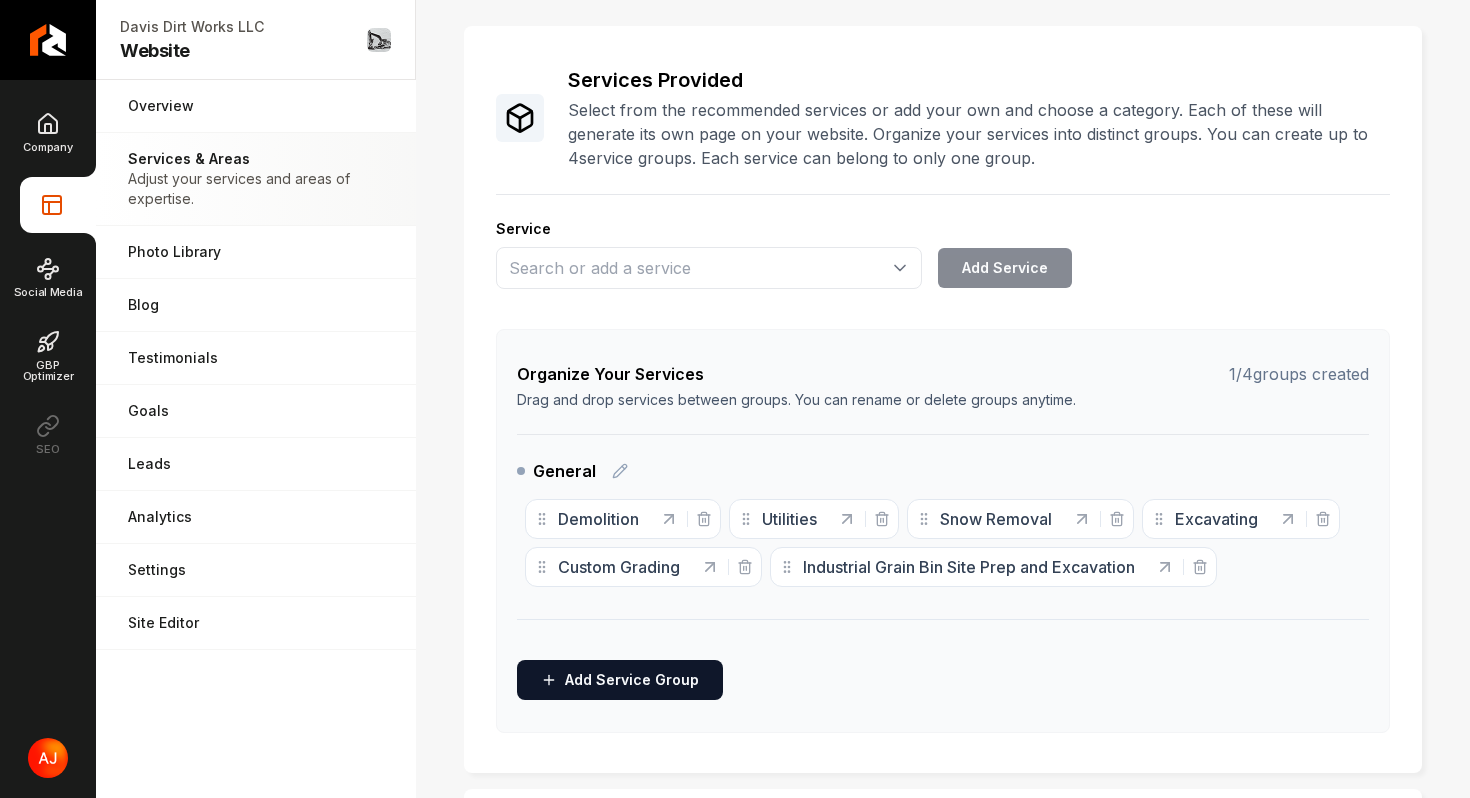 scroll, scrollTop: 0, scrollLeft: 0, axis: both 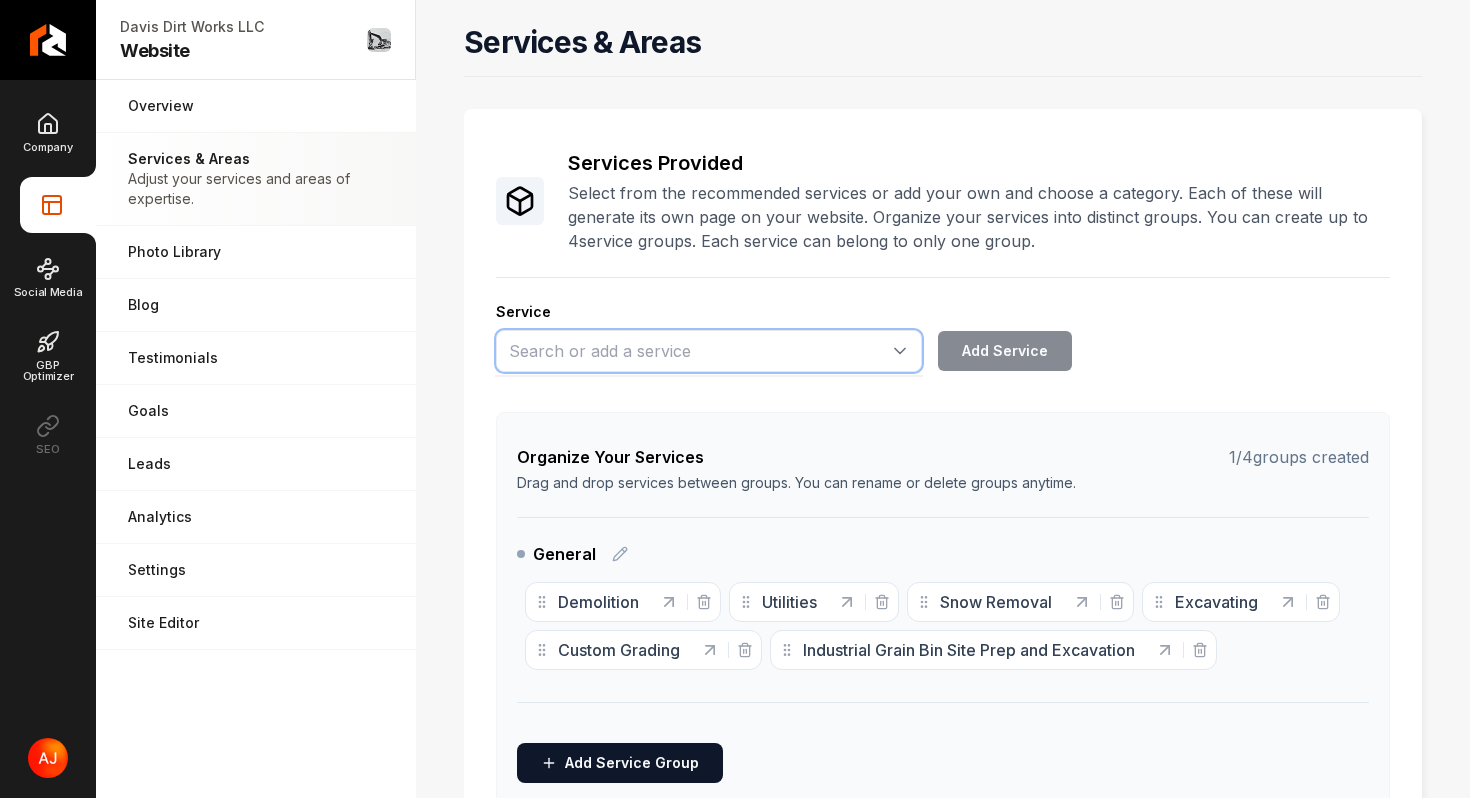 click at bounding box center [709, 351] 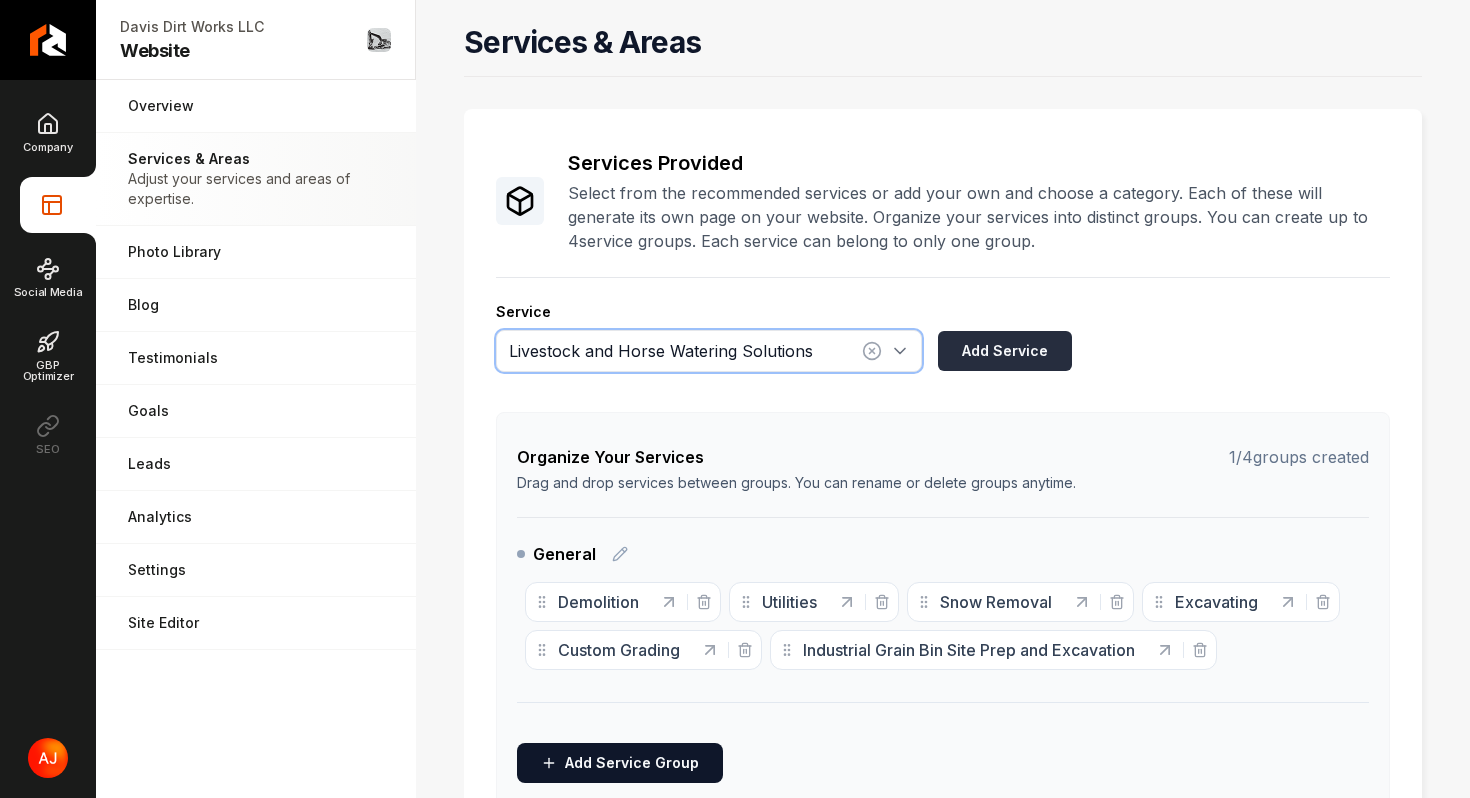 type on "Livestock and Horse Watering Solutions" 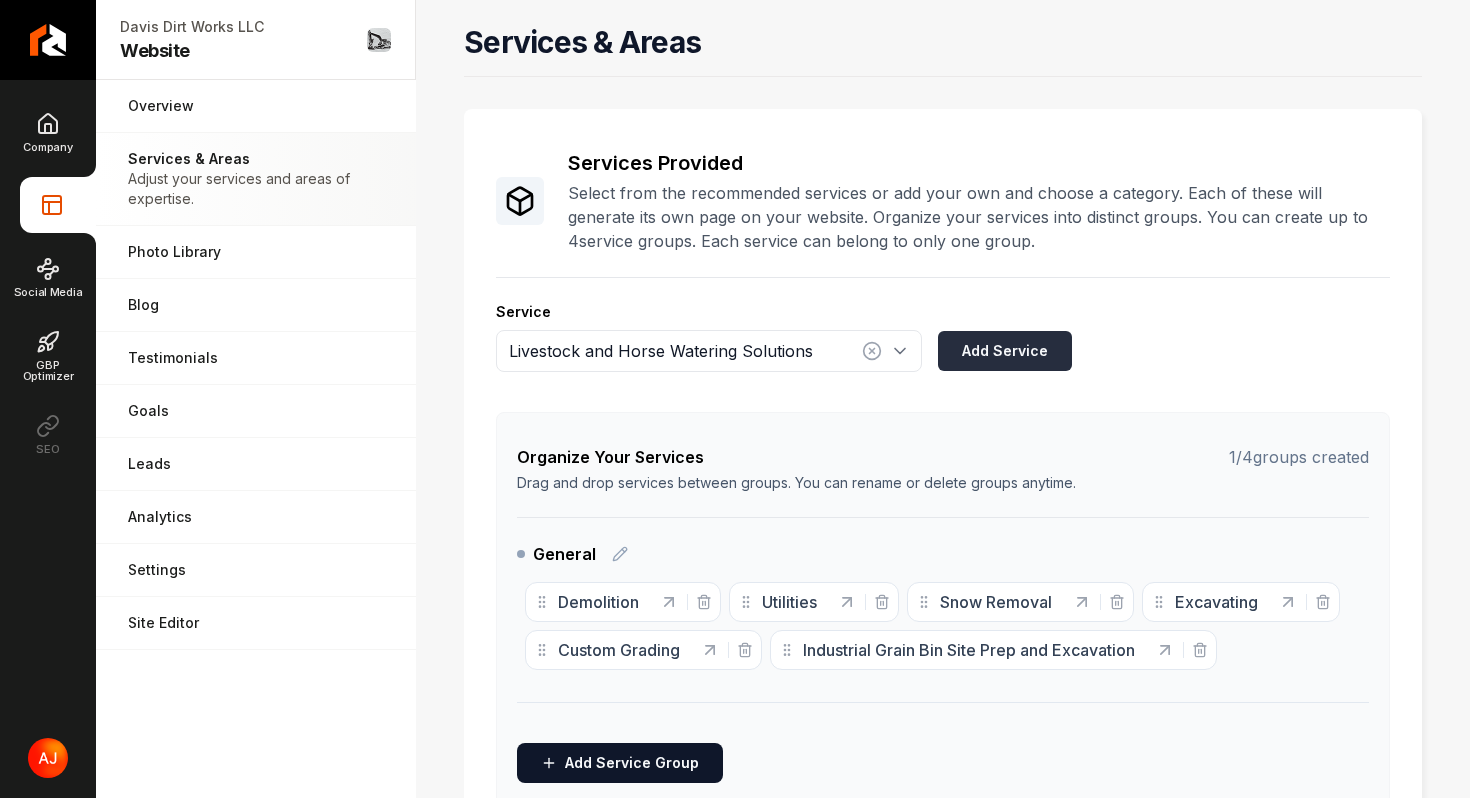 click on "Add Service" at bounding box center (1005, 351) 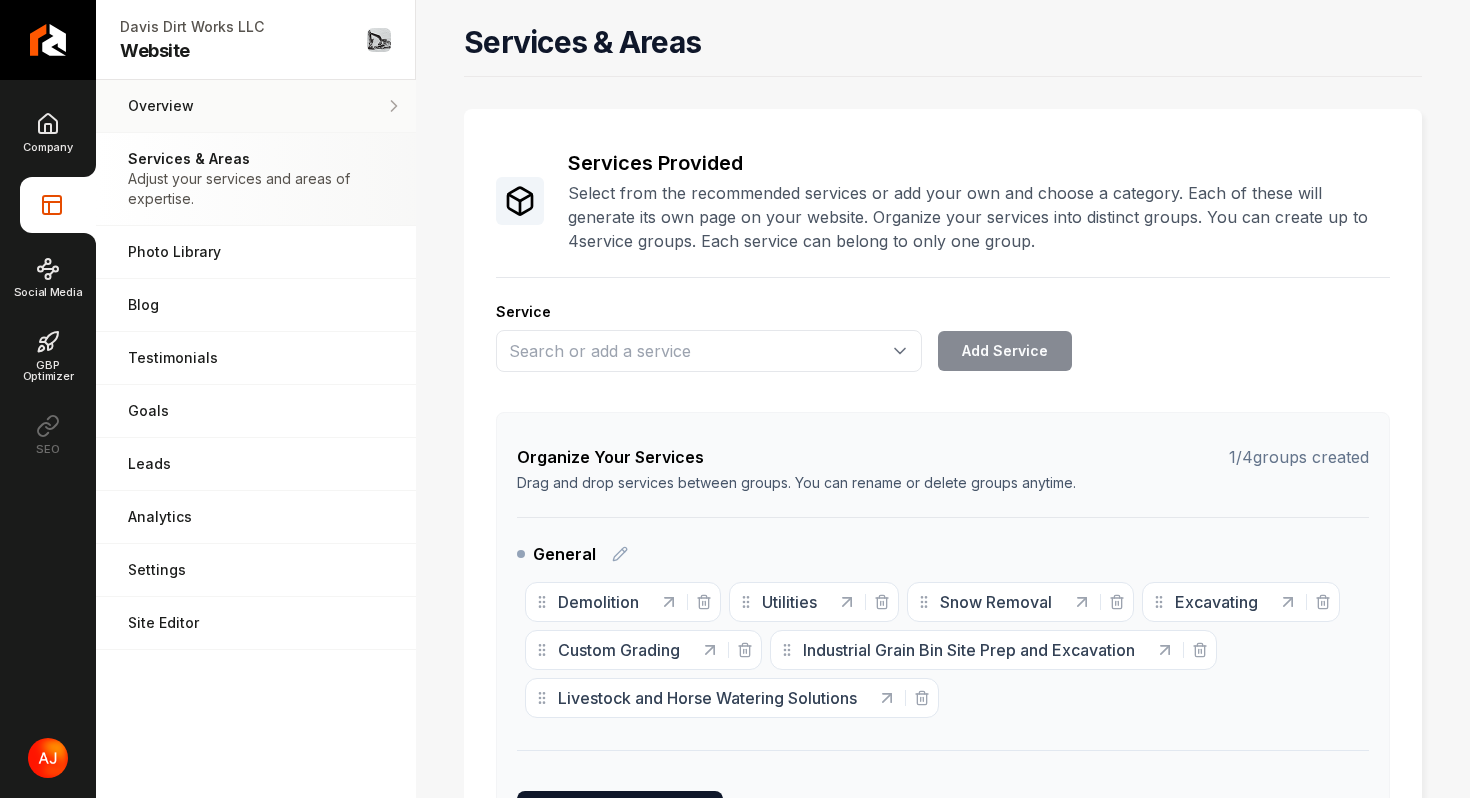 click on "Overview" at bounding box center [256, 106] 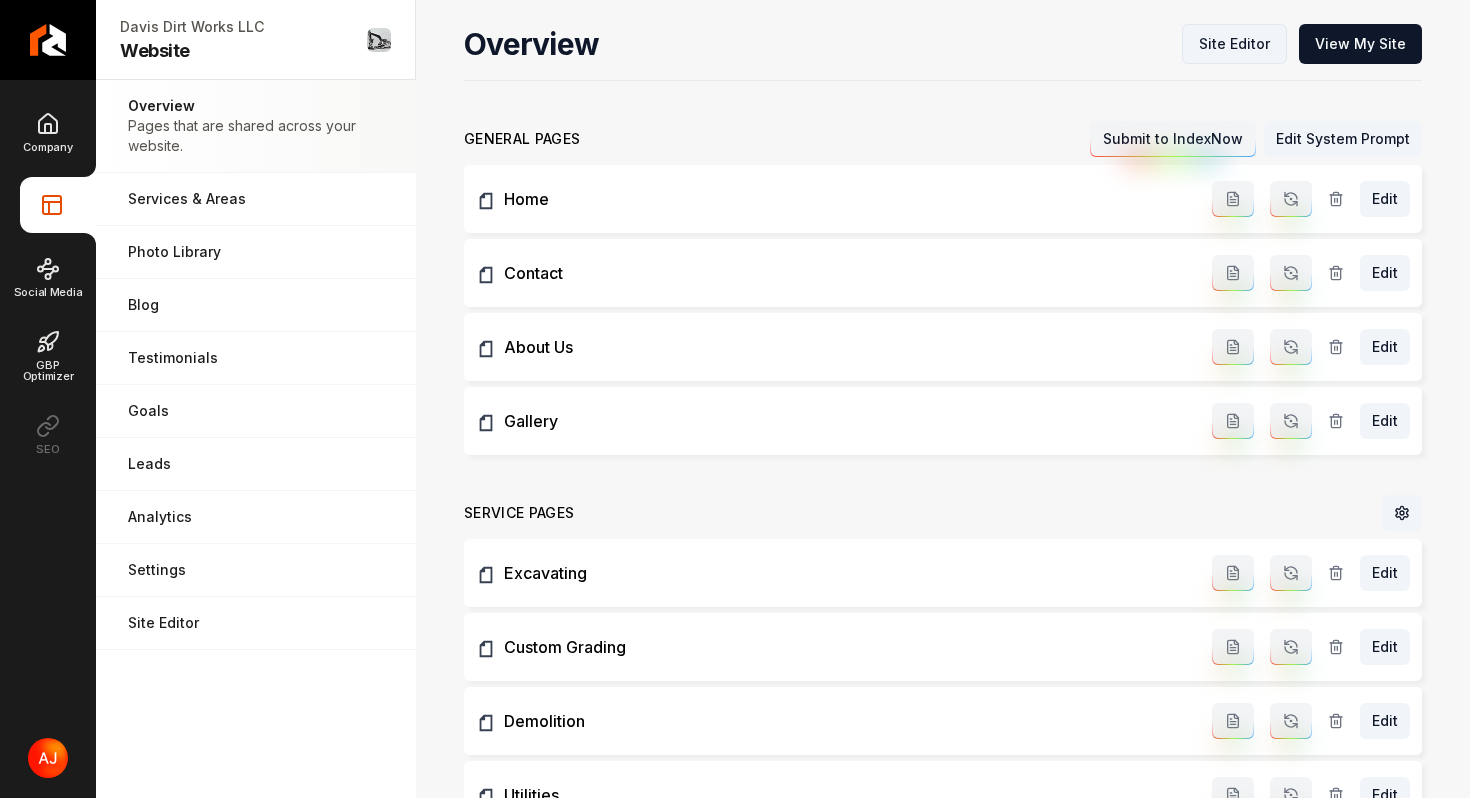 click on "Site Editor" at bounding box center [1234, 44] 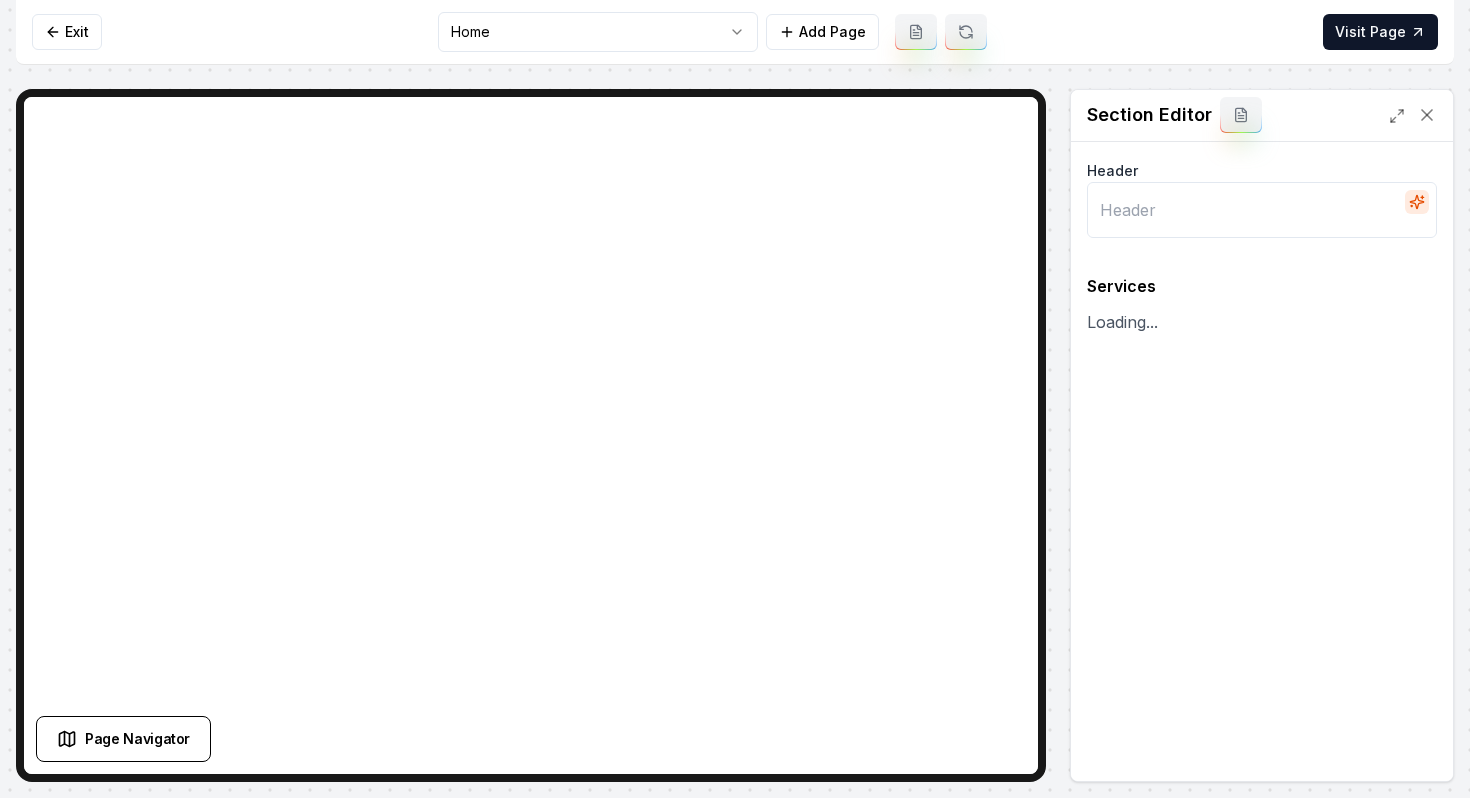 type on "Our Comprehensive Excavation and Seasonal Services" 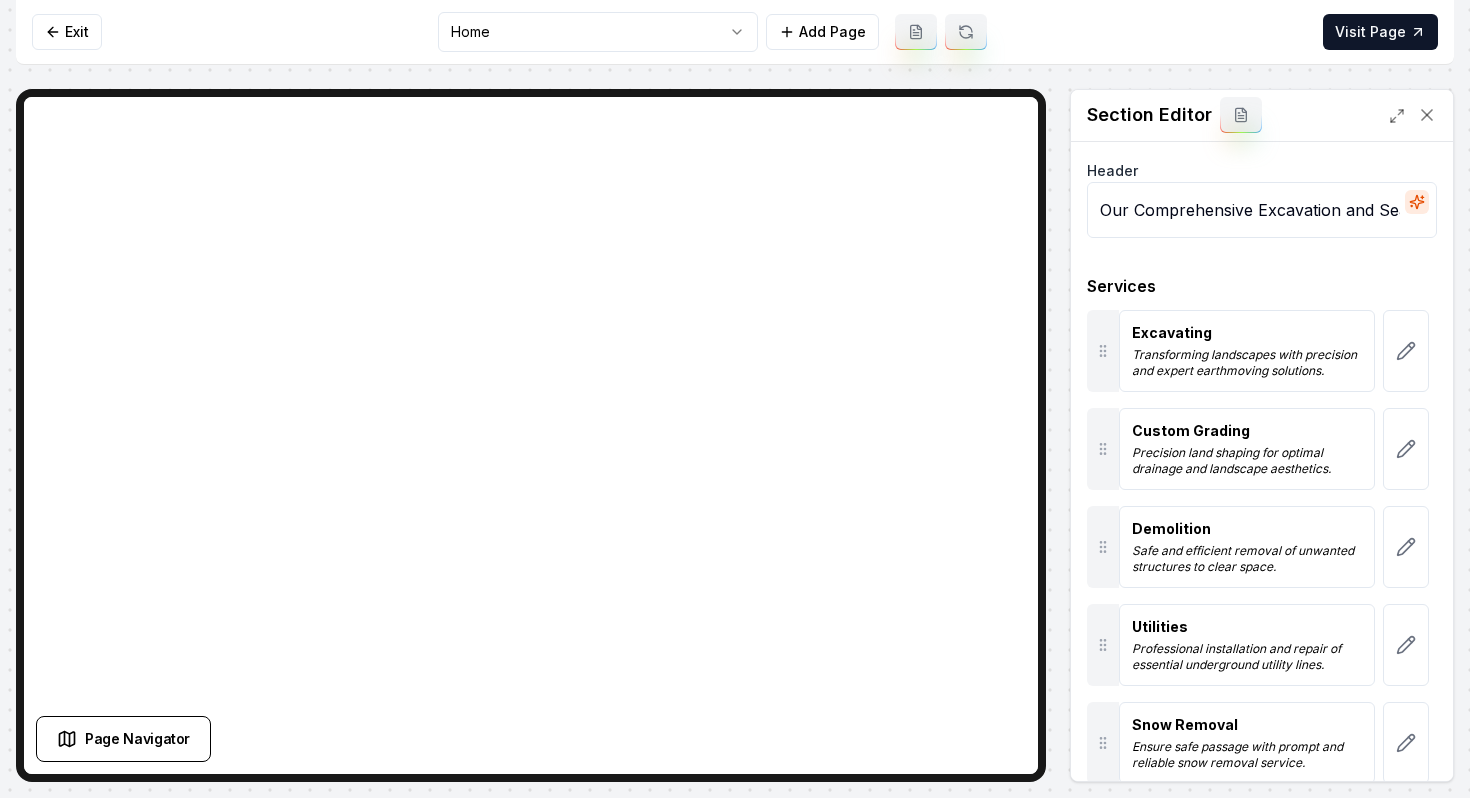 click on "Exit Home Add Page Visit Page  Page Navigator Page Settings Section Editor Header Our Comprehensive Excavation and Seasonal Services Services Excavating Transforming landscapes with precision and expert earthmoving solutions. Custom Grading Precision land shaping for optimal drainage and landscape aesthetics. Demolition Safe and efficient removal of unwanted structures to clear space. Utilities Professional installation and repair of essential underground utility lines. Snow Removal Ensure safe passage with prompt and reliable snow removal service. Industrial Grain Bin Site Prep and Excavation Expert site preparation ensuring stable and efficient grain storage. Livestock and Horse Watering Solutions
To pick up a draggable item, press the space bar.
While dragging, use the arrow keys to move the item.
Press space again to drop the item in its new position, or press escape to cancel.
+ Add a service Discard Changes Save" at bounding box center [735, 391] 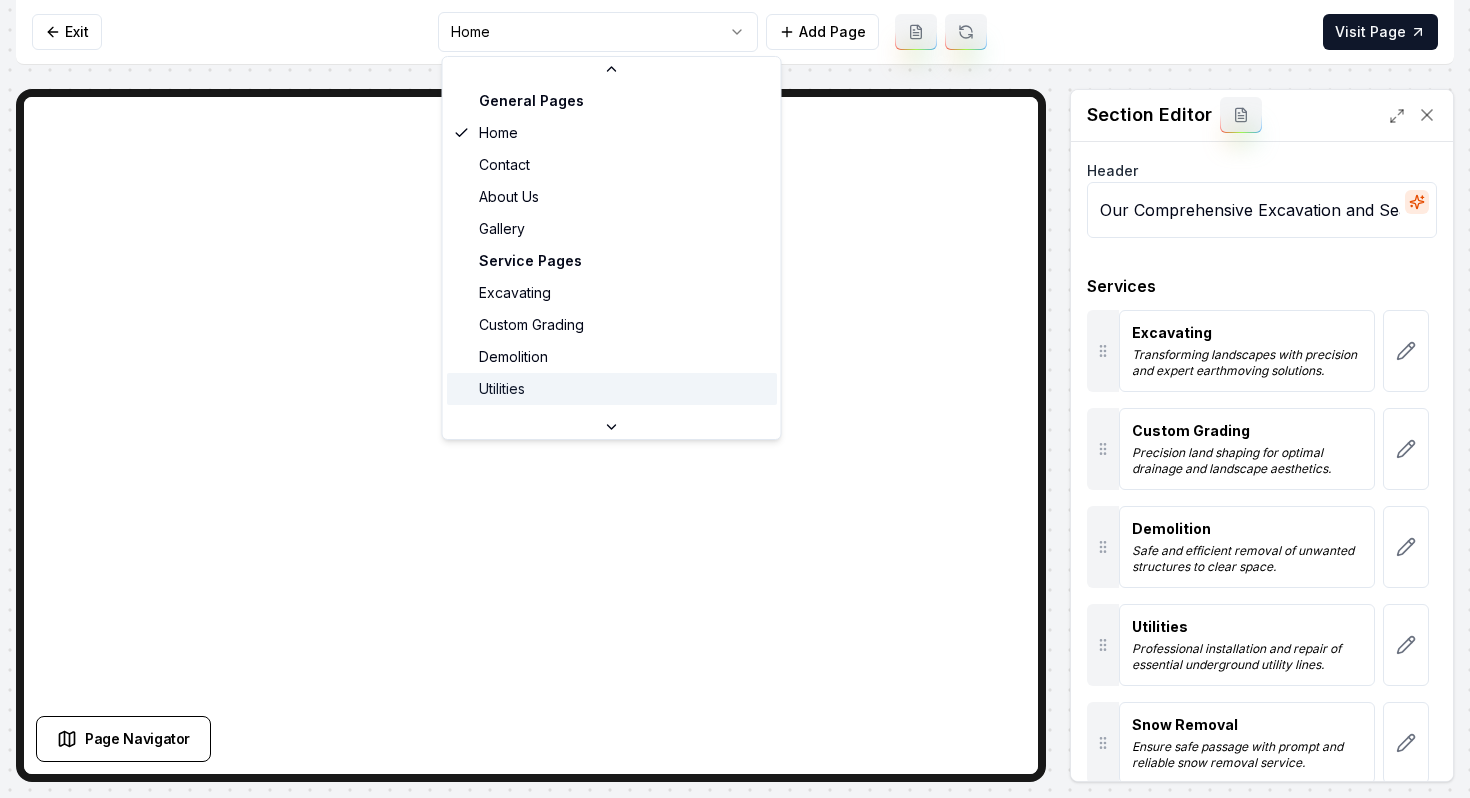 scroll, scrollTop: 169, scrollLeft: 0, axis: vertical 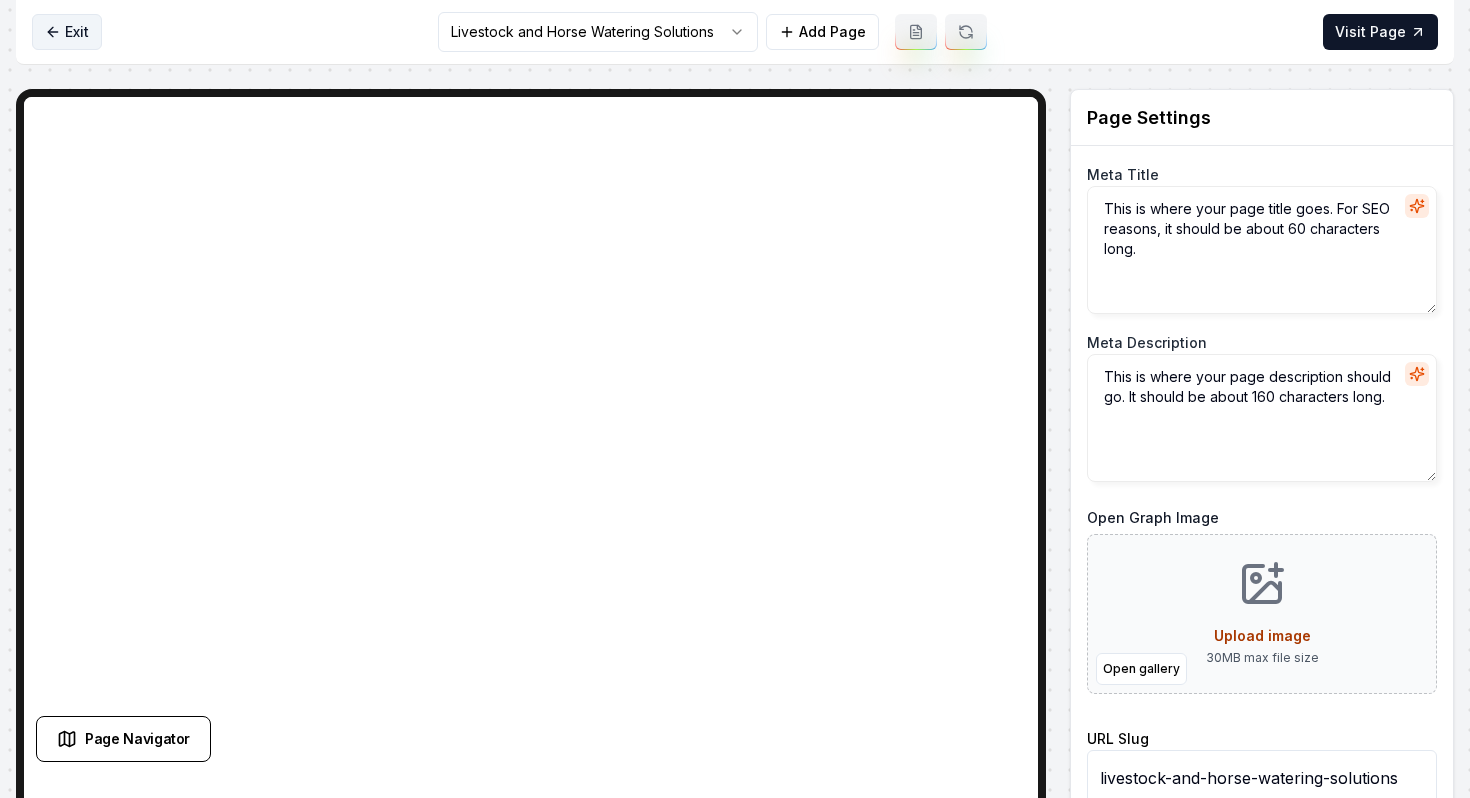 click on "Exit" at bounding box center (67, 32) 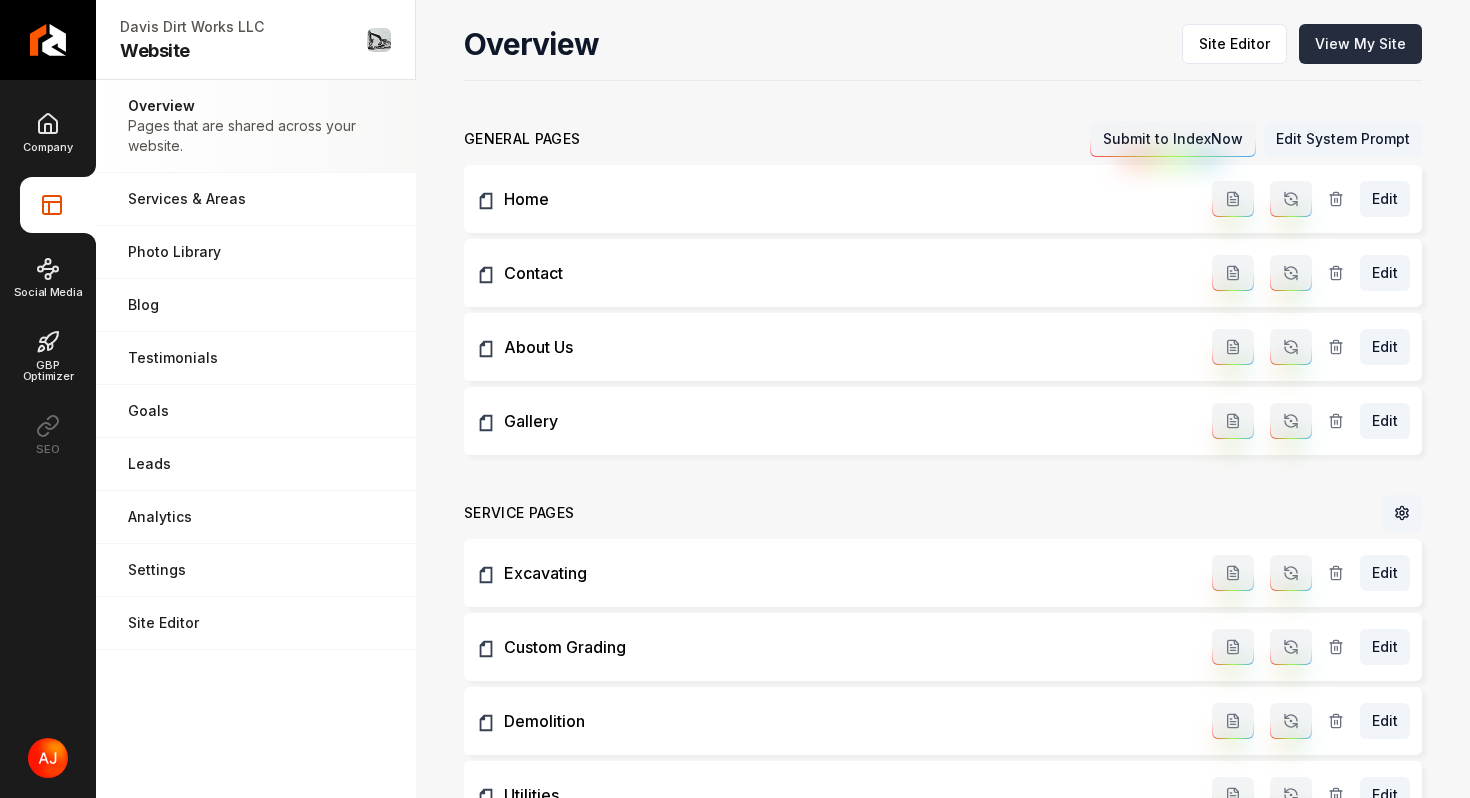 click on "View My Site" at bounding box center (1360, 44) 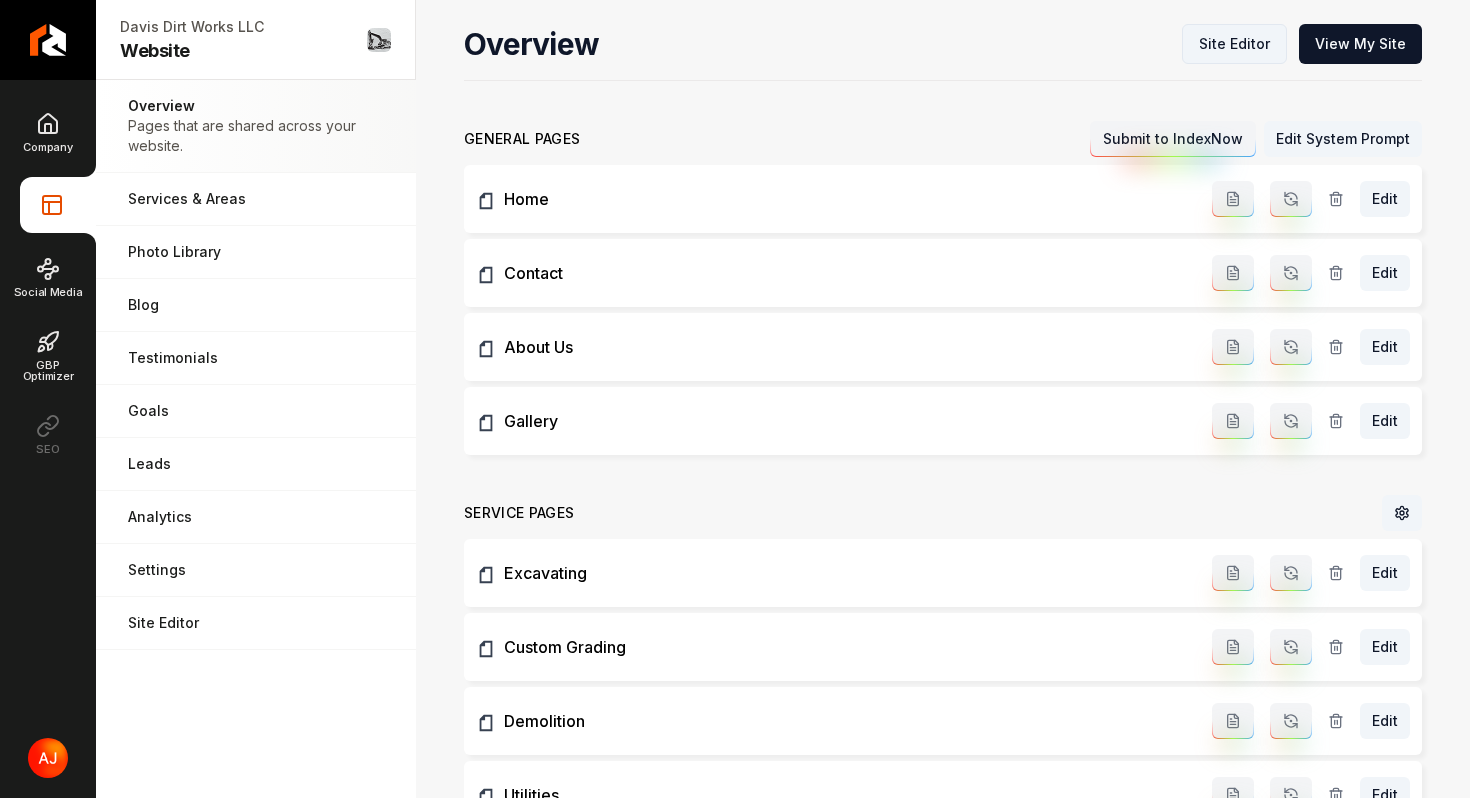 click on "Site Editor" at bounding box center [1234, 44] 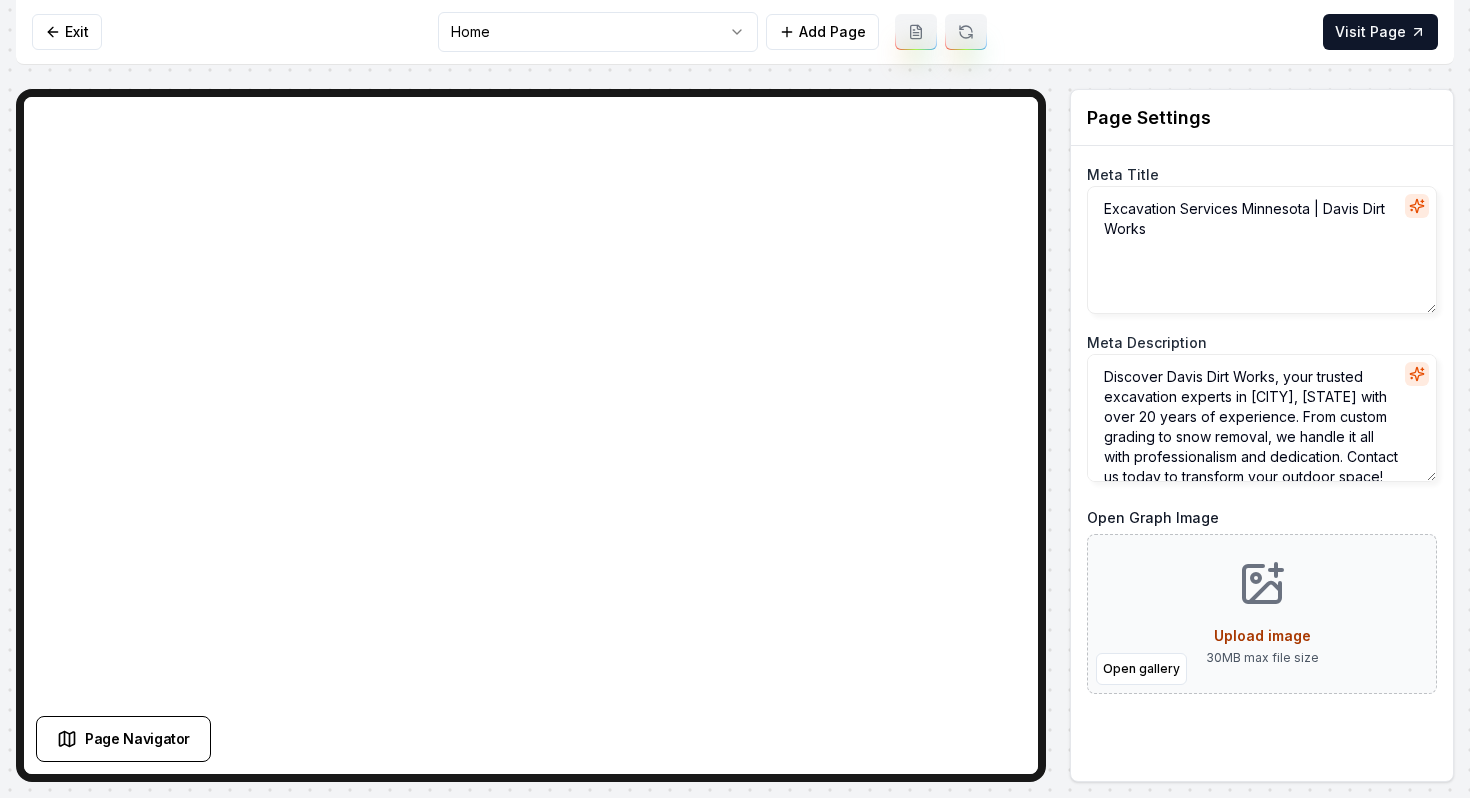 click on "Computer Required This feature is only available on a computer. Please switch to a computer to edit your site. Go back  Exit Home Add Page Visit Page  Page Navigator Page Settings Meta Title Excavation Services Minnesota | Davis Dirt Works Meta Description Discover Davis Dirt Works, your trusted excavation experts in Becker, MN with over 20 years of experience. From custom grading to snow removal, we handle it all with professionalism and dedication. Contact us today to transform your outdoor space! Open Graph Image Open gallery Upload image 30  MB max file size Discard Changes Save Section Editor Unsupported section type /dashboard/sites/c6d9d9ba-3525-4006-b292-0f3c71899968/pages/2fc2bc18-6475-4cc6-8faf-4de9201fa4da" at bounding box center (735, 399) 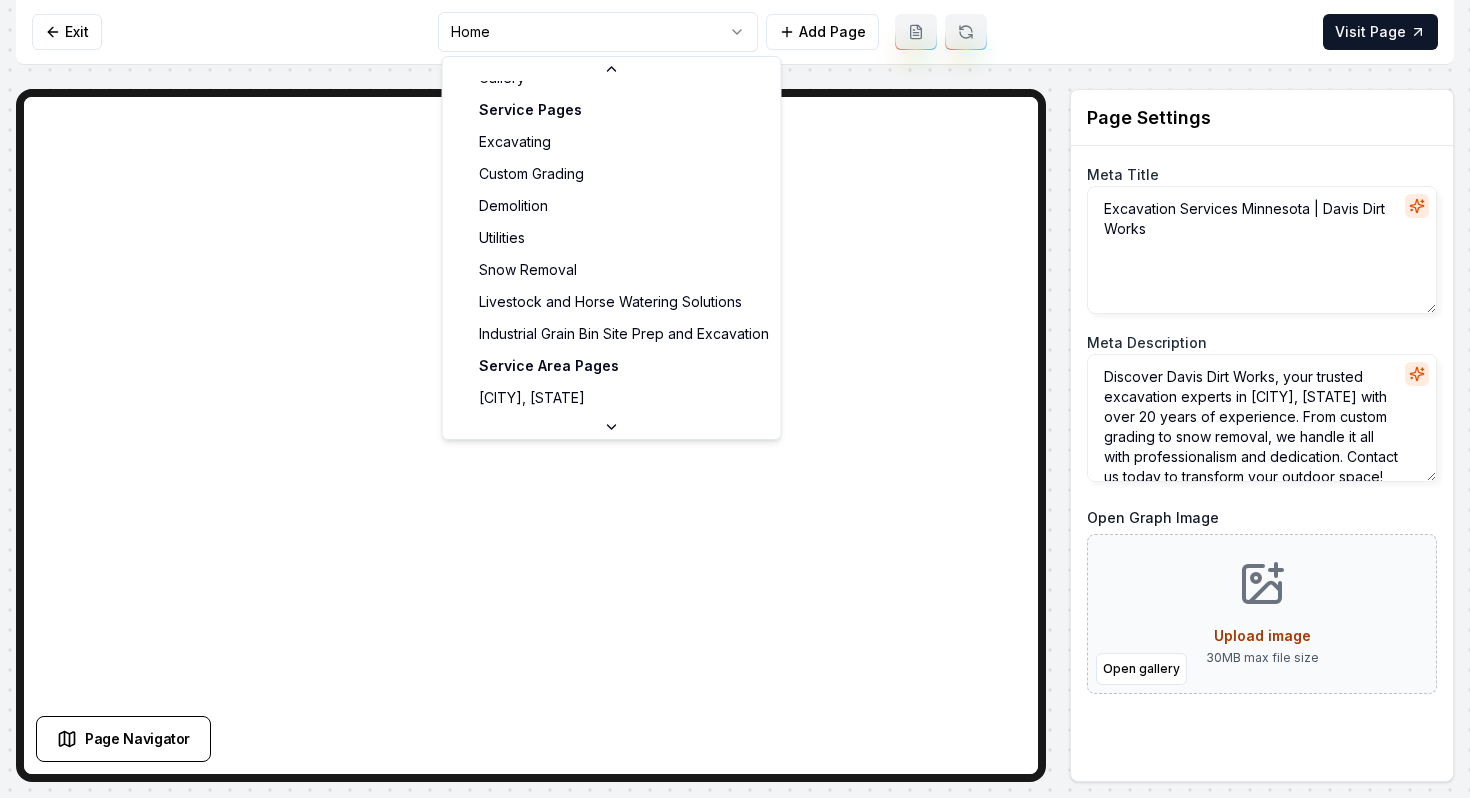 scroll, scrollTop: 152, scrollLeft: 0, axis: vertical 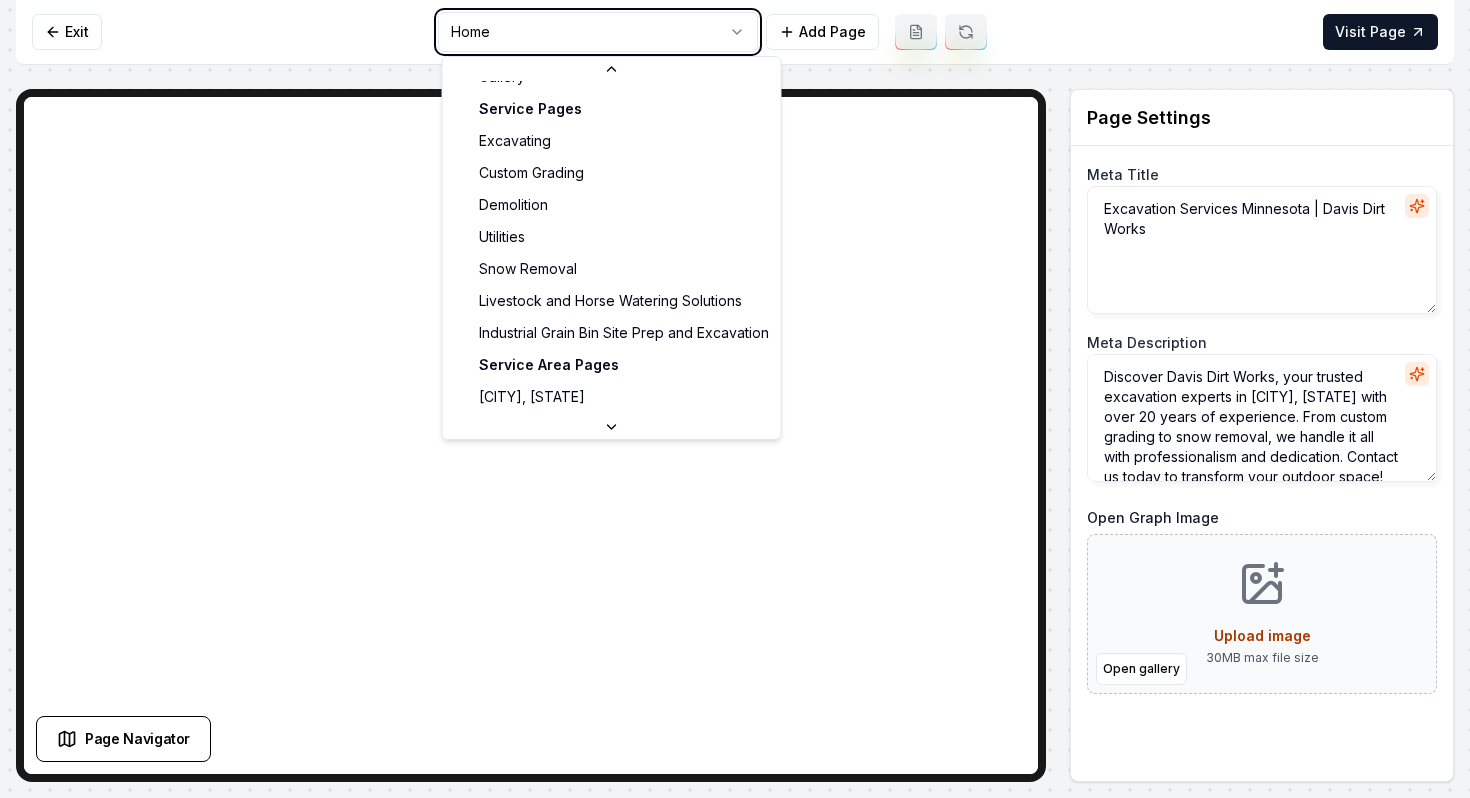 type on "This is where your page title goes. For SEO reasons, it should be about 60 characters long." 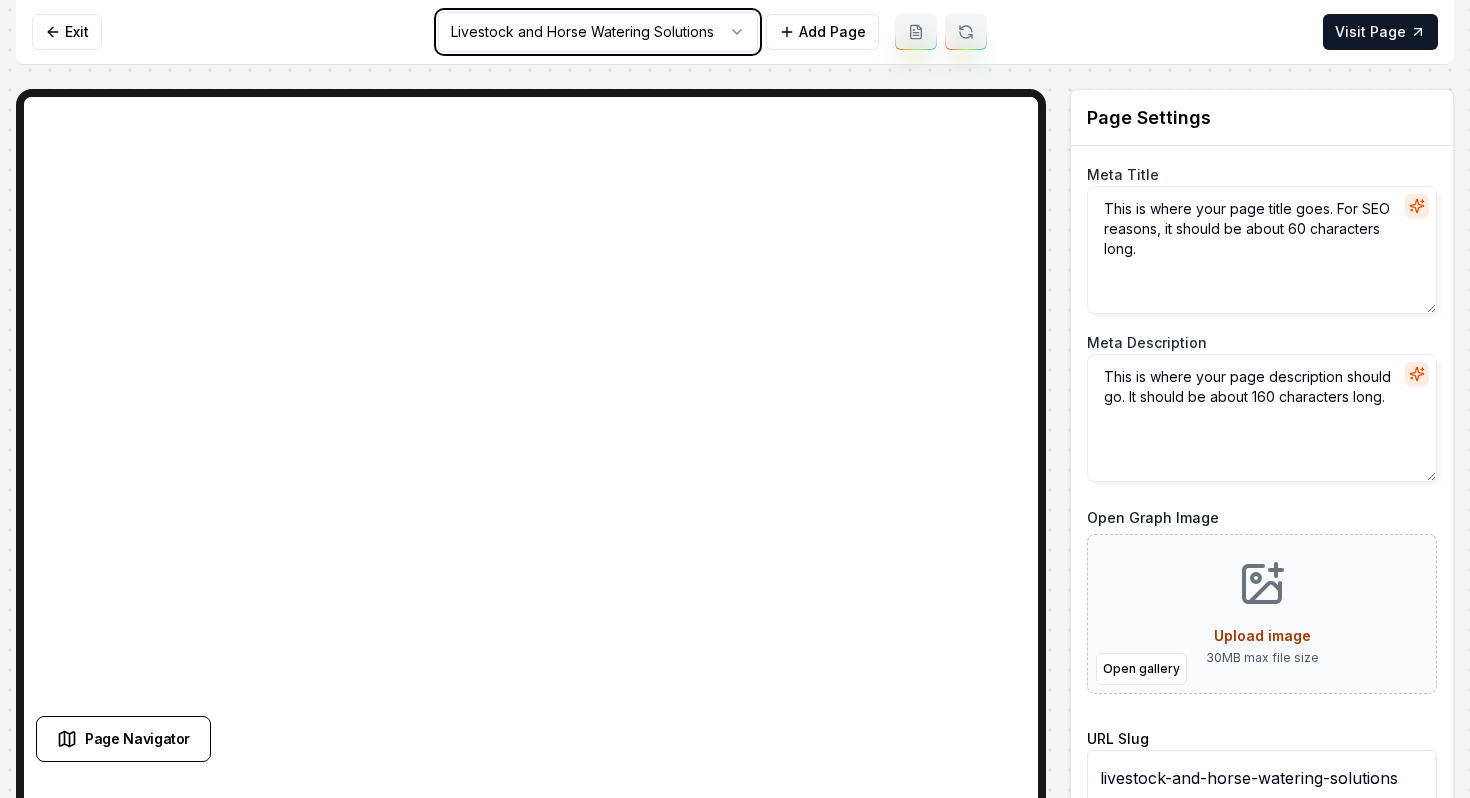 type on "Livestock & Horse Water Solutions - Davis Dirt Works LLC" 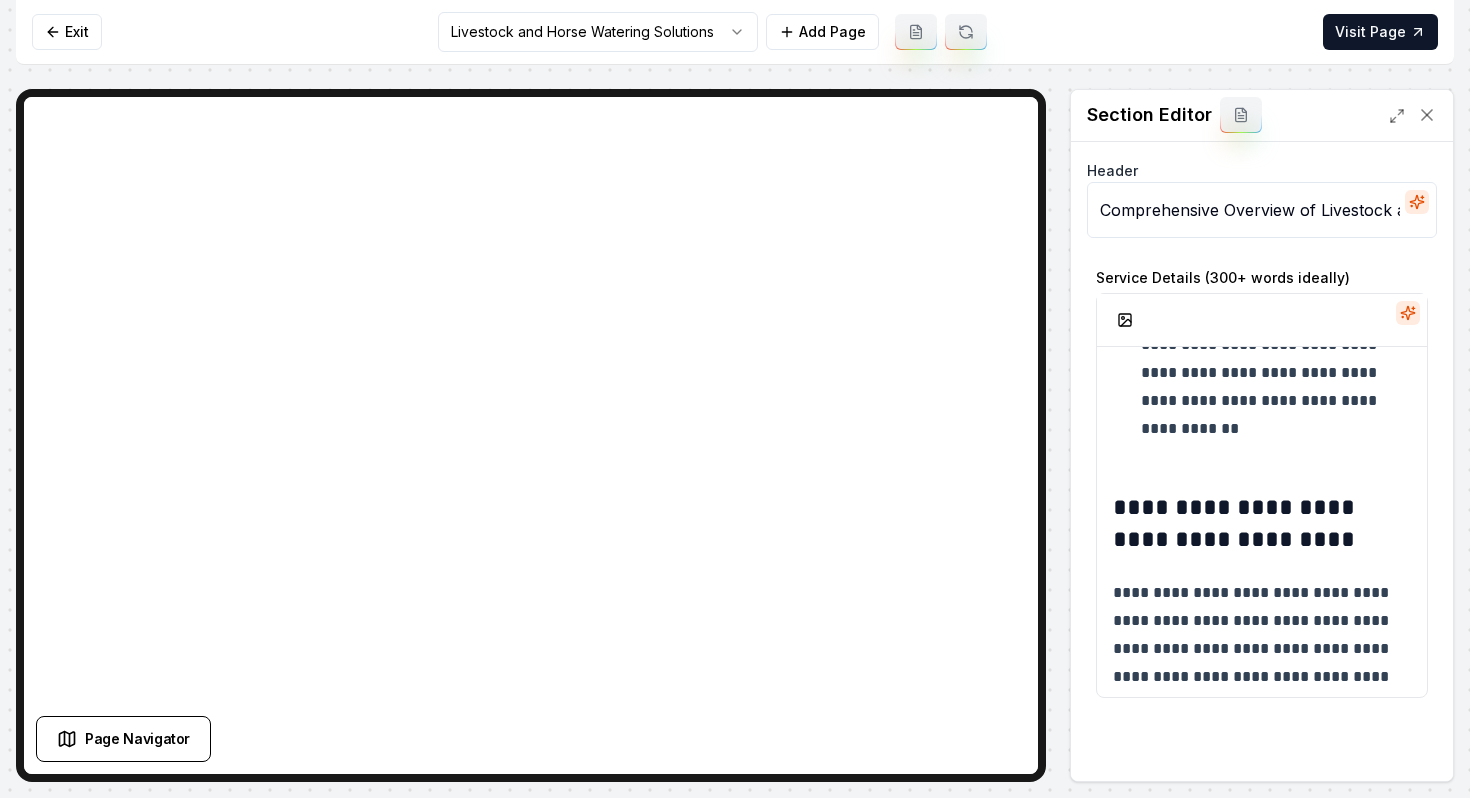 scroll, scrollTop: 818, scrollLeft: 0, axis: vertical 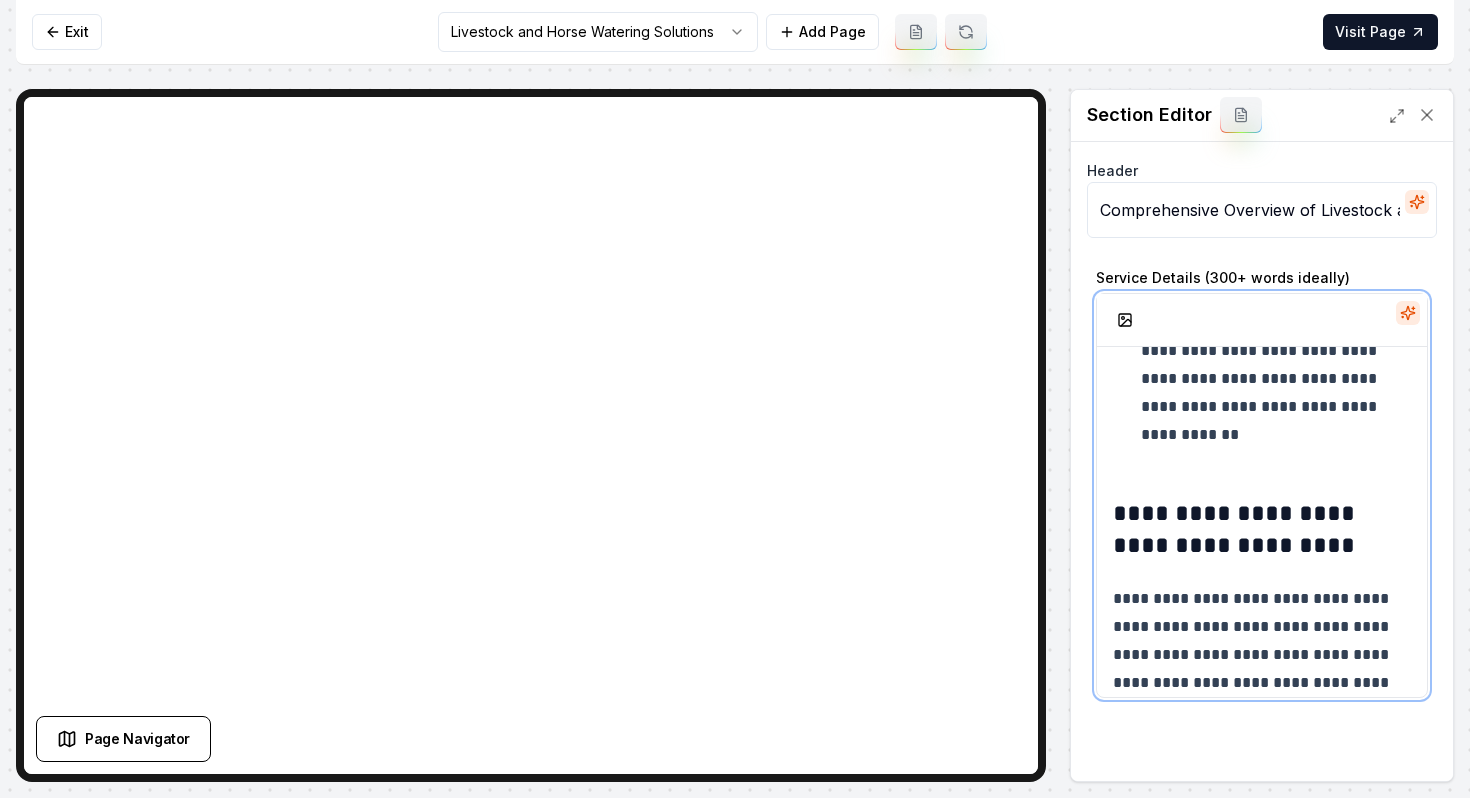 click on "**********" at bounding box center [1262, 953] 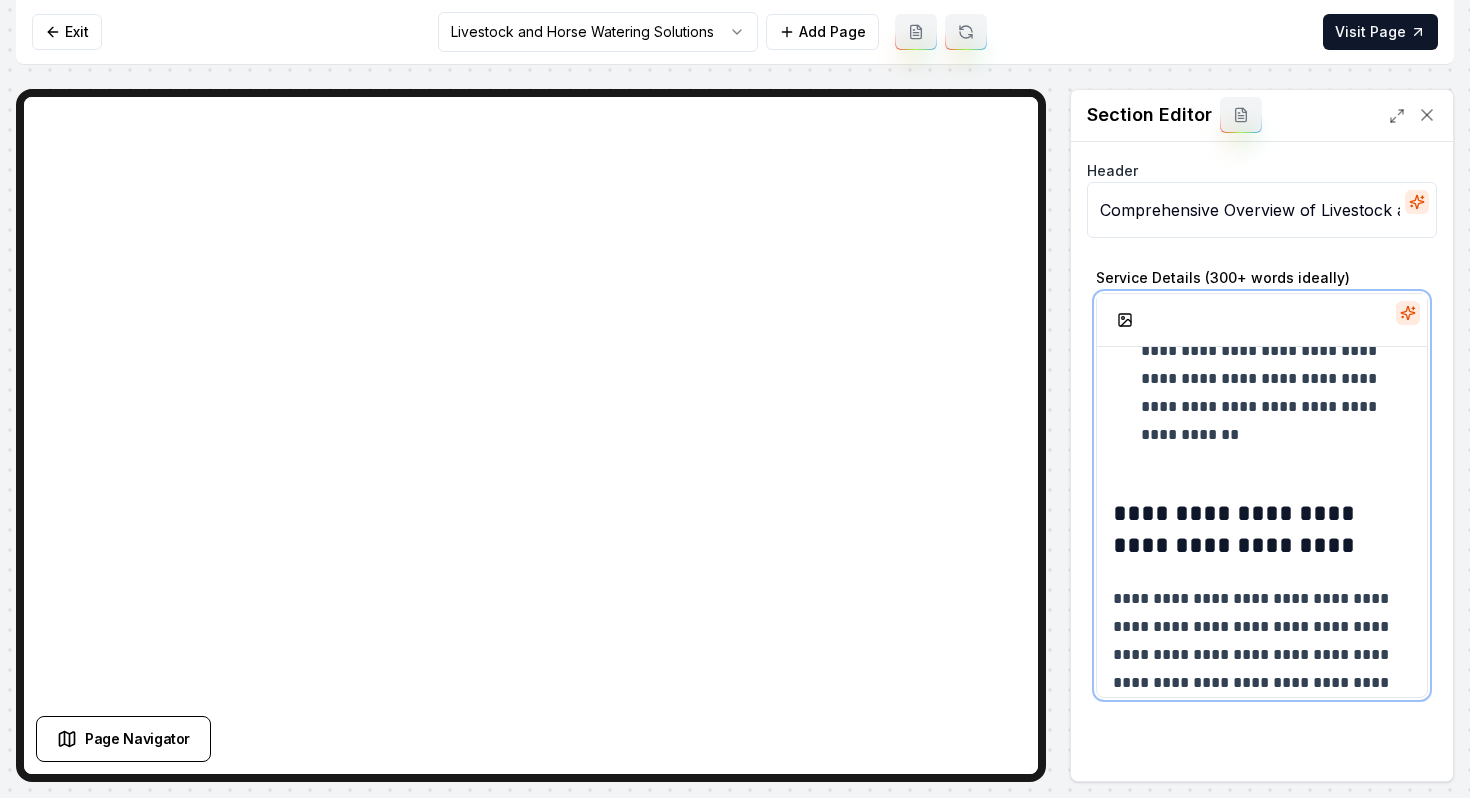 click on "**********" at bounding box center [1276, 365] 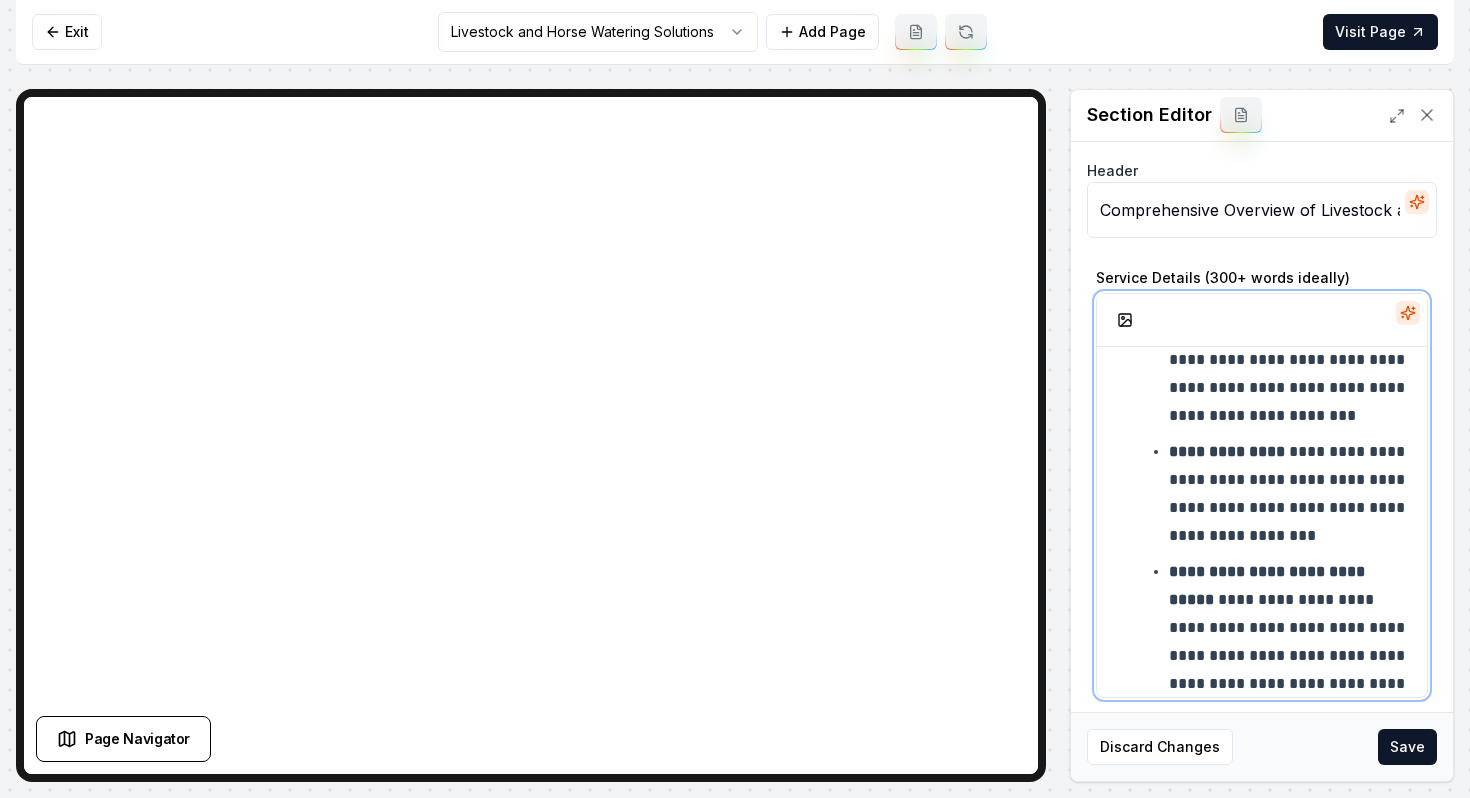 scroll, scrollTop: 1300, scrollLeft: 0, axis: vertical 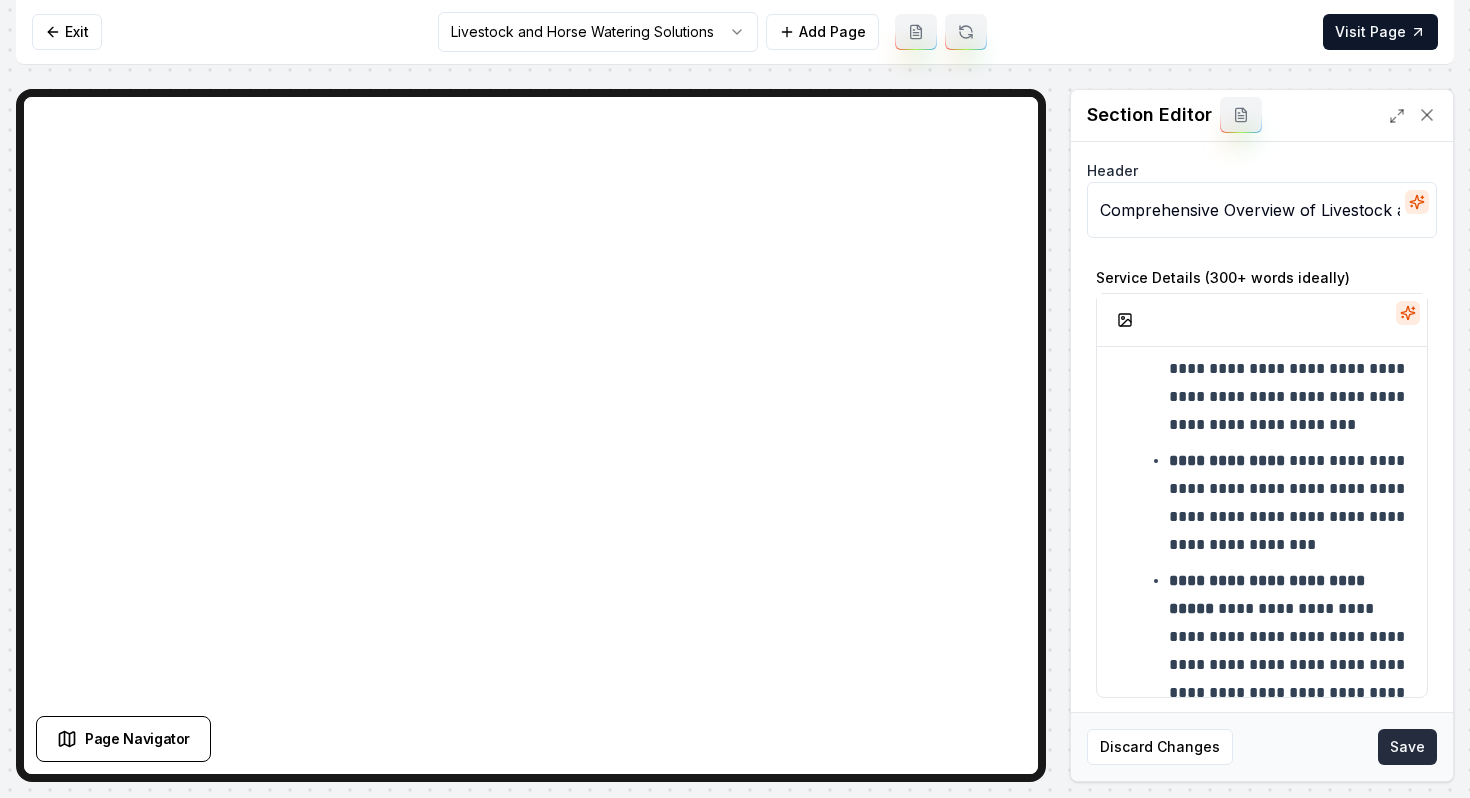 click on "Save" at bounding box center (1407, 747) 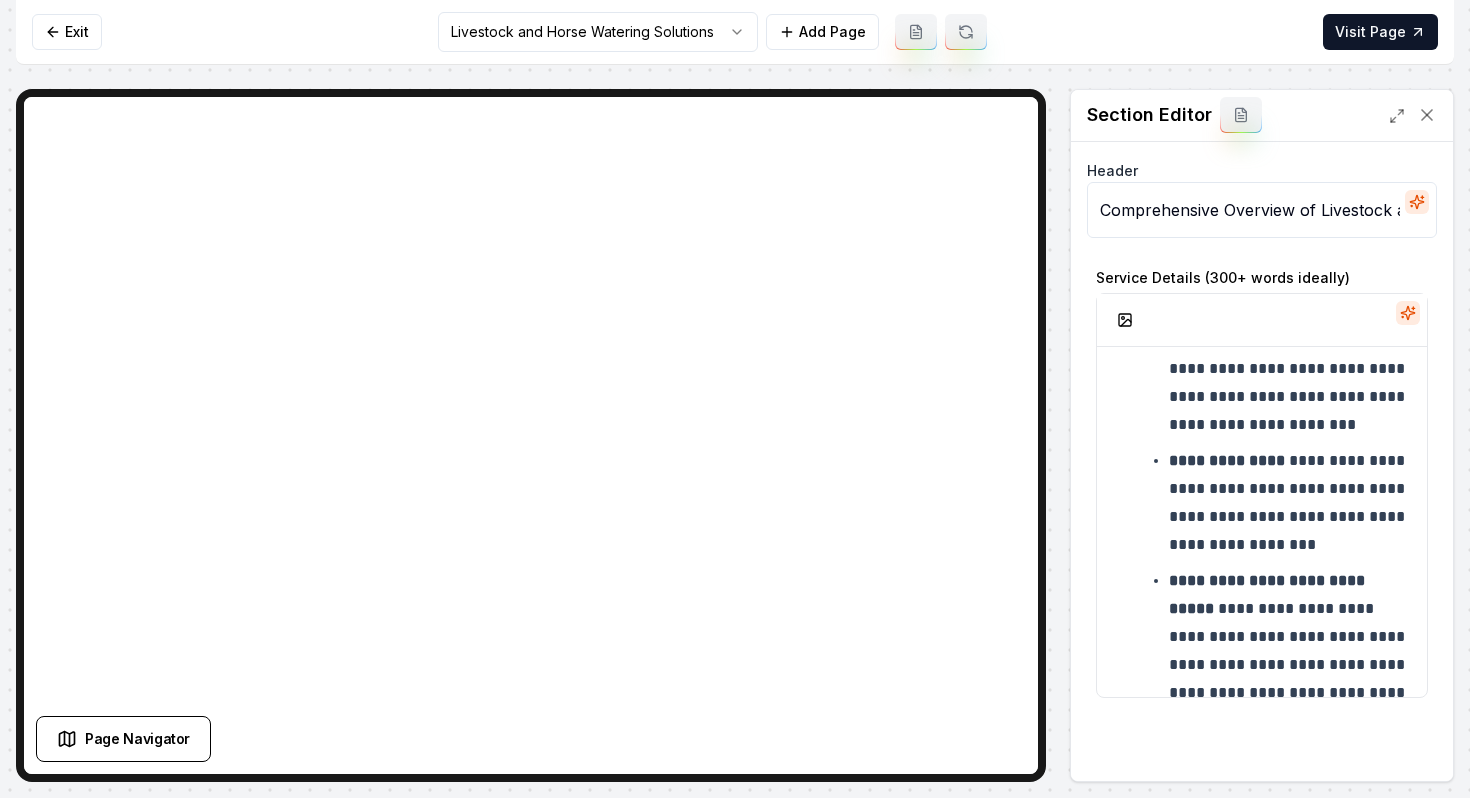 click on "**********" at bounding box center (735, 399) 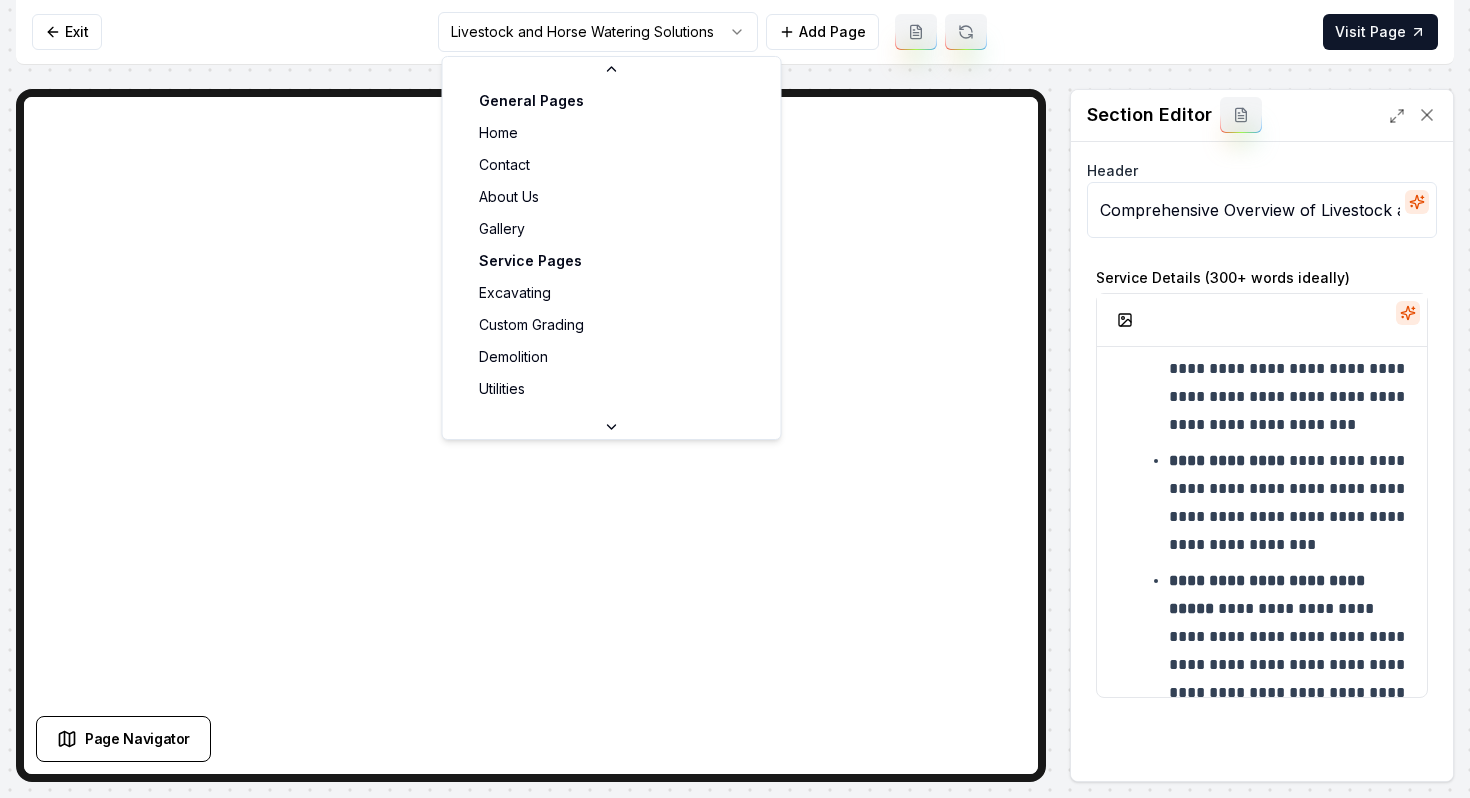 scroll, scrollTop: 54, scrollLeft: 0, axis: vertical 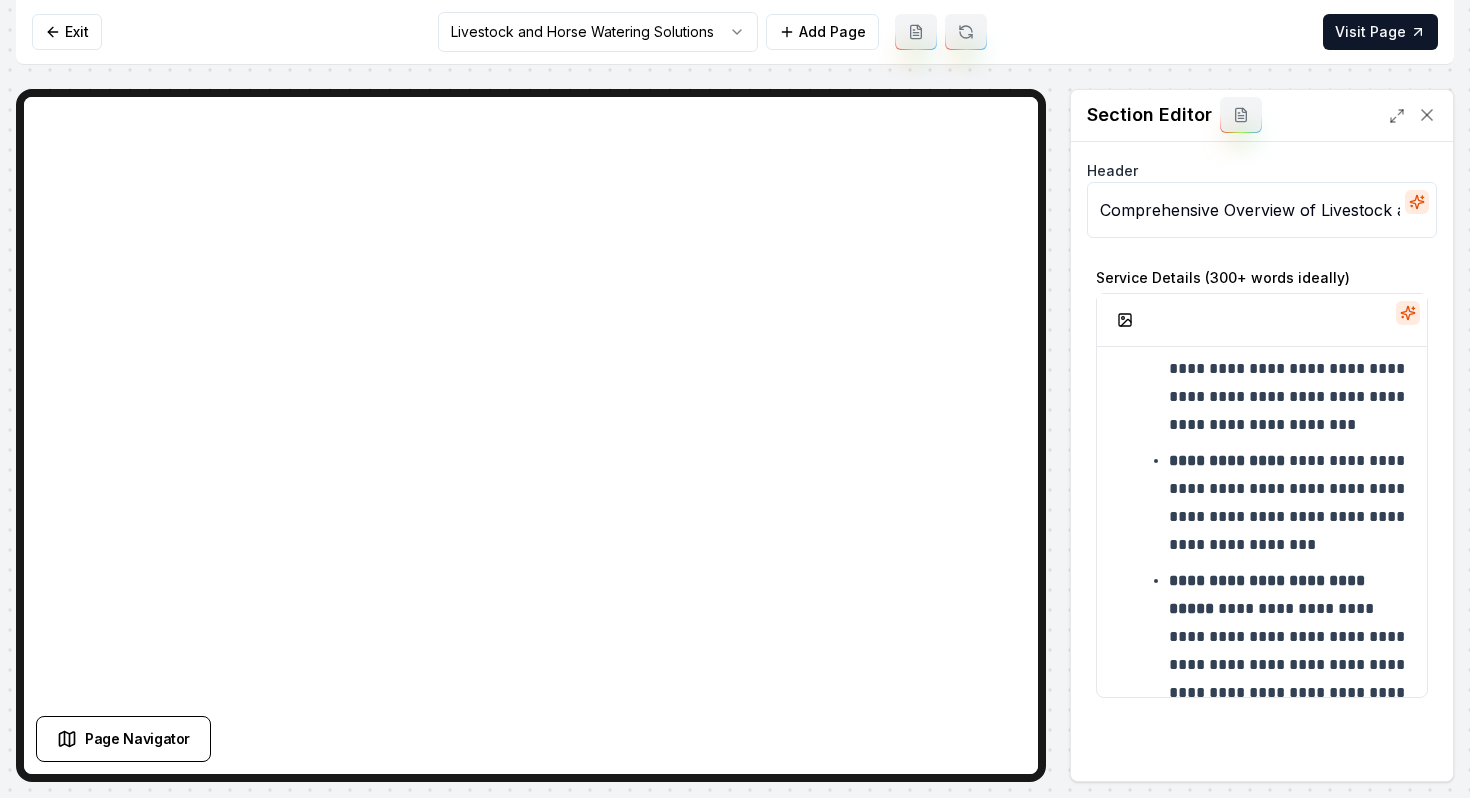 click on "**********" at bounding box center [735, 399] 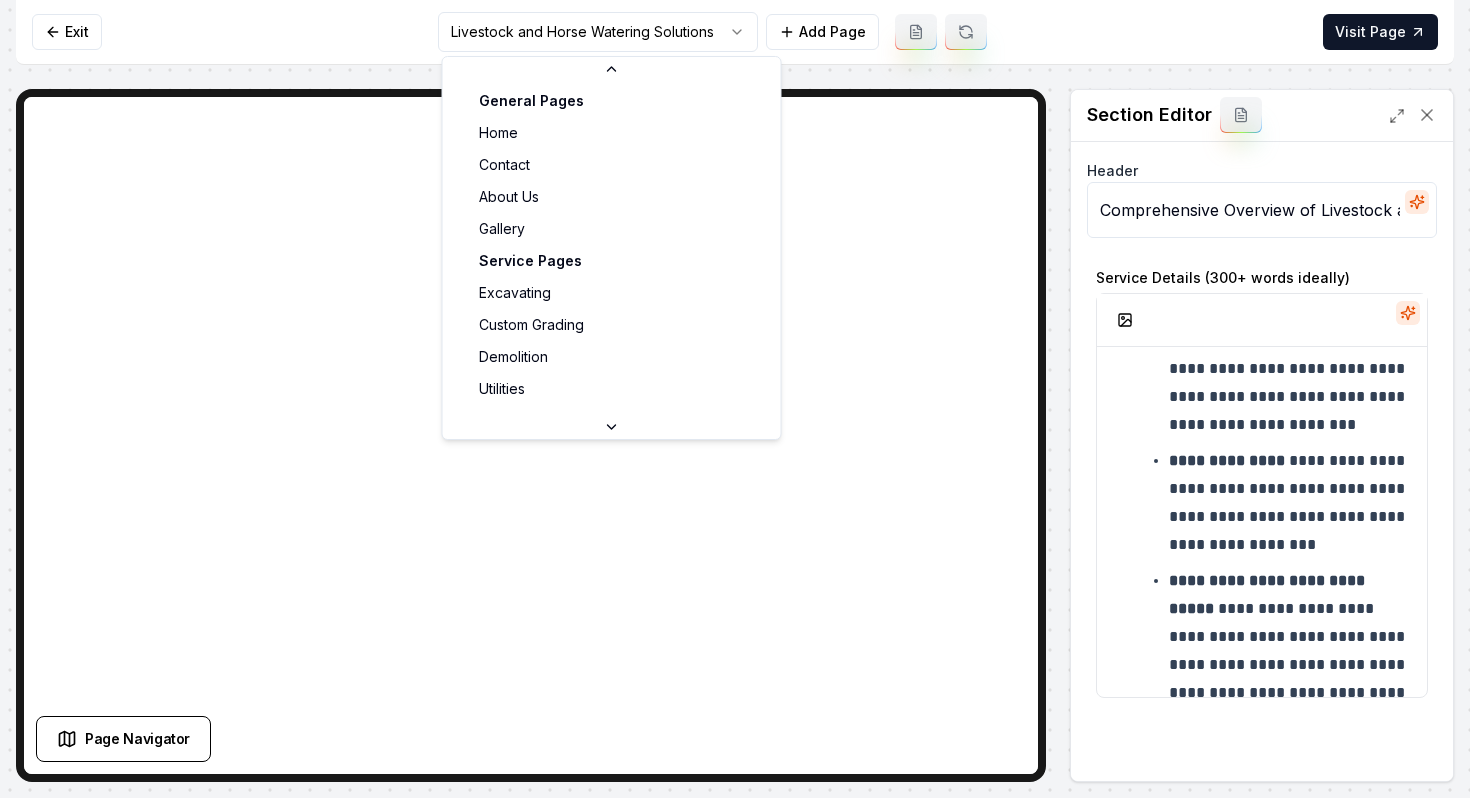 scroll, scrollTop: 54, scrollLeft: 0, axis: vertical 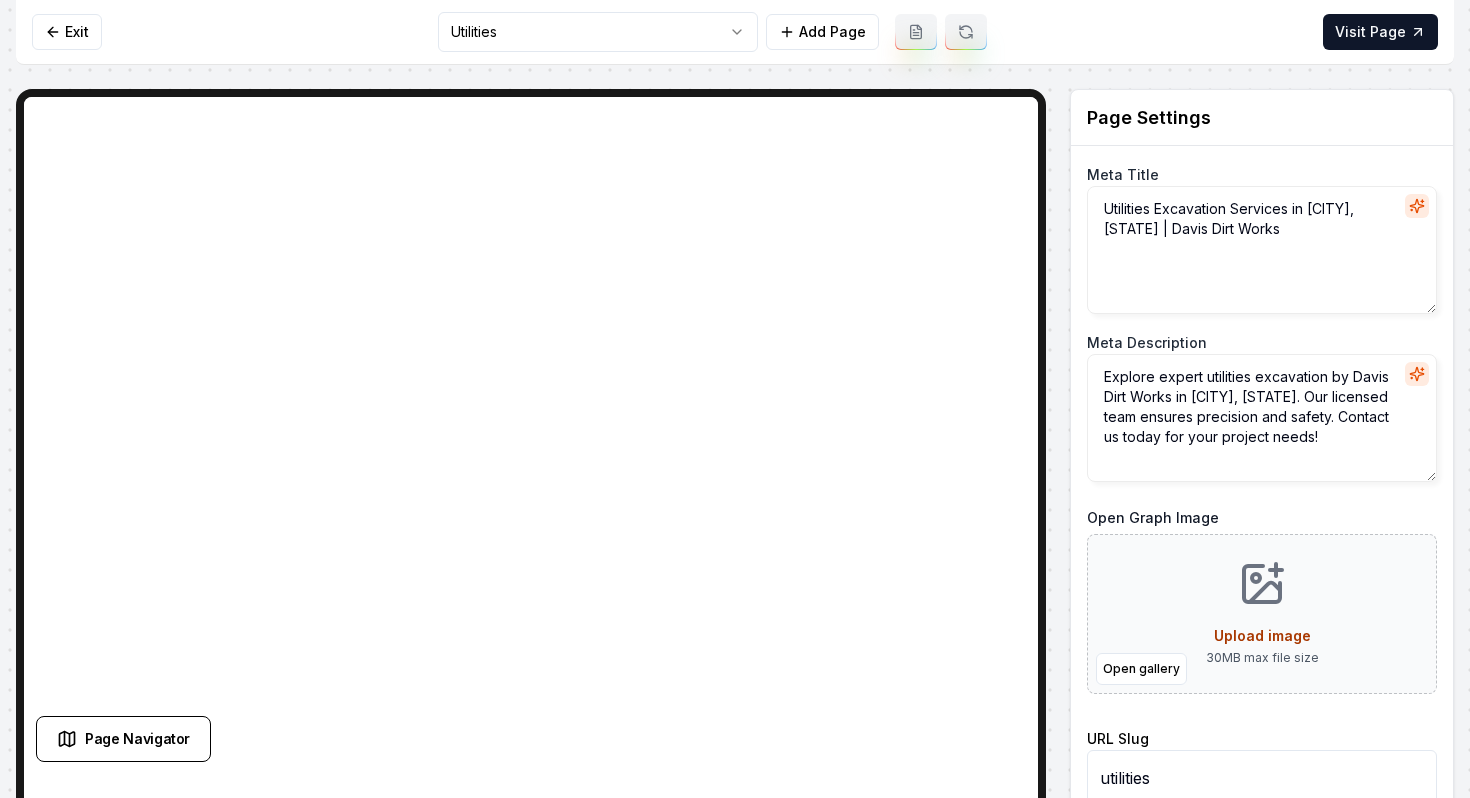 click on "Computer Required This feature is only available on a computer. Please switch to a computer to edit your site. Go back  Exit Utilities Add Page Visit Page  Page Navigator Page Settings Meta Title Utilities Excavation Services in Becker, MN | Davis Dirt Works Meta Description Explore expert utilities excavation by Davis Dirt Works in Becker, MN. Our licensed team ensures precision and safety. Contact us today for your project needs! Open Graph Image Open gallery Upload image 30  MB max file size URL Slug utilities Discard Changes Save Section Editor Unsupported section type /dashboard/sites/c6d9d9ba-3525-4006-b292-0f3c71899968/pages/0dae18ce-4cd6-4be2-b76b-079b25838005" at bounding box center [735, 399] 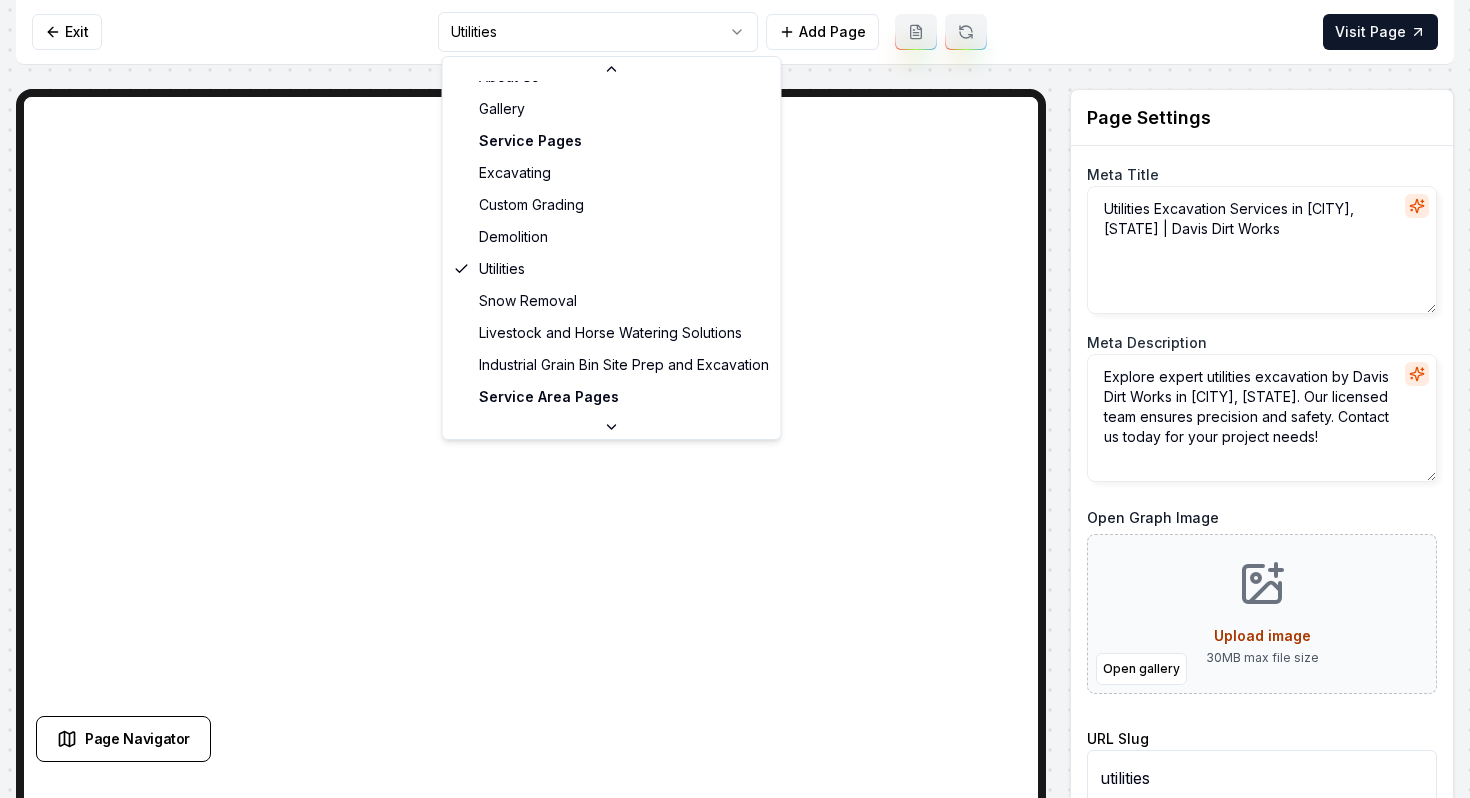 scroll, scrollTop: 141, scrollLeft: 0, axis: vertical 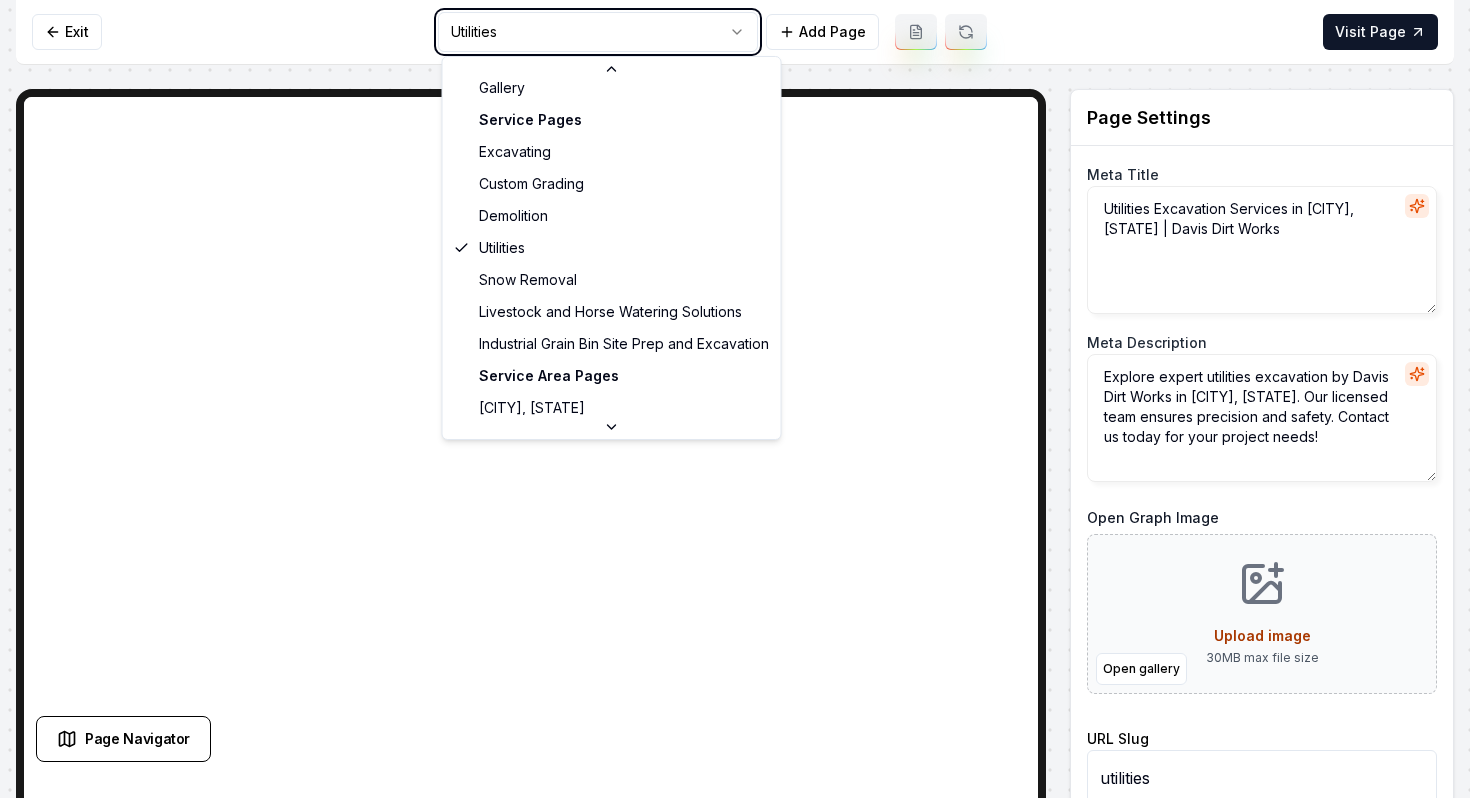 type on "Livestock & Horse Water Solutions - Davis Dirt Works LLC" 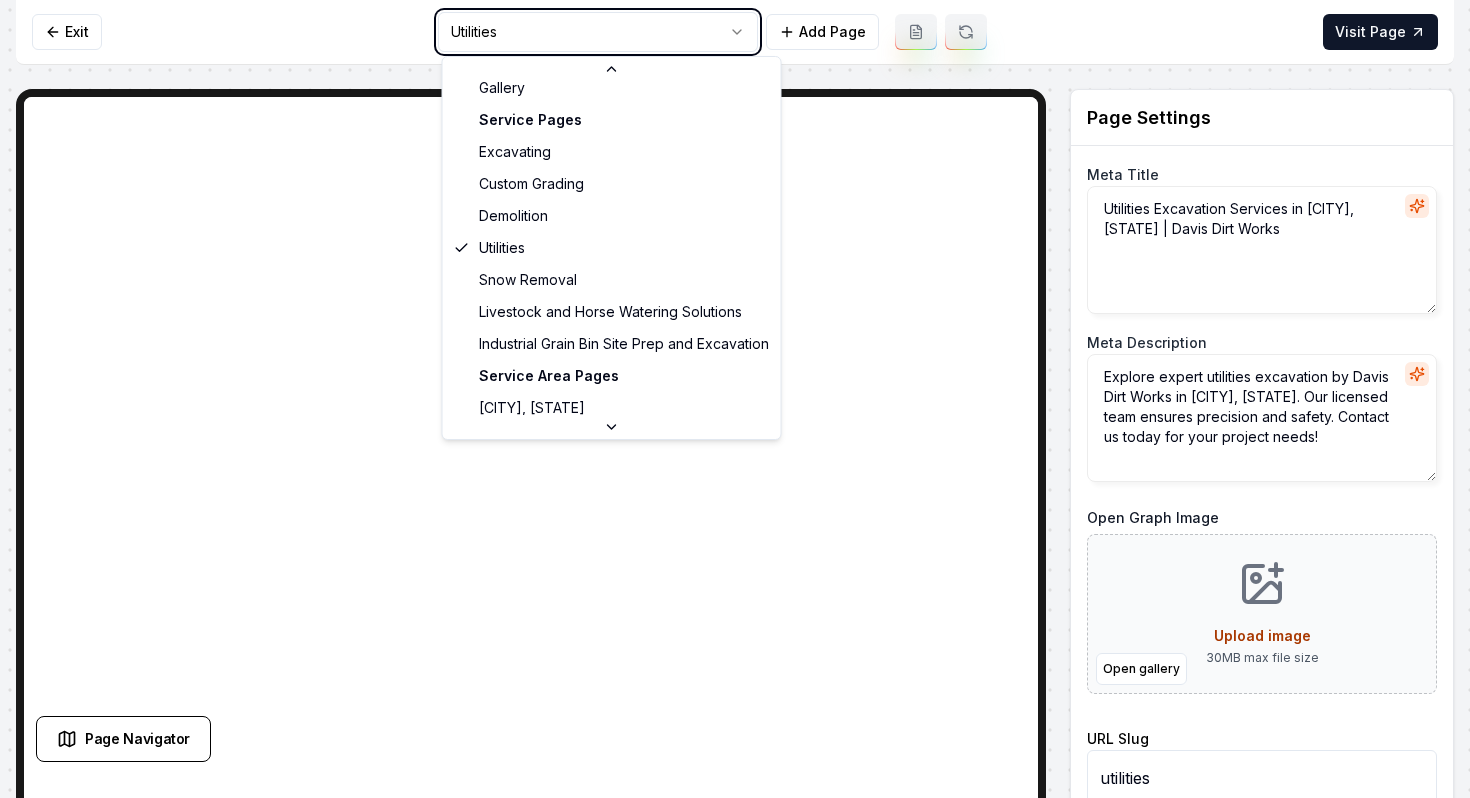 type on "livestock-and-horse-watering-solutions" 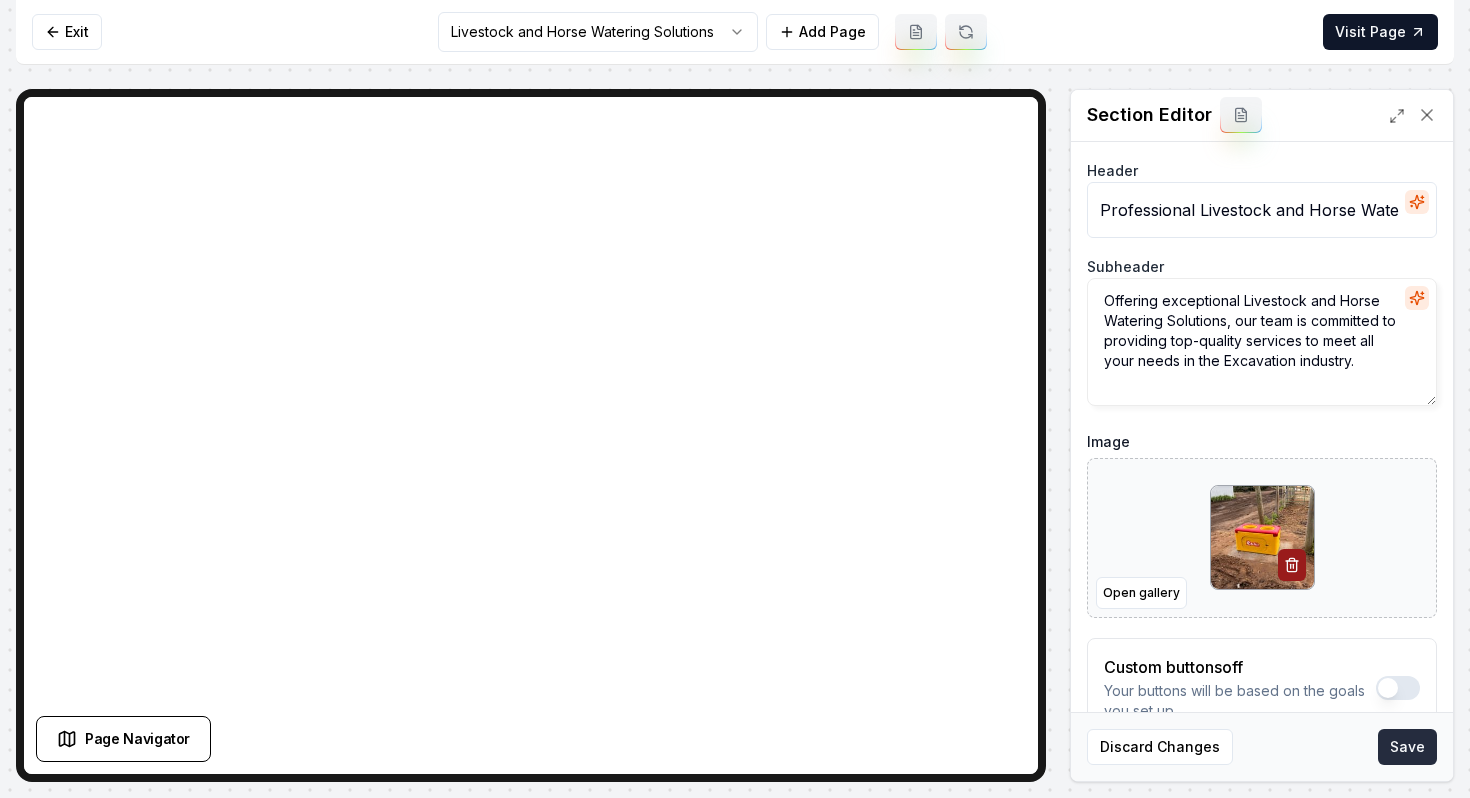 click on "Save" at bounding box center (1407, 747) 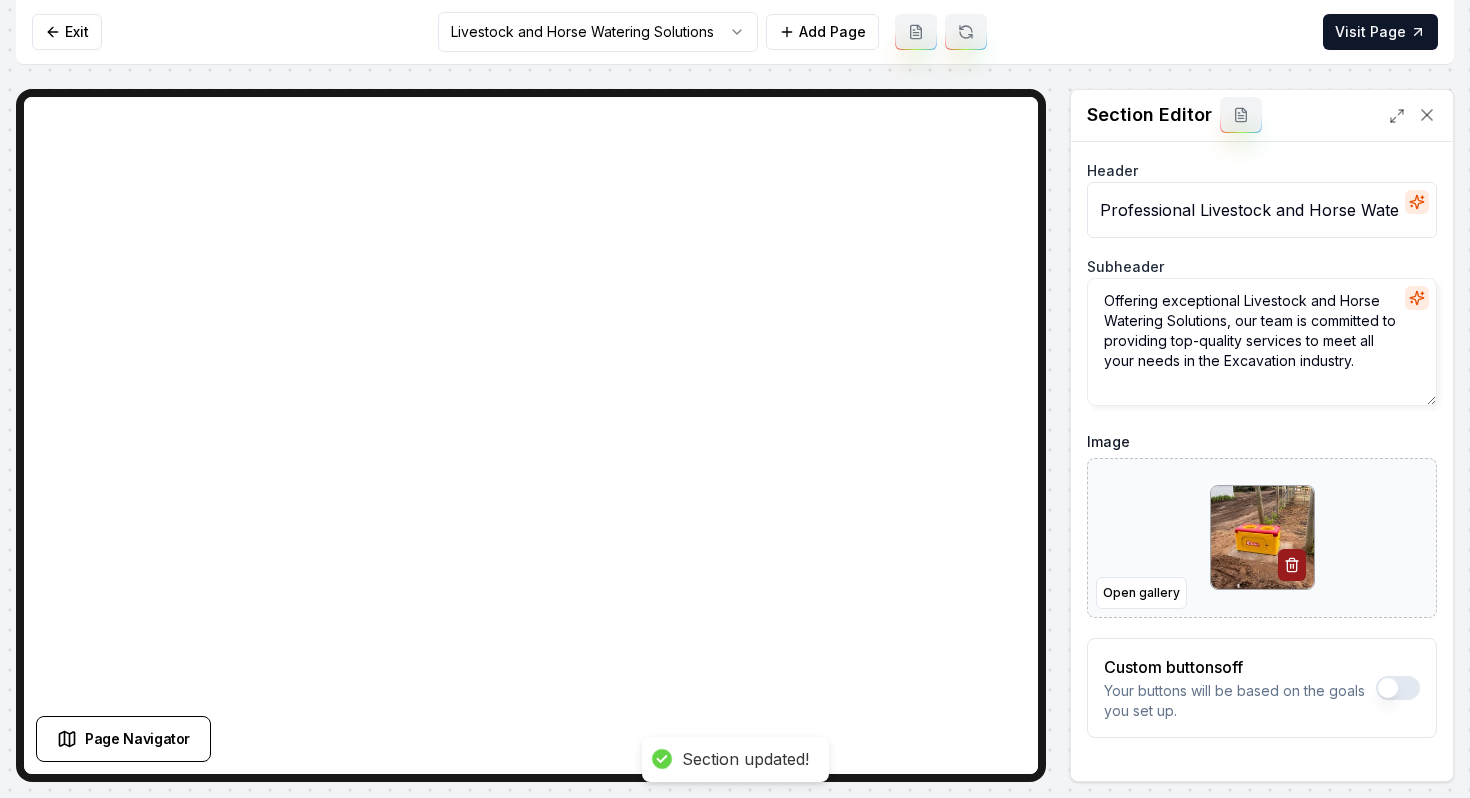 click on "Computer Required This feature is only available on a computer. Please switch to a computer to edit your site. Go back  Exit Livestock and Horse Watering Solutions Add Page Visit Page  Page Navigator Page Settings Section Editor Header Professional Livestock and Horse Watering Solutions Services Subheader Offering exceptional Livestock and Horse Watering Solutions, our team is committed to providing top-quality services to meet all your needs in the Excavation industry. Image Open gallery Custom buttons  off Your buttons will be based on the goals you set up. Discard Changes Save Section updated! /dashboard/sites/c6d9d9ba-3525-4006-b292-0f3c71899968/pages/2d1e2c34-1aed-4661-b934-f1d7f9d3792f" at bounding box center (735, 399) 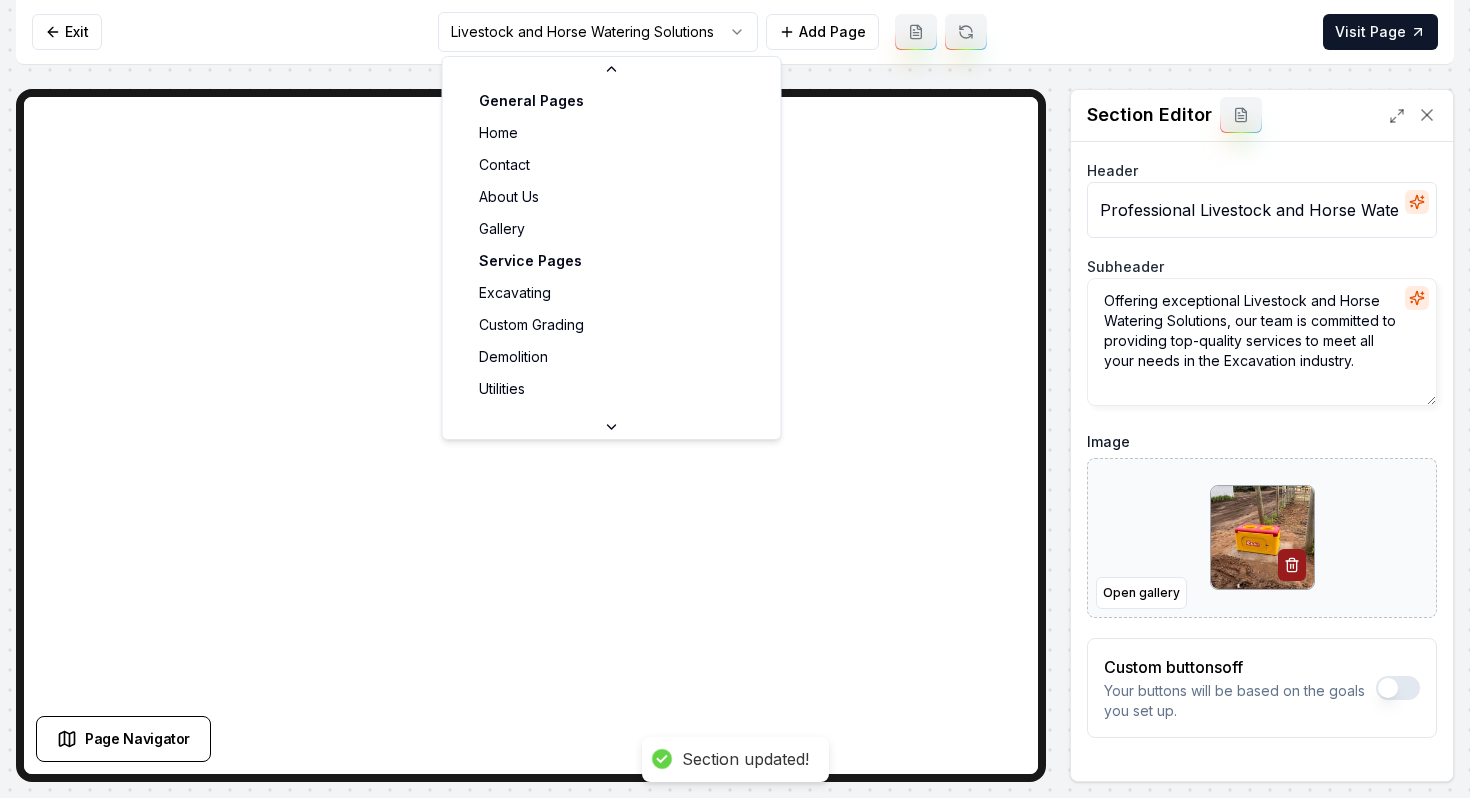 scroll, scrollTop: 54, scrollLeft: 0, axis: vertical 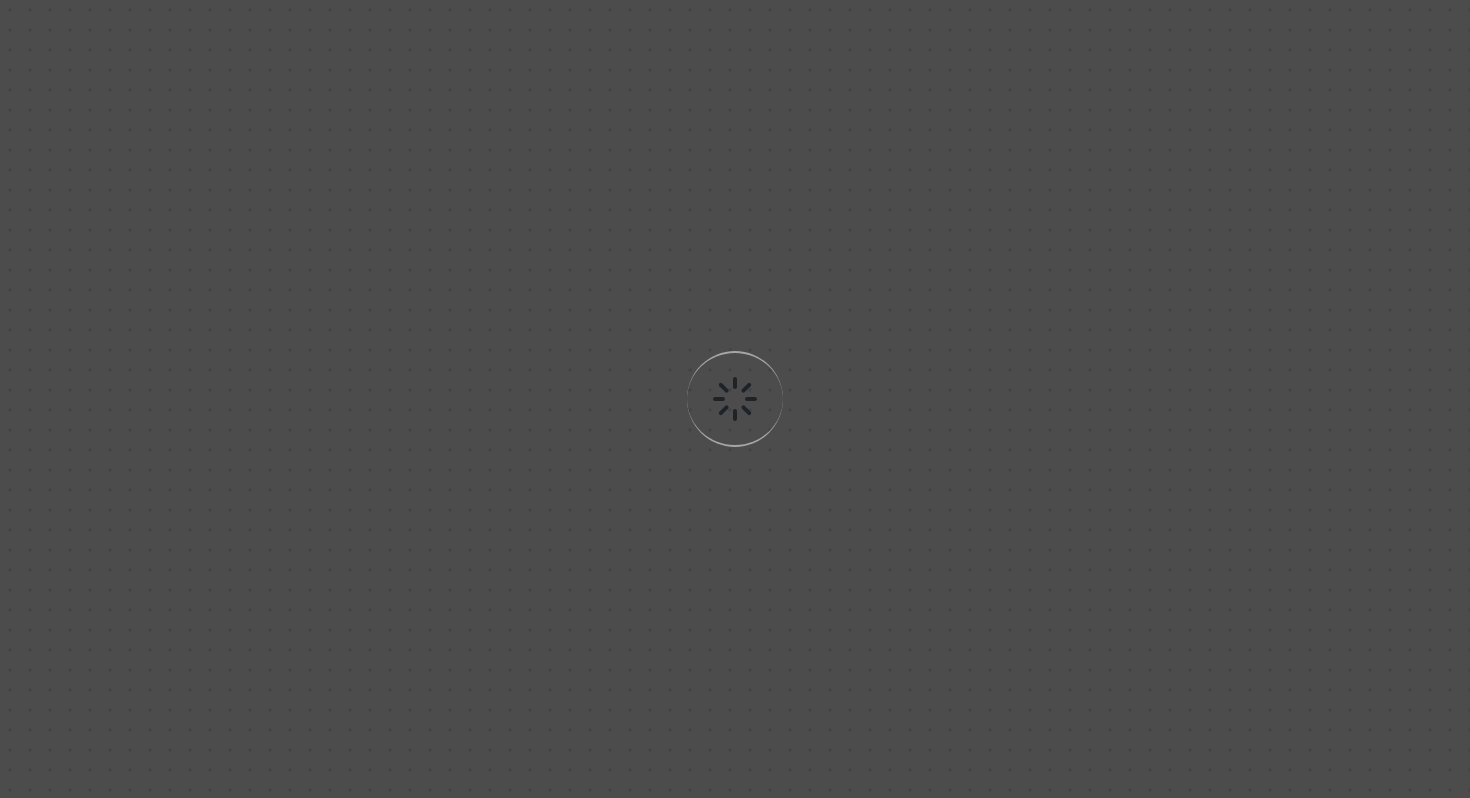 click on "Loading..." at bounding box center (735, 399) 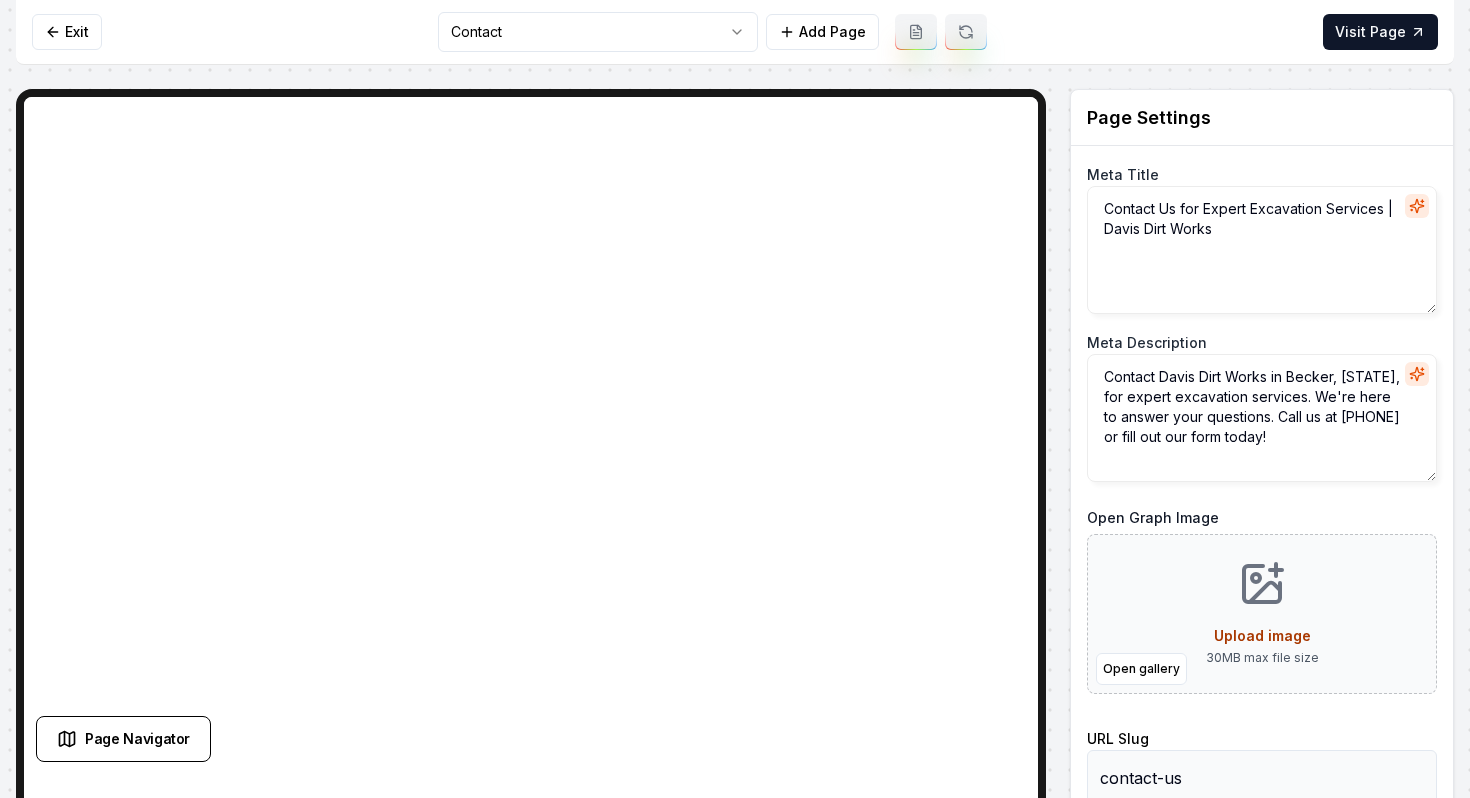 click on "Computer Required This feature is only available on a computer. Please switch to a computer to edit your site. Go back  Exit Contact Add Page Visit Page  Page Navigator Page Settings Meta Title Contact Us for Expert Excavation Services | Davis Dirt Works Meta Description Contact Davis Dirt Works in Becker, MN, for expert excavation services. We're here to answer your questions. Call us at 612-221-3641 or fill out our form today! Open Graph Image Open gallery Upload image 30  MB max file size URL Slug contact-us Discard Changes Save Section Editor Unsupported section type /dashboard/sites/c6d9d9ba-3525-4006-b292-0f3c71899968/pages/45783ce1-cc83-4391-9aa5-9a58860d25c2" at bounding box center (735, 399) 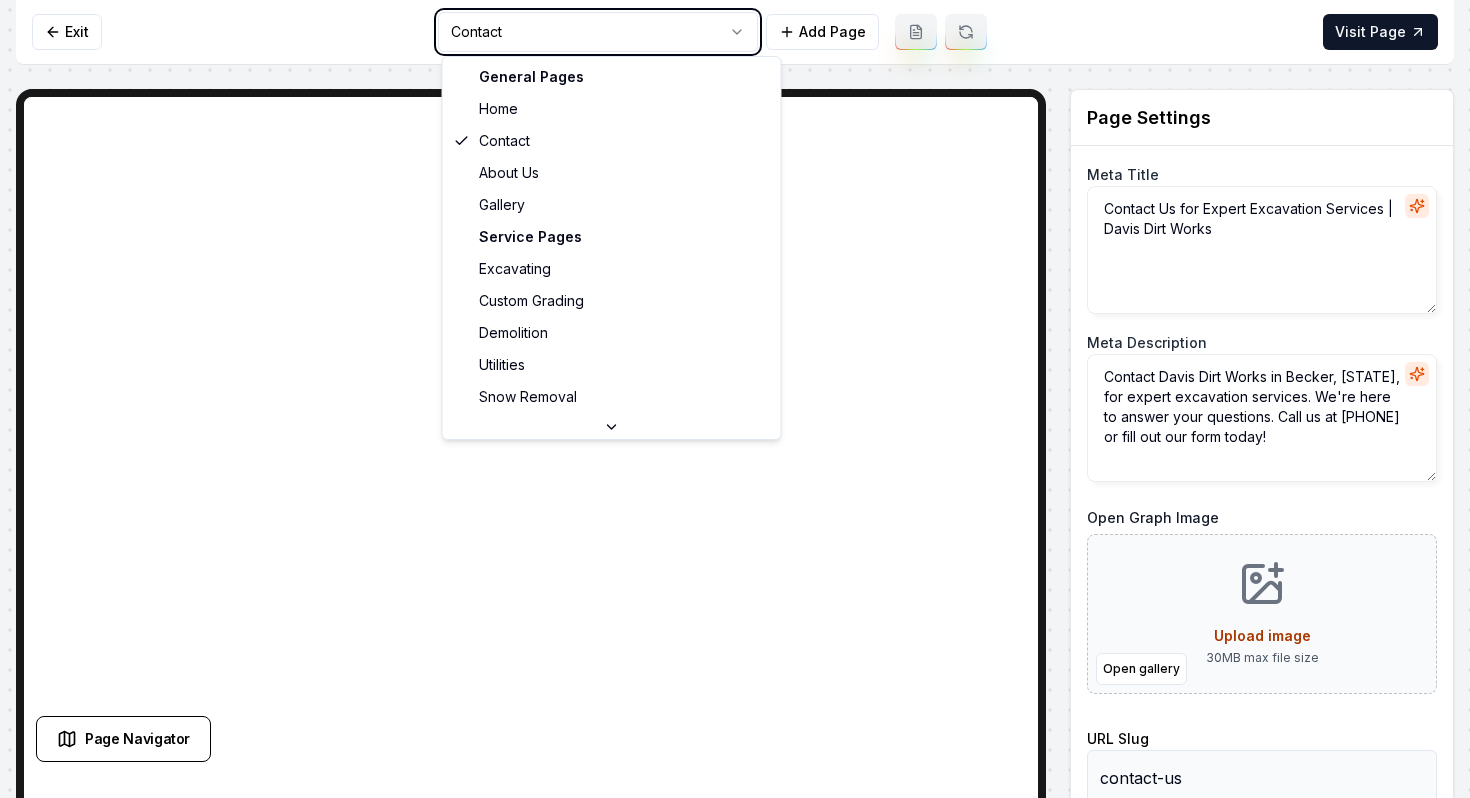 type on "Excavation Services Minnesota | Davis Dirt Works" 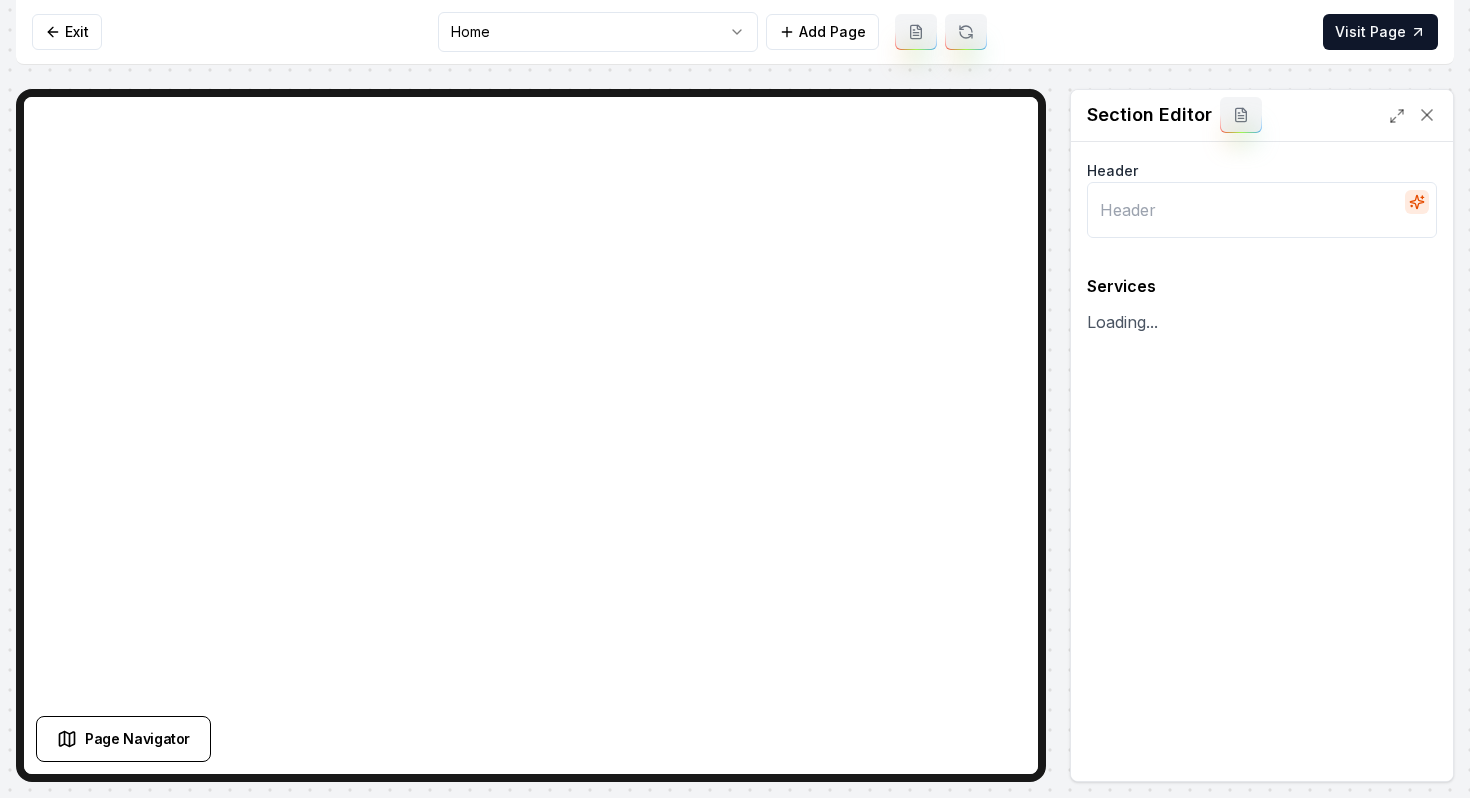 type on "Our Comprehensive Excavation and Seasonal Services" 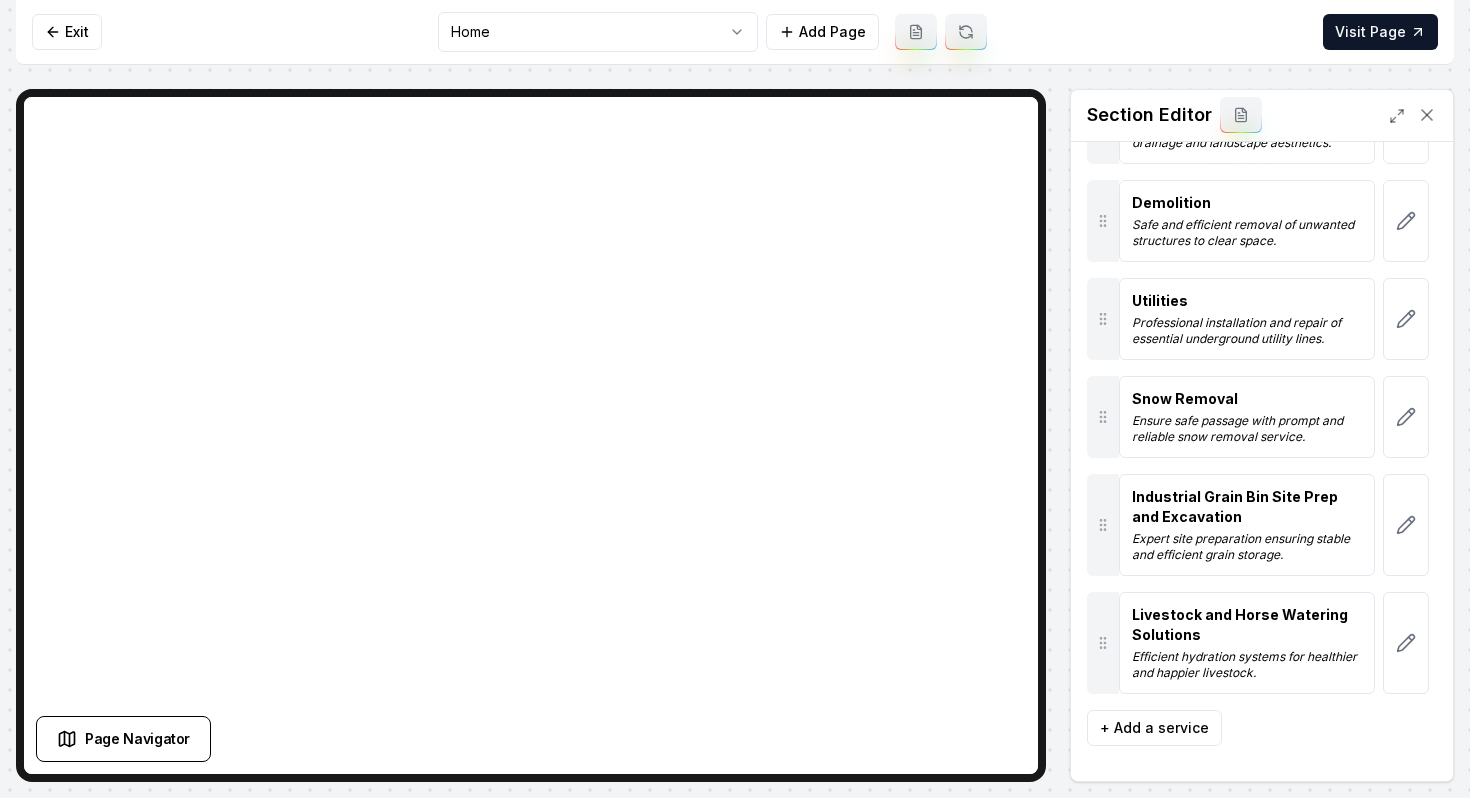 scroll, scrollTop: 330, scrollLeft: 0, axis: vertical 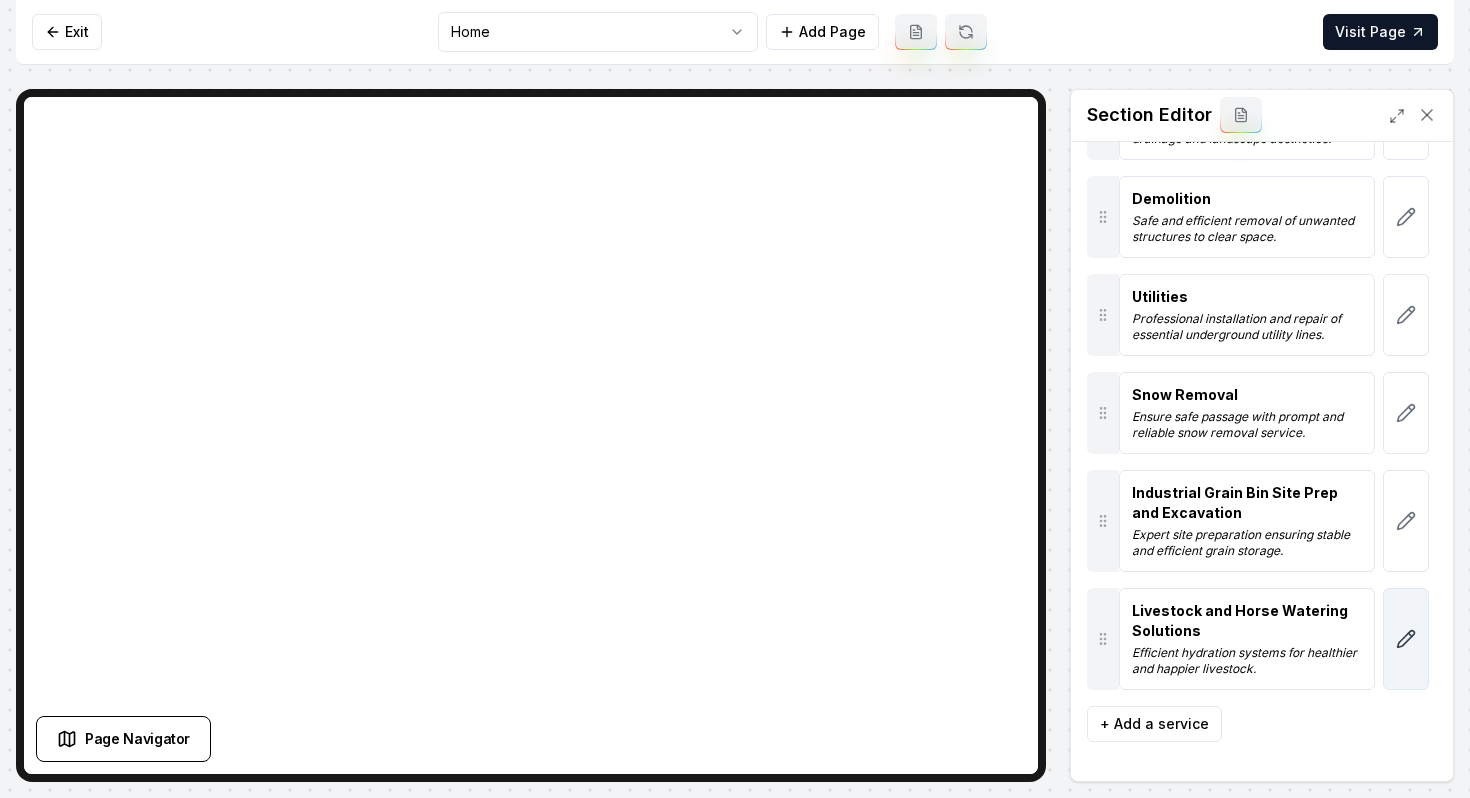 click at bounding box center (1406, 639) 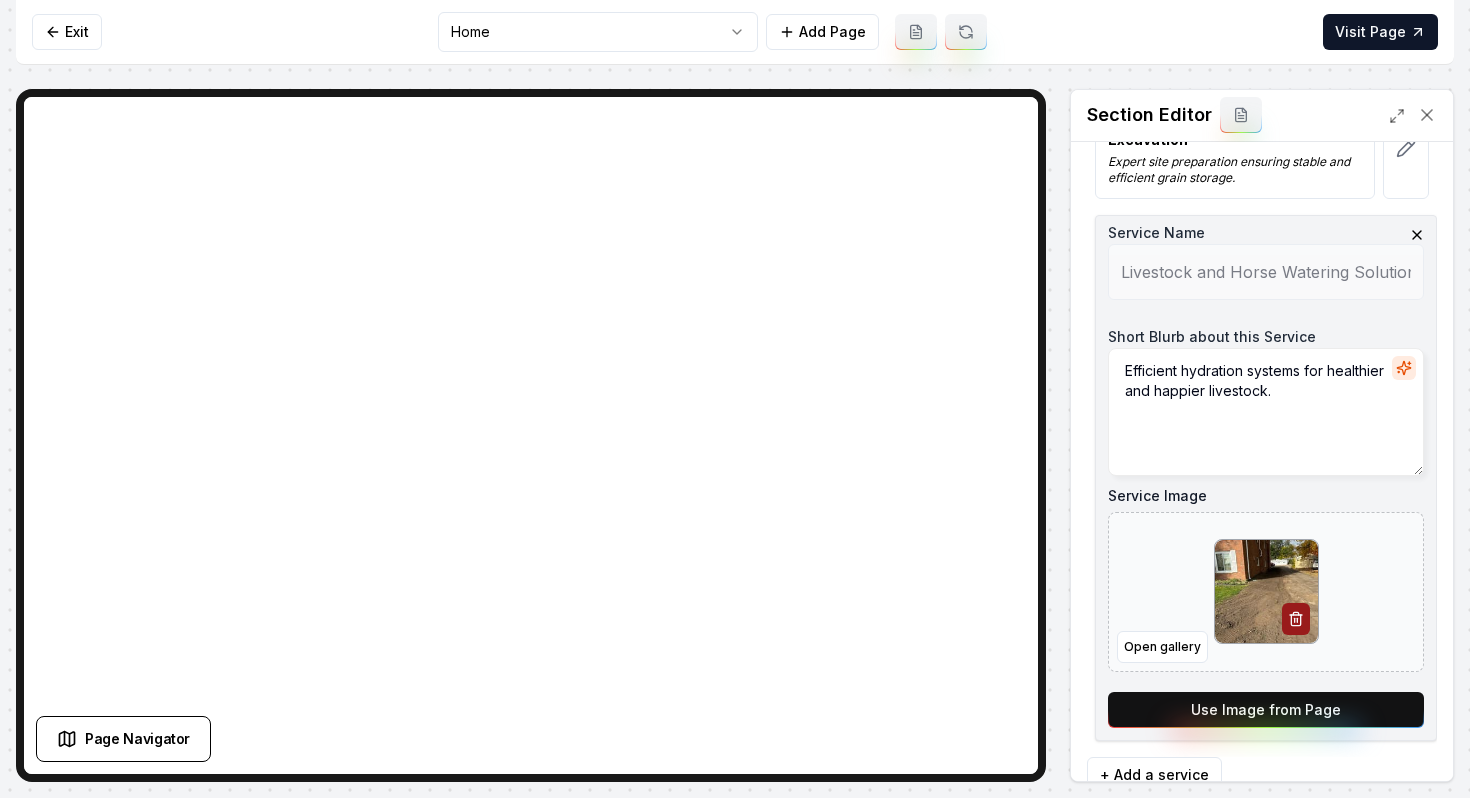 scroll, scrollTop: 727, scrollLeft: 0, axis: vertical 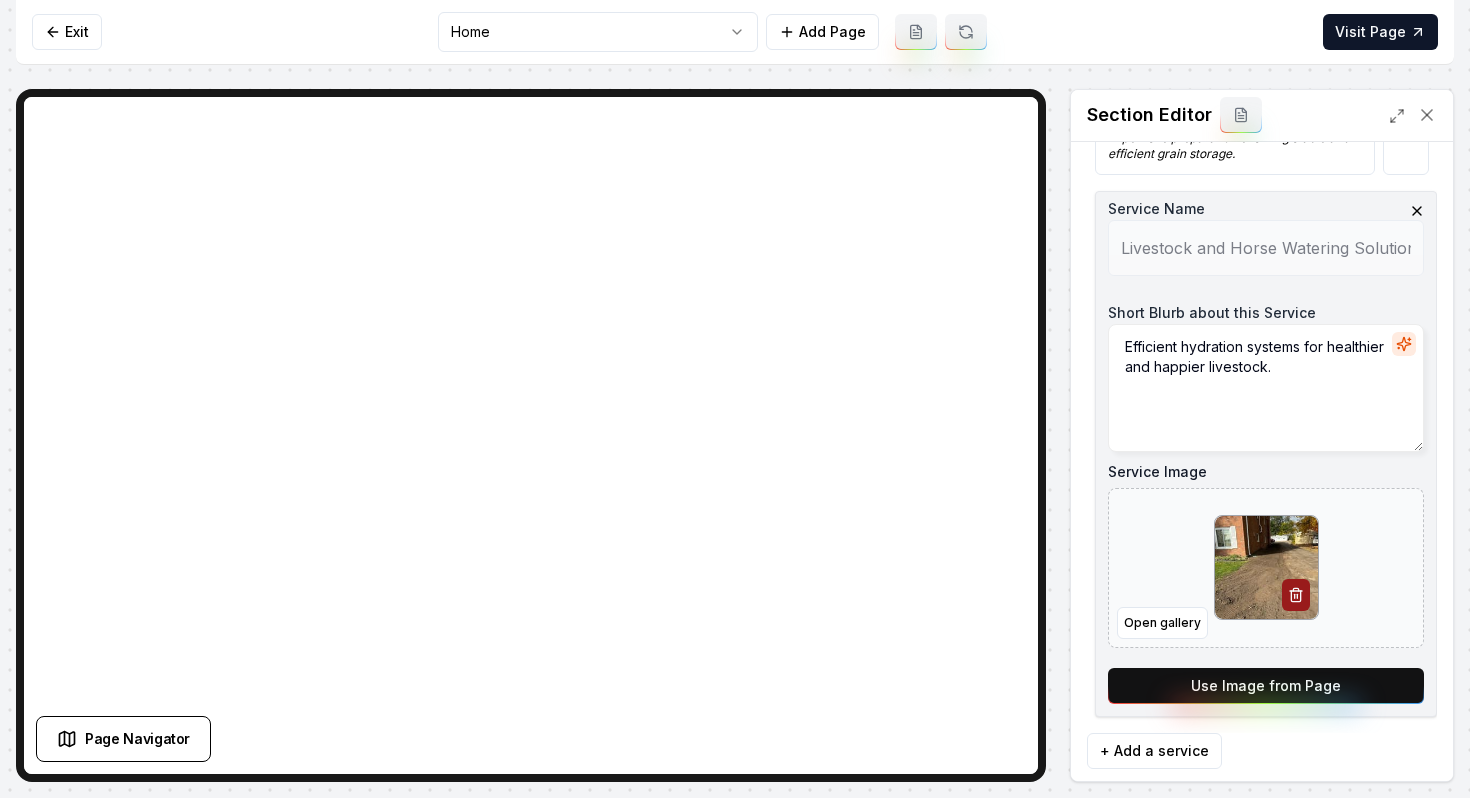 click on "Use Image from Page" at bounding box center [1266, 686] 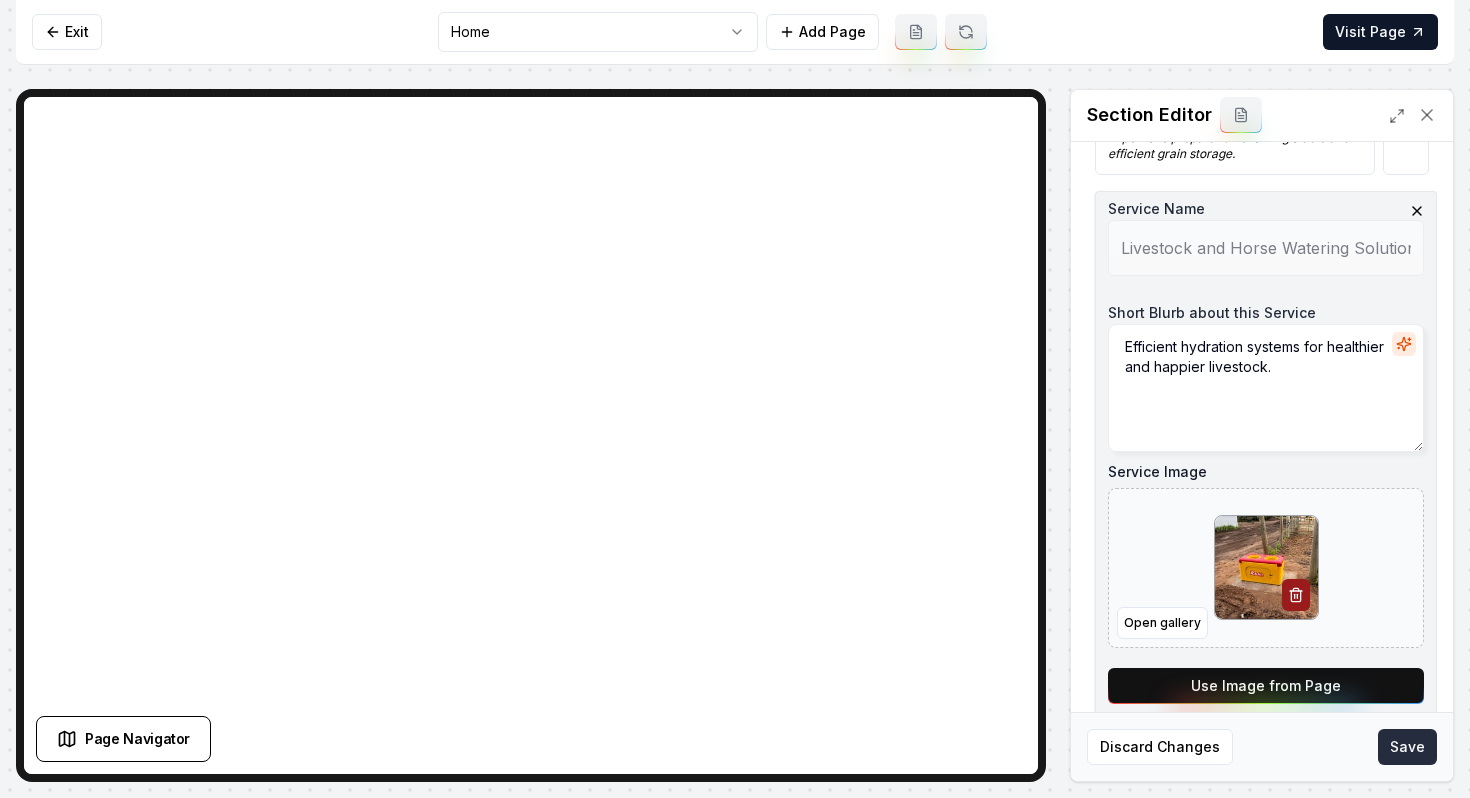 click on "Save" at bounding box center (1407, 747) 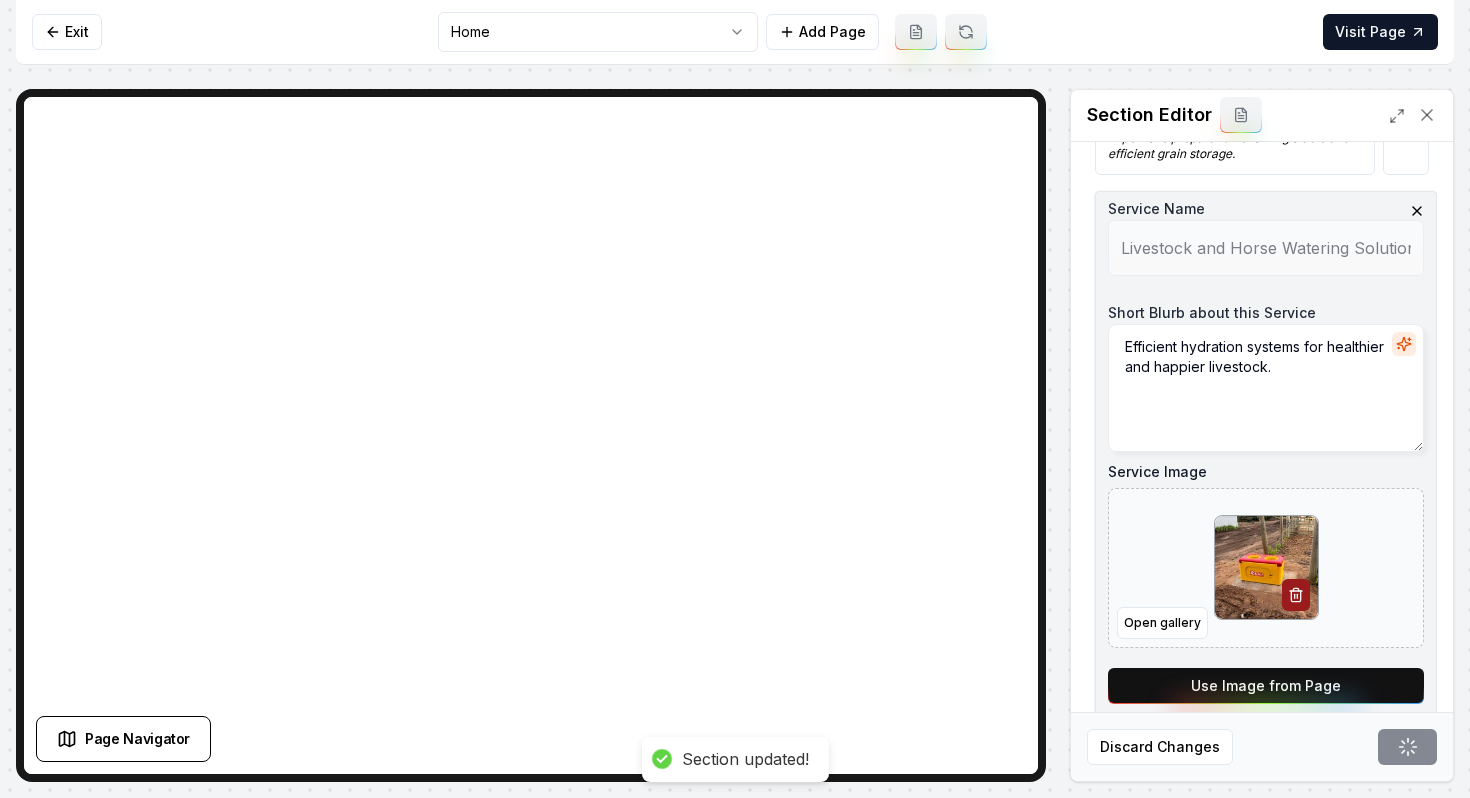 scroll, scrollTop: 330, scrollLeft: 0, axis: vertical 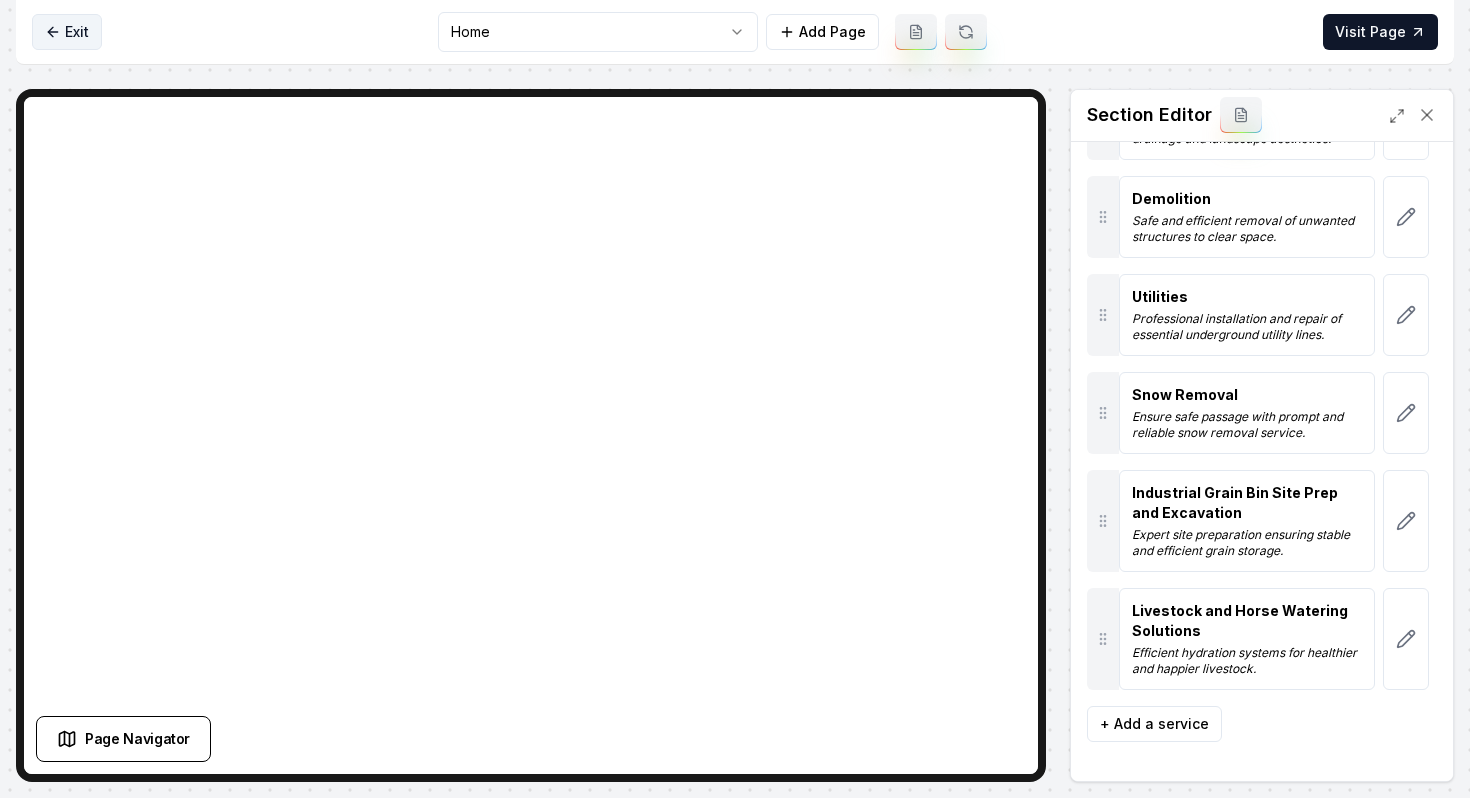 click on "Exit" at bounding box center [67, 32] 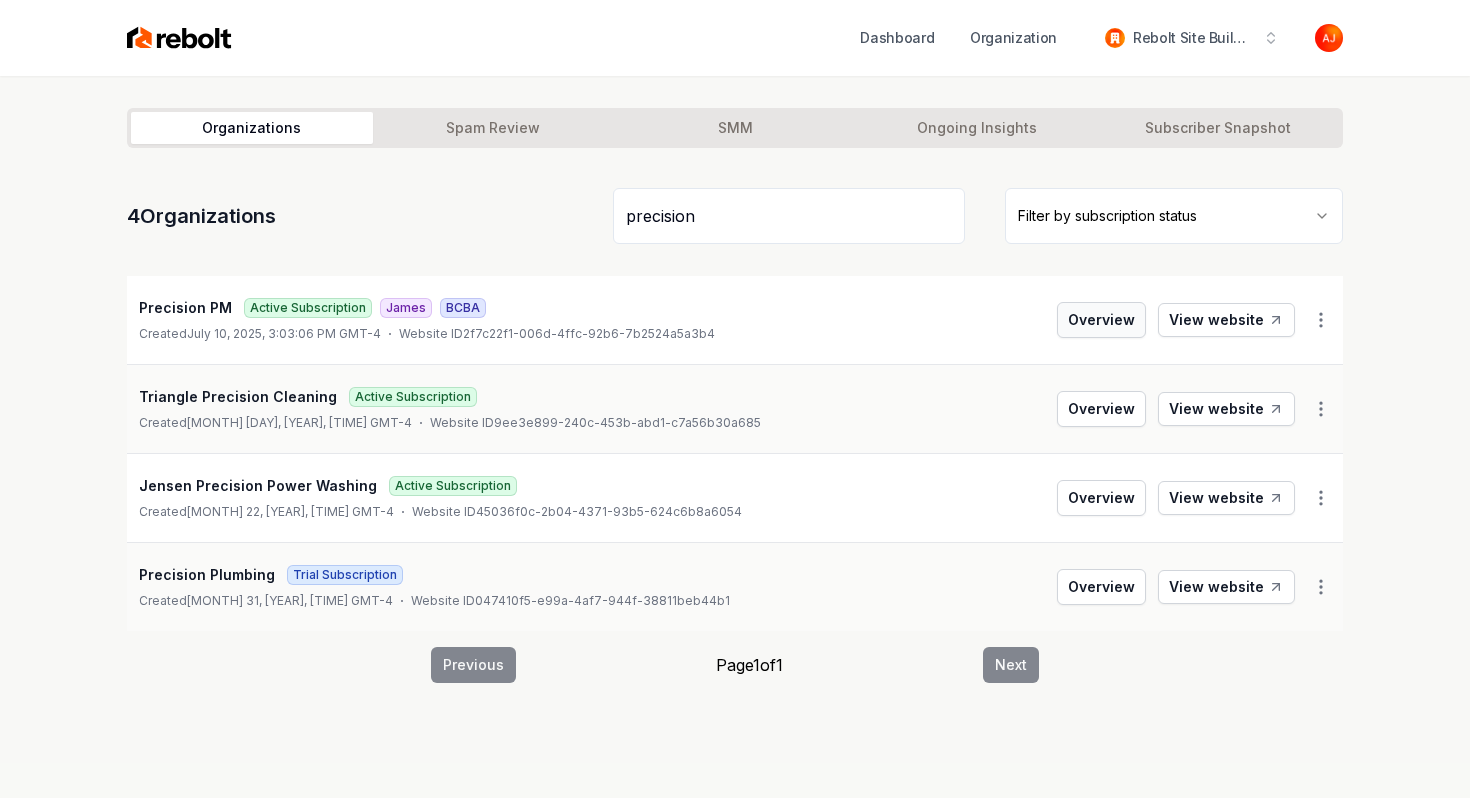 type on "precision" 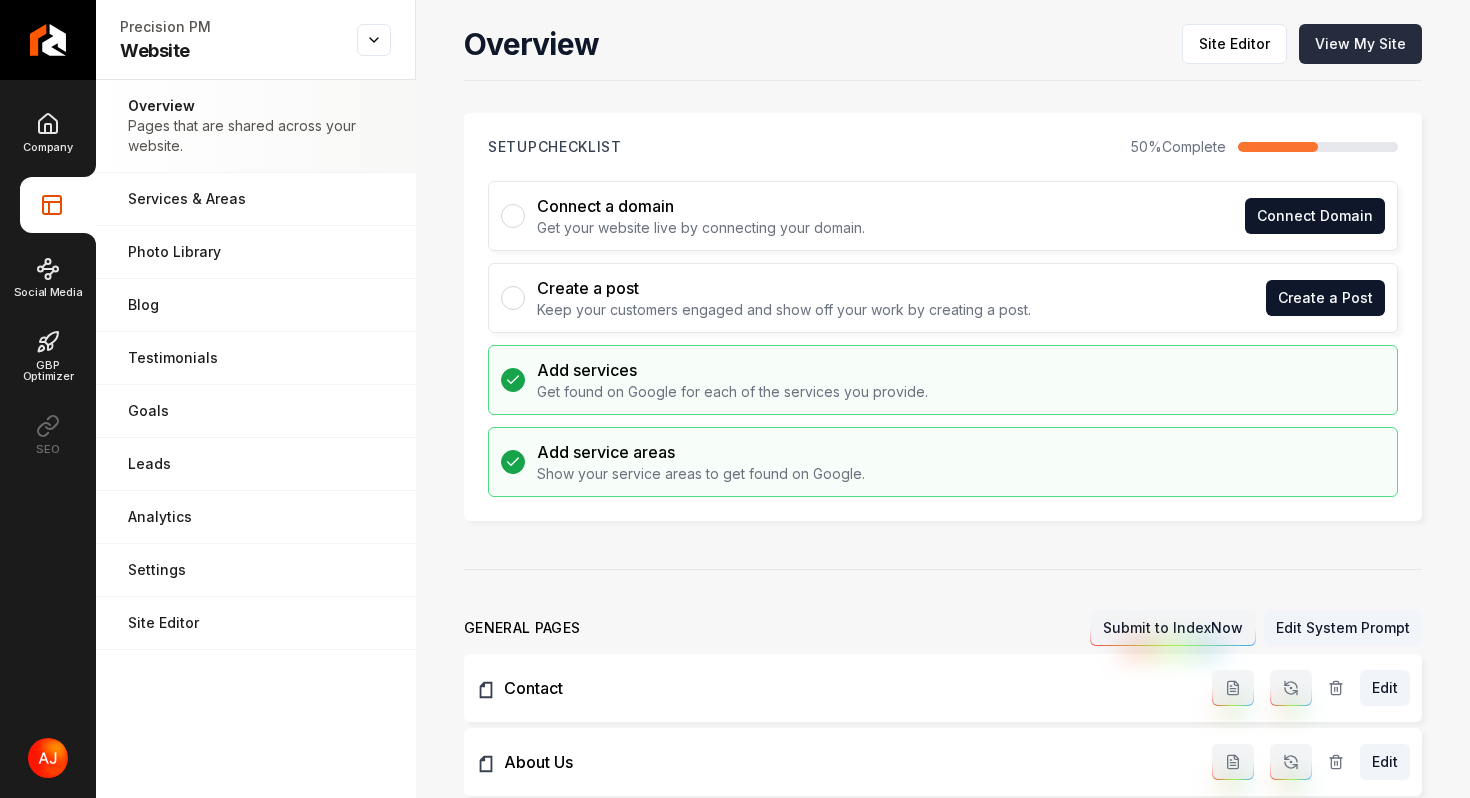 click on "View My Site" at bounding box center (1360, 44) 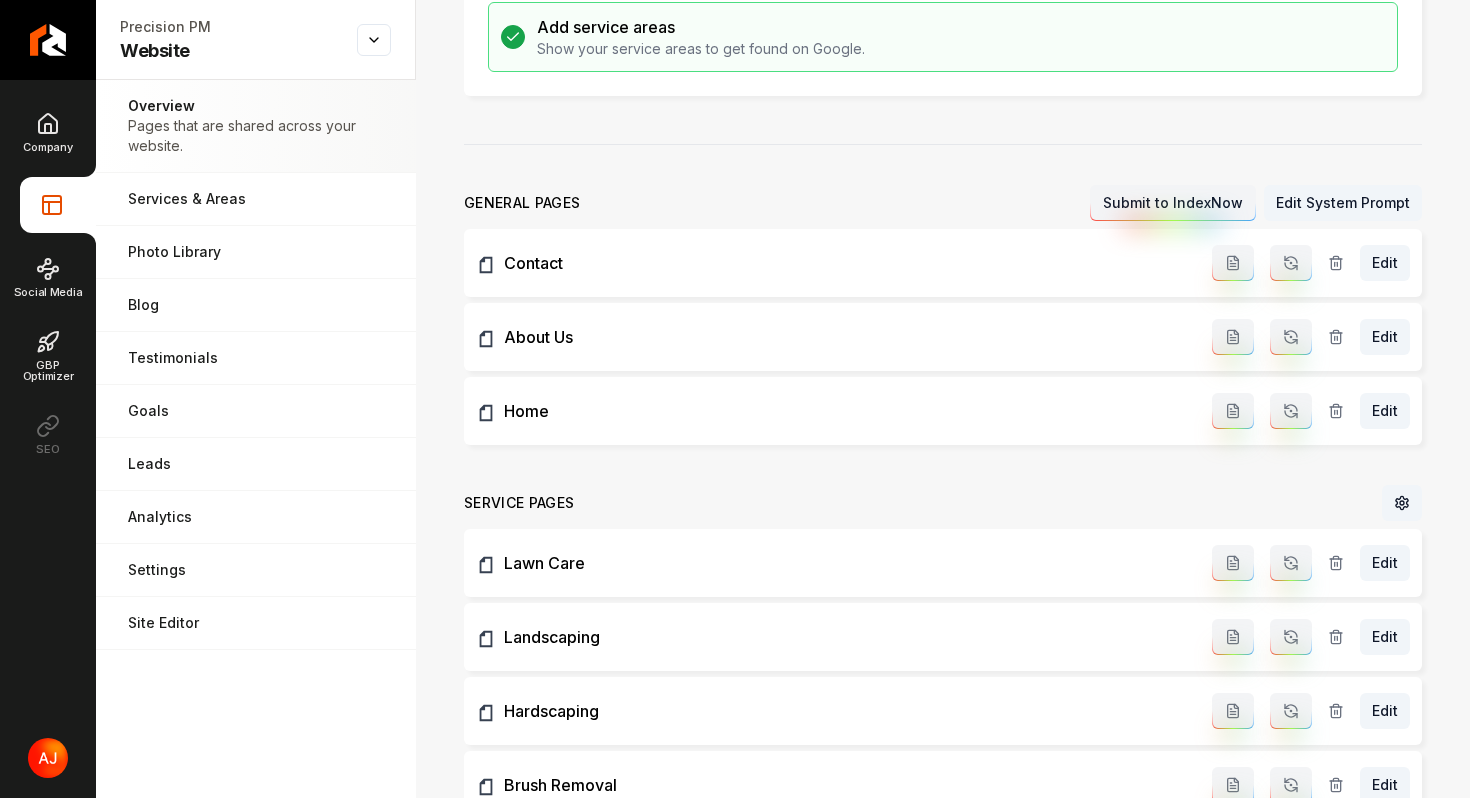 scroll, scrollTop: 0, scrollLeft: 0, axis: both 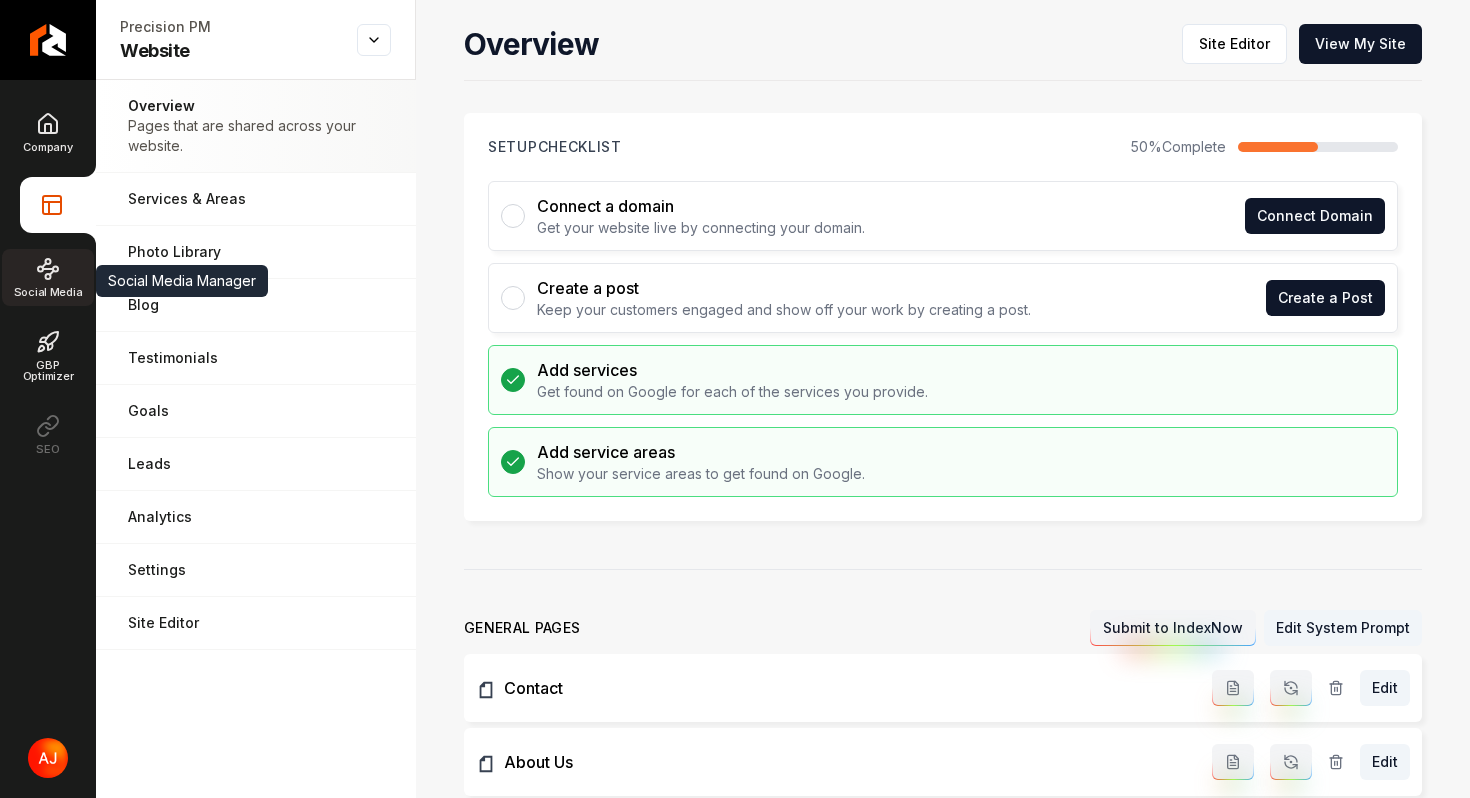 click on "Social Media" at bounding box center (48, 277) 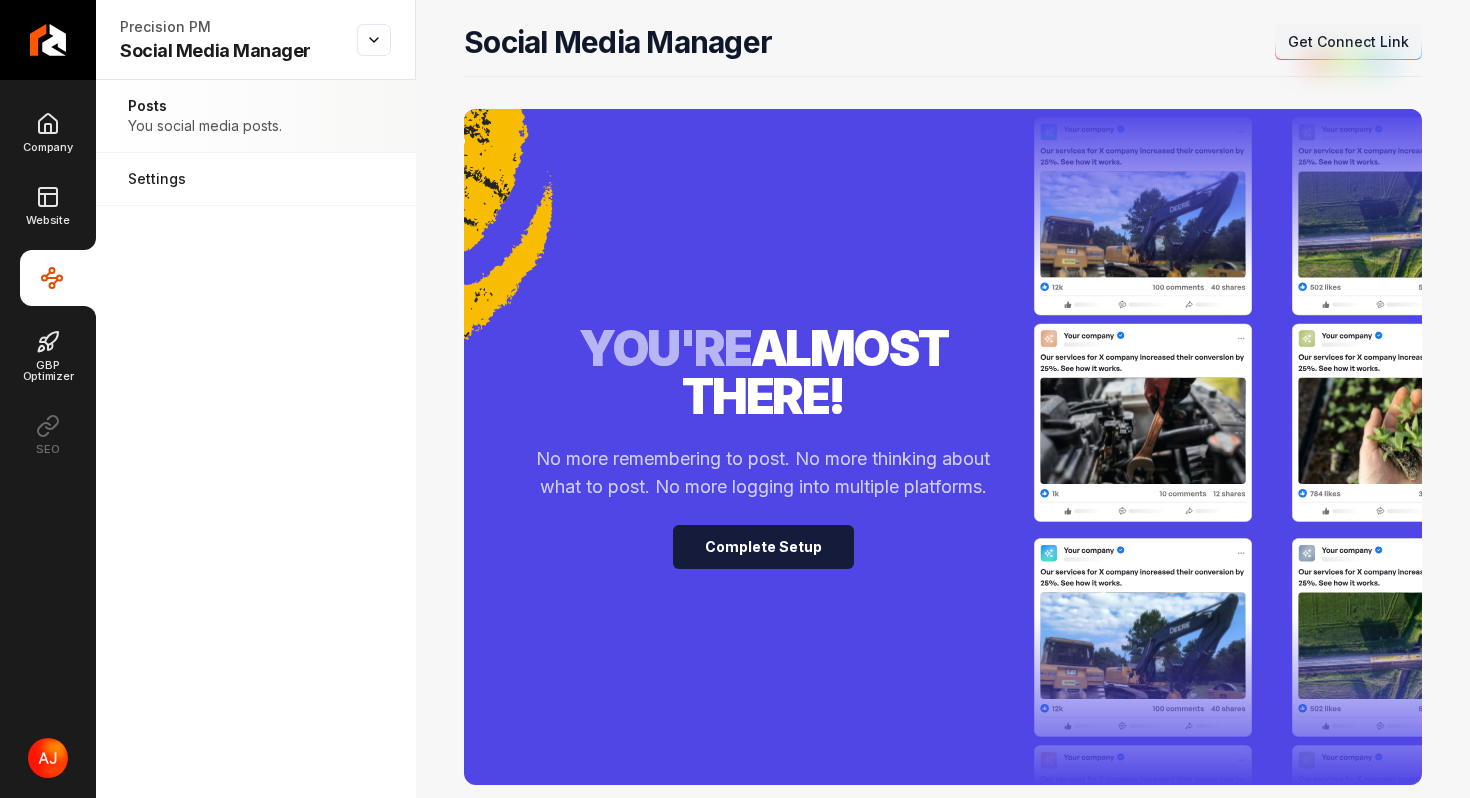 click on "Complete Setup" at bounding box center (763, 547) 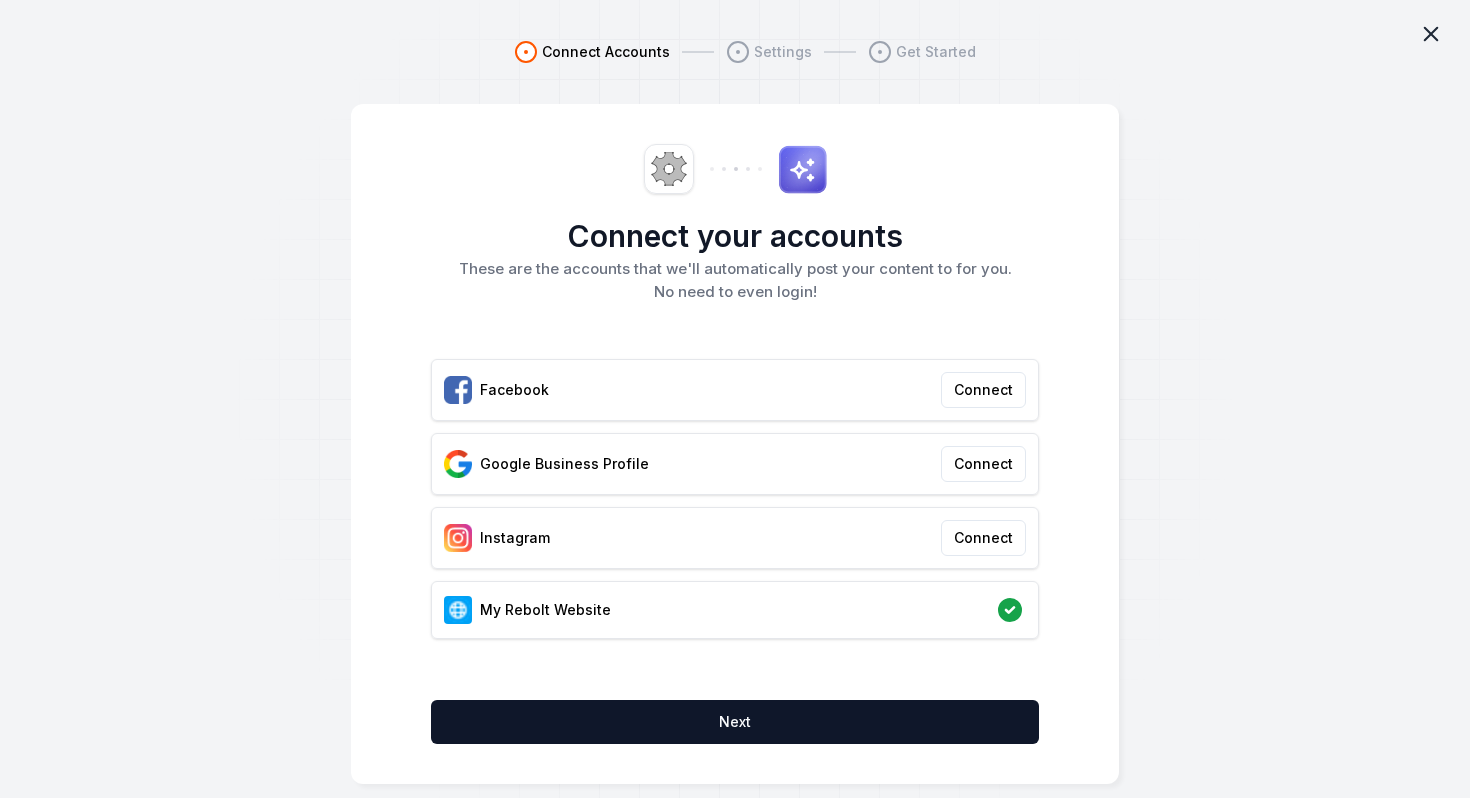 click 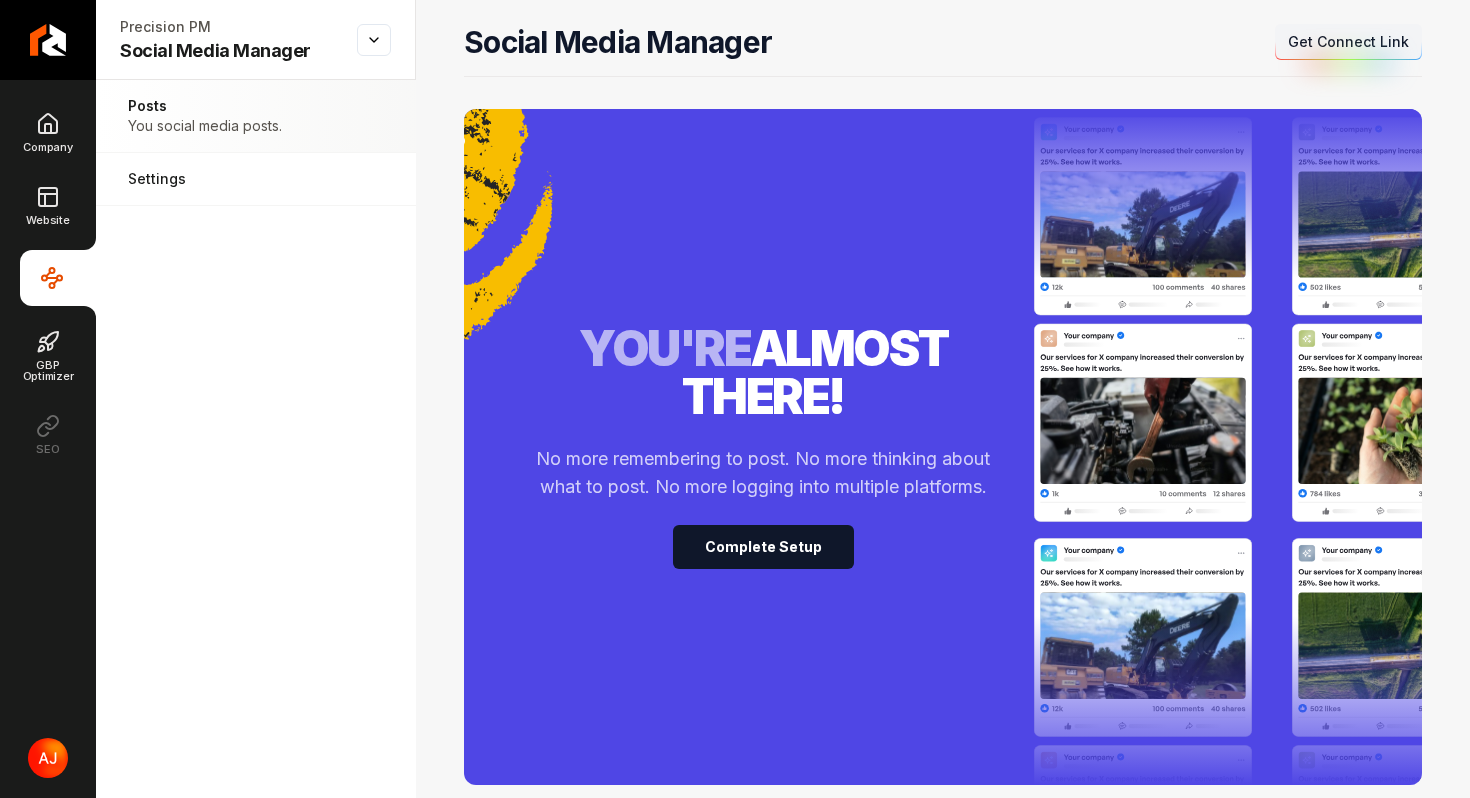 click on "Get Connect Link" at bounding box center [1348, 42] 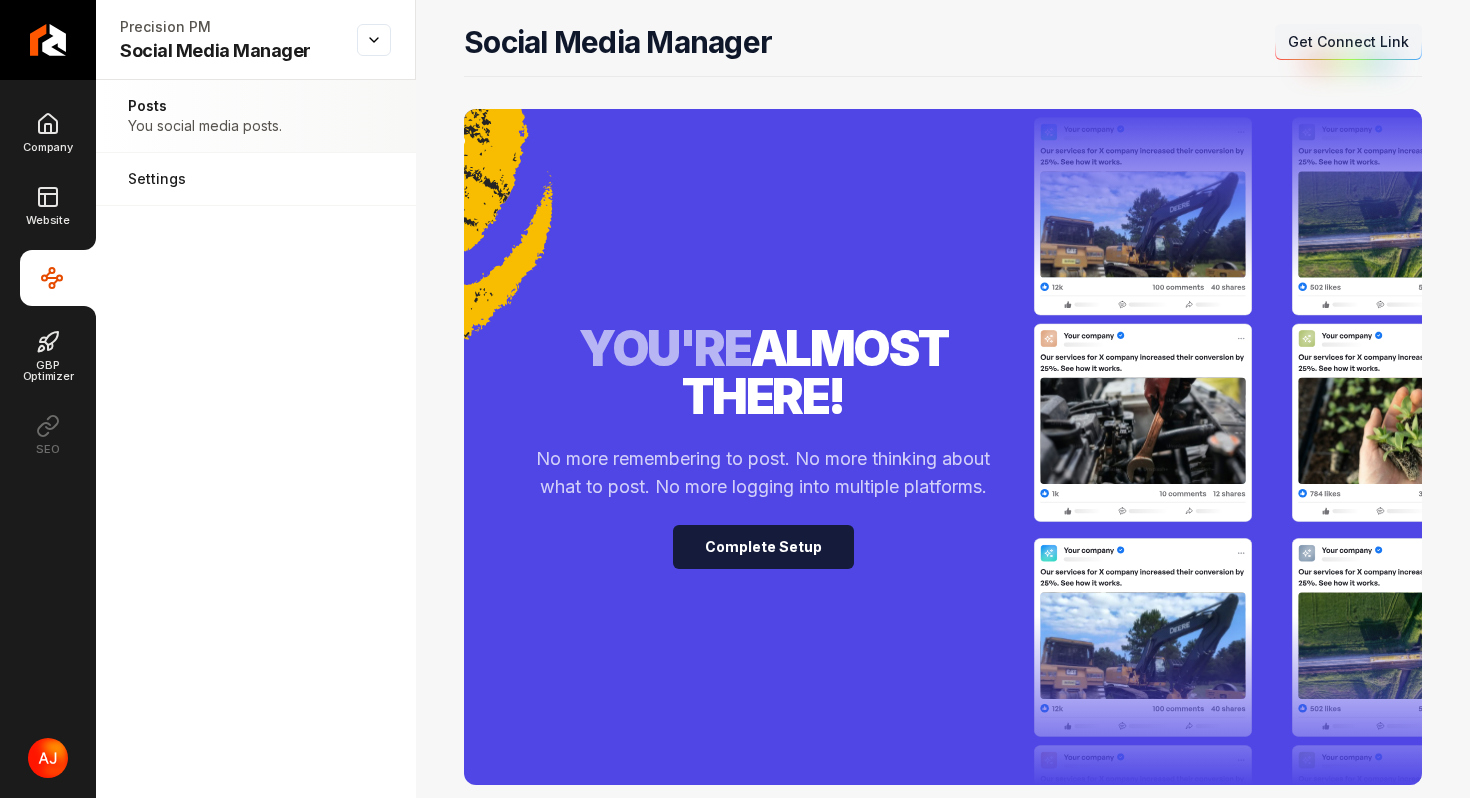 click on "Complete Setup" at bounding box center (763, 547) 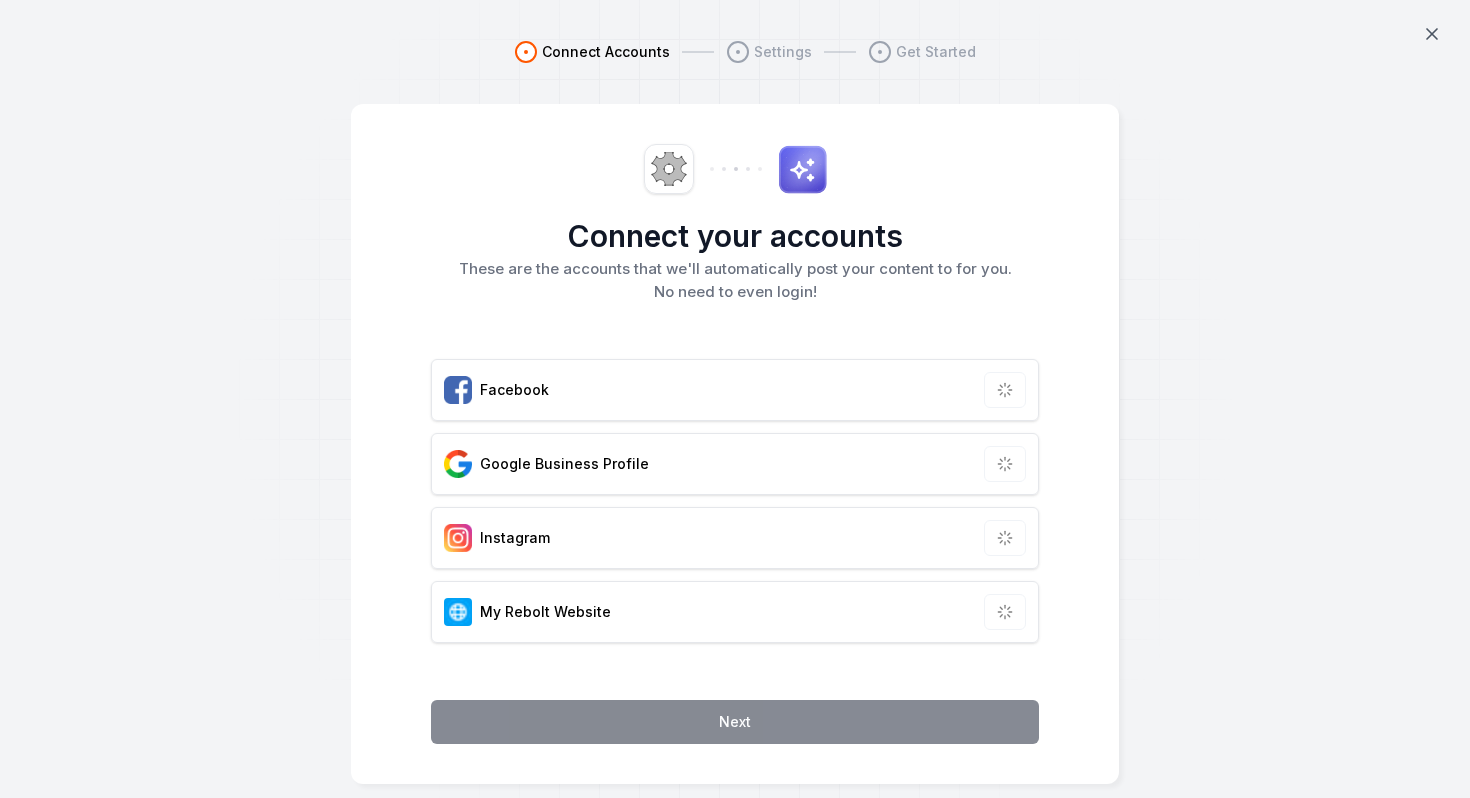 scroll, scrollTop: 0, scrollLeft: 0, axis: both 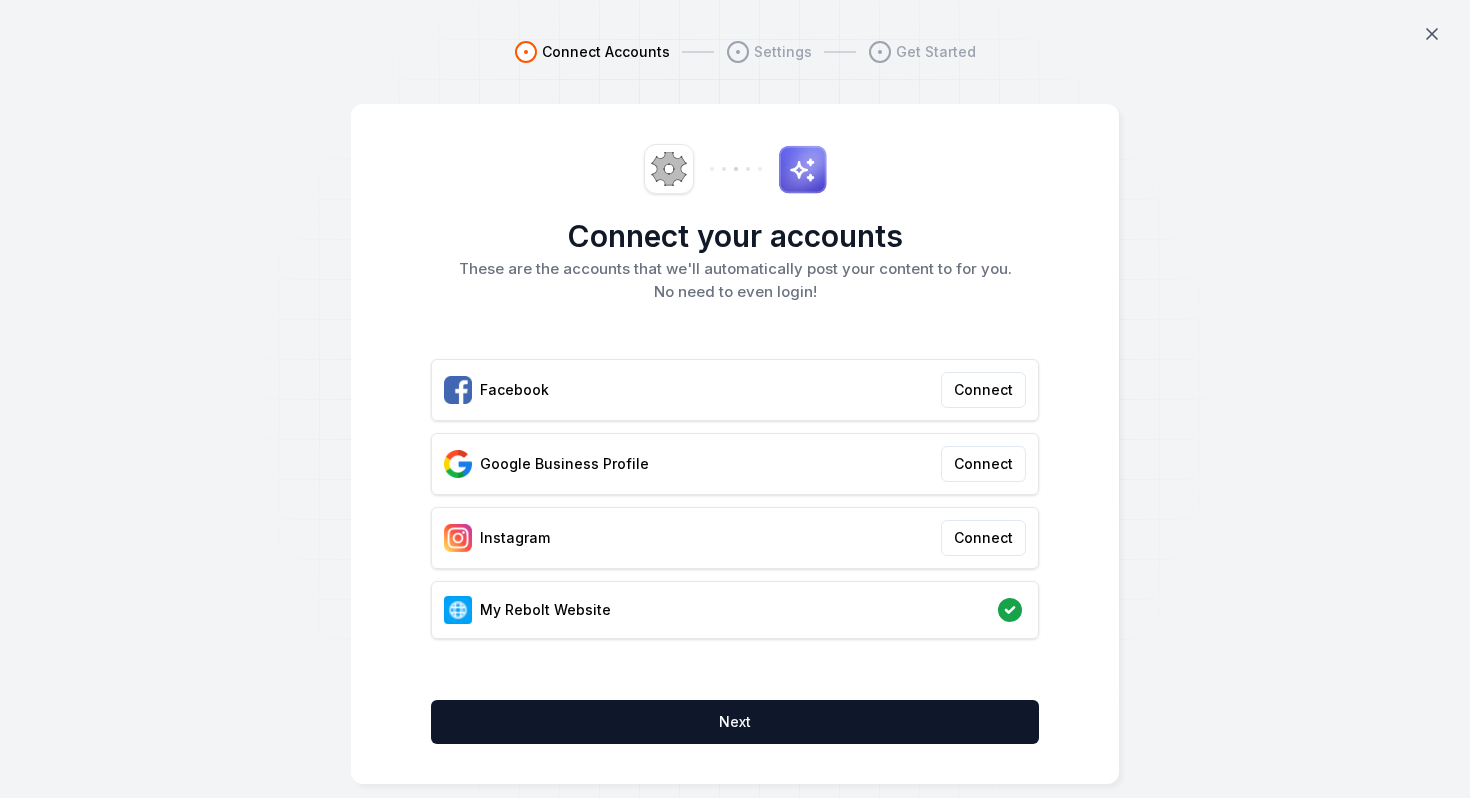 click on "These are the accounts that we'll automatically post your content to for you. No need to even login!" at bounding box center [735, 280] 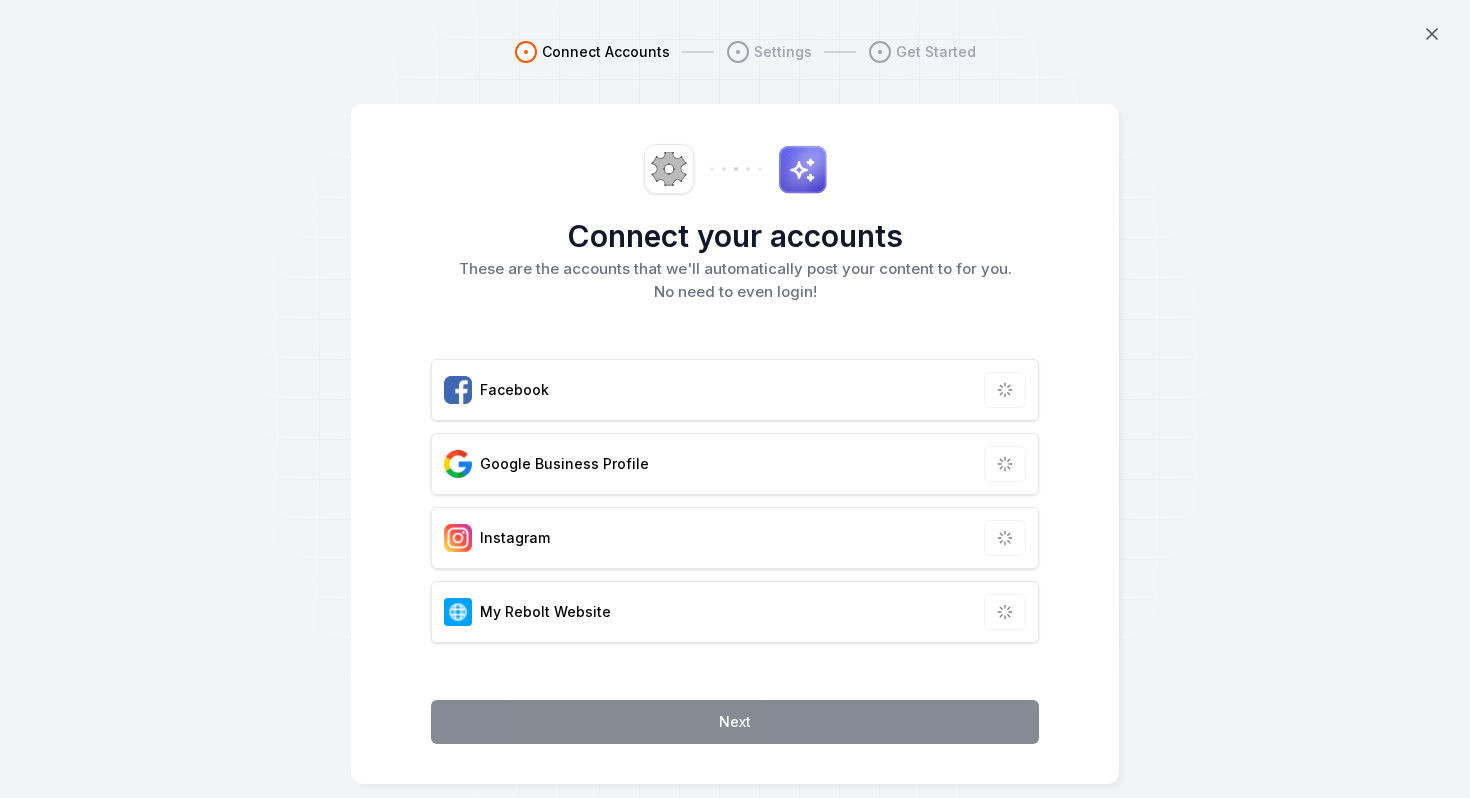 scroll, scrollTop: 0, scrollLeft: 0, axis: both 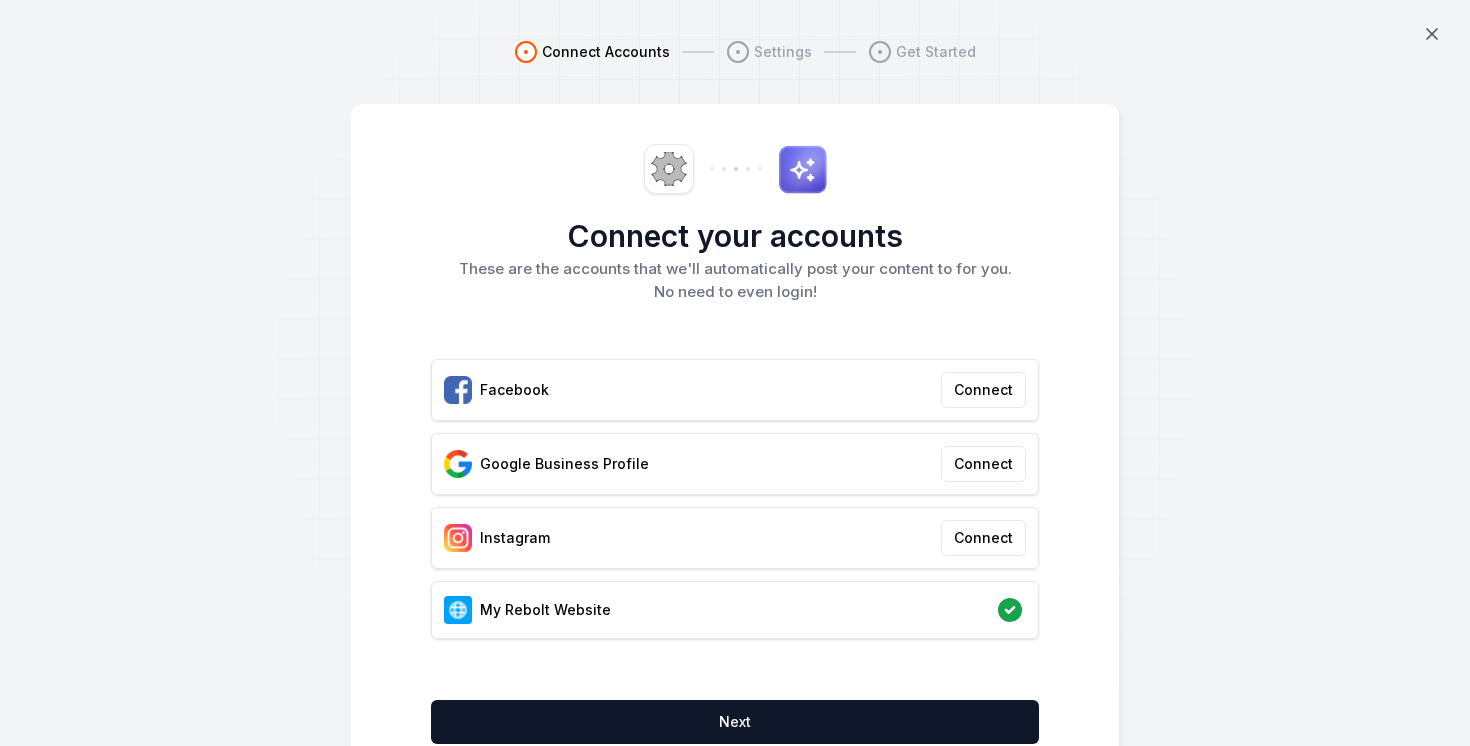 click on "Connect Accounts Settings Get Started Connect your accounts These are the accounts that we'll automatically post your content to for you. No need to even login! Facebook Connect Google Business Profile Connect Instagram Connect My Rebolt Website Next" at bounding box center [735, 412] 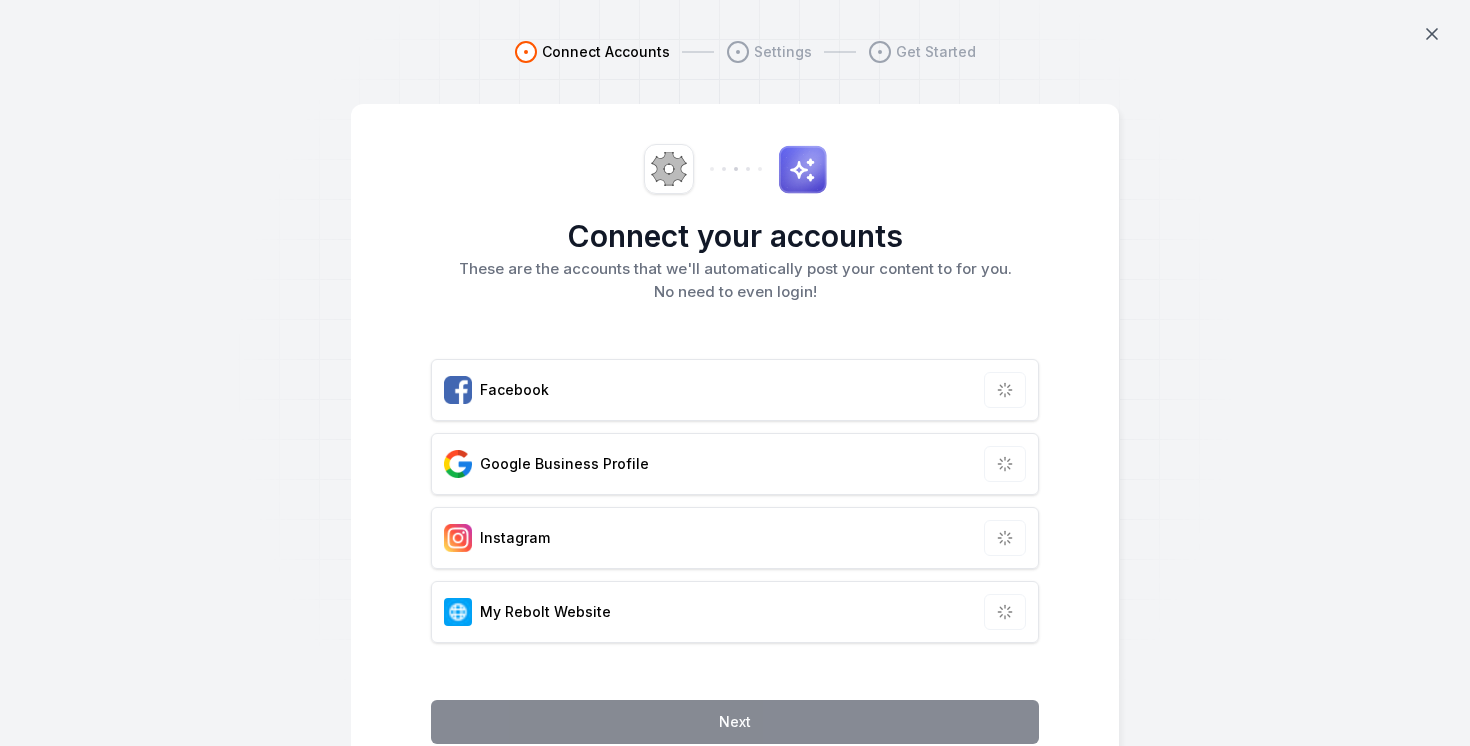 scroll, scrollTop: 0, scrollLeft: 0, axis: both 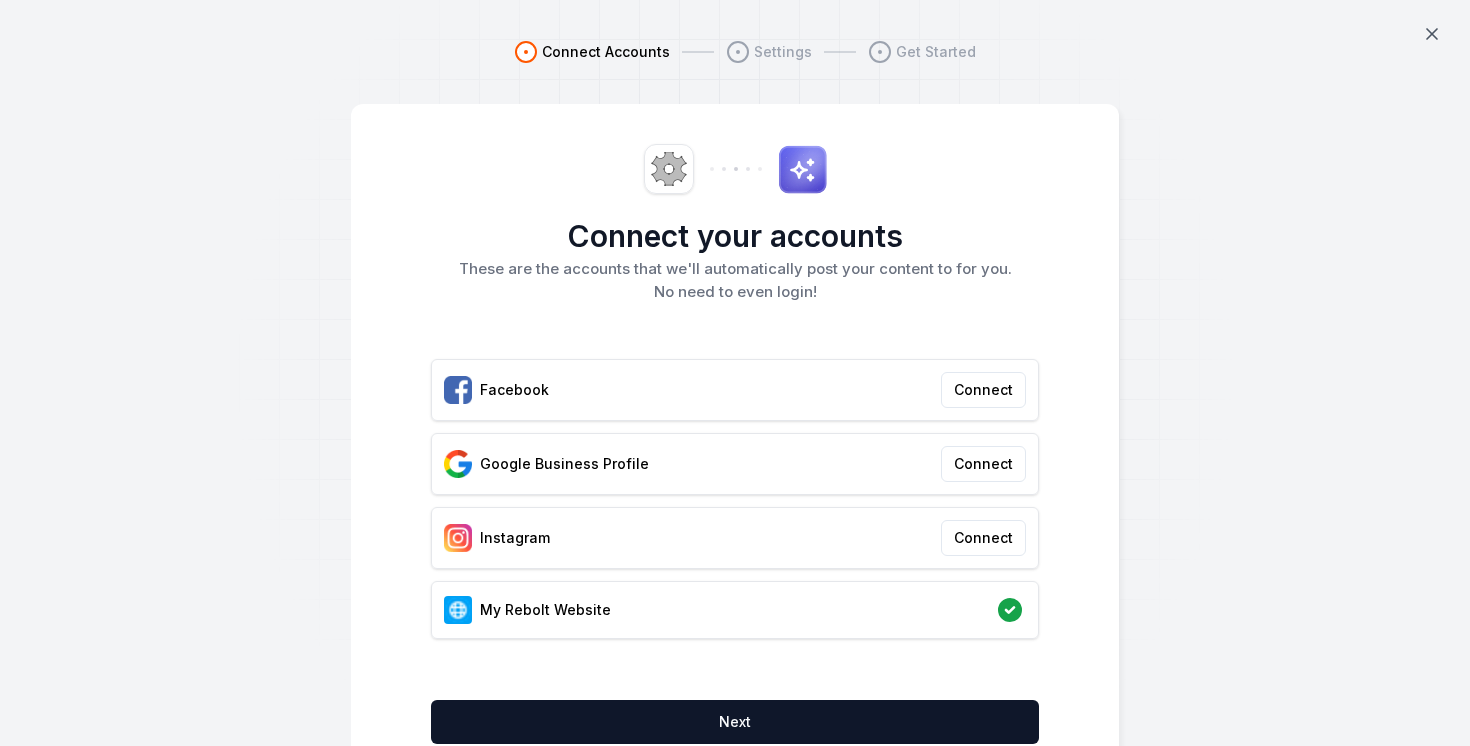 click on "Google Business Profile Connect" at bounding box center (735, 464) 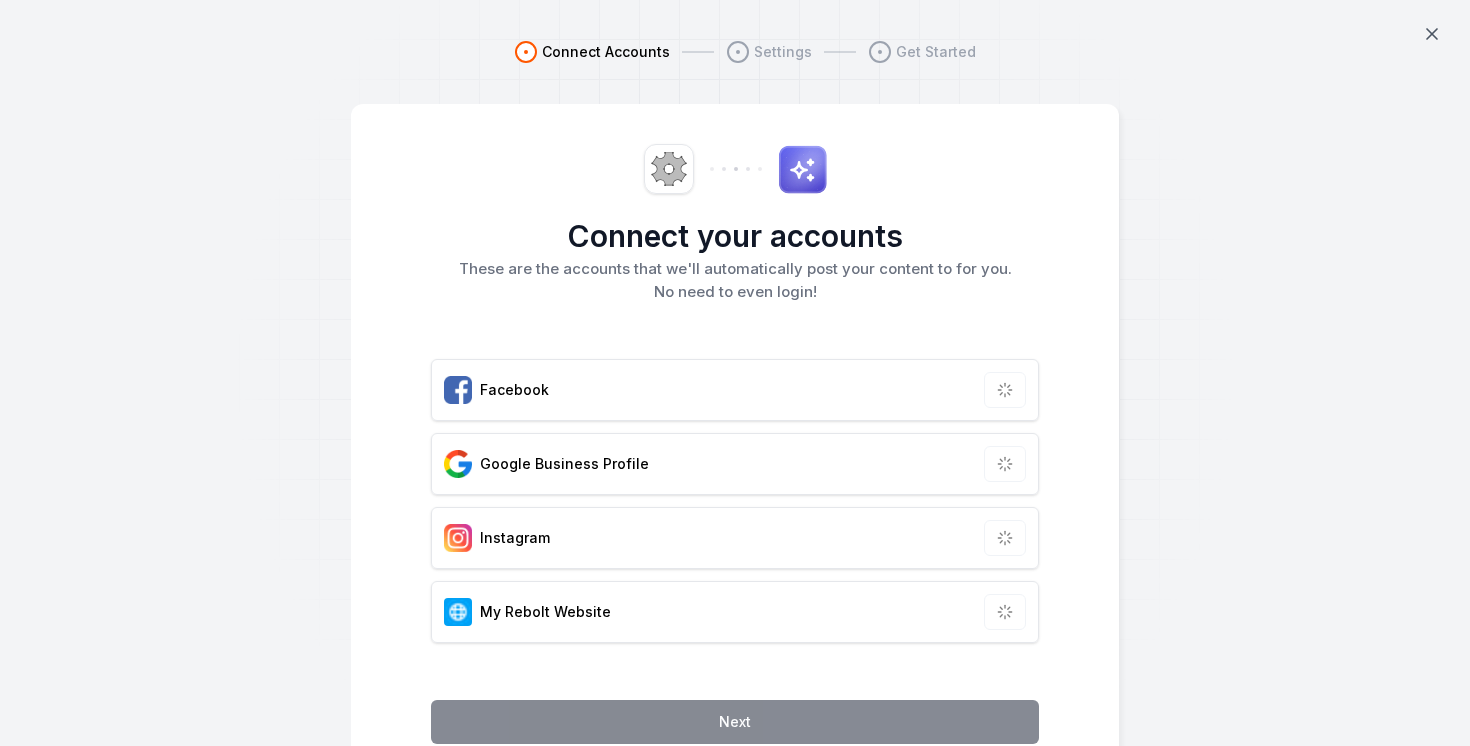 scroll, scrollTop: 0, scrollLeft: 0, axis: both 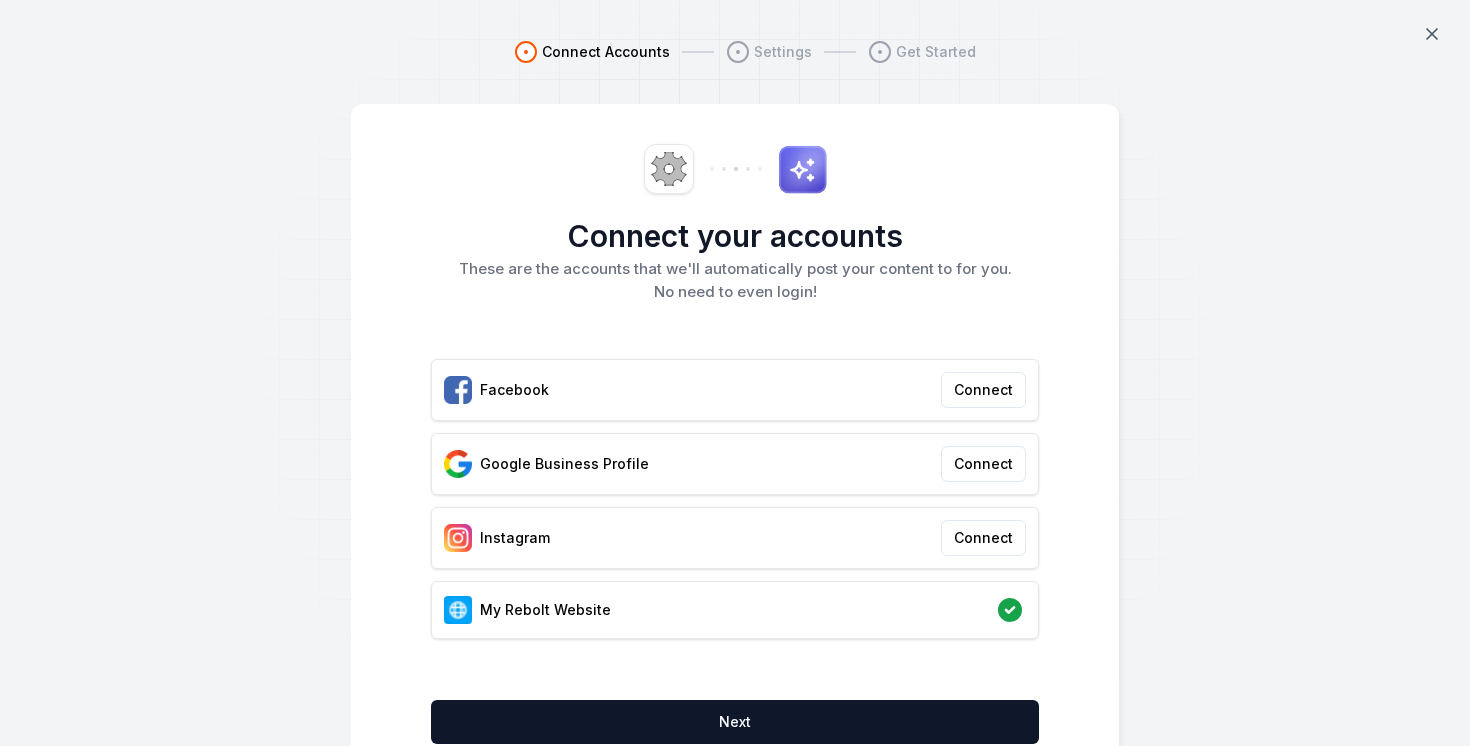 click on "Connect your accounts" at bounding box center [735, 236] 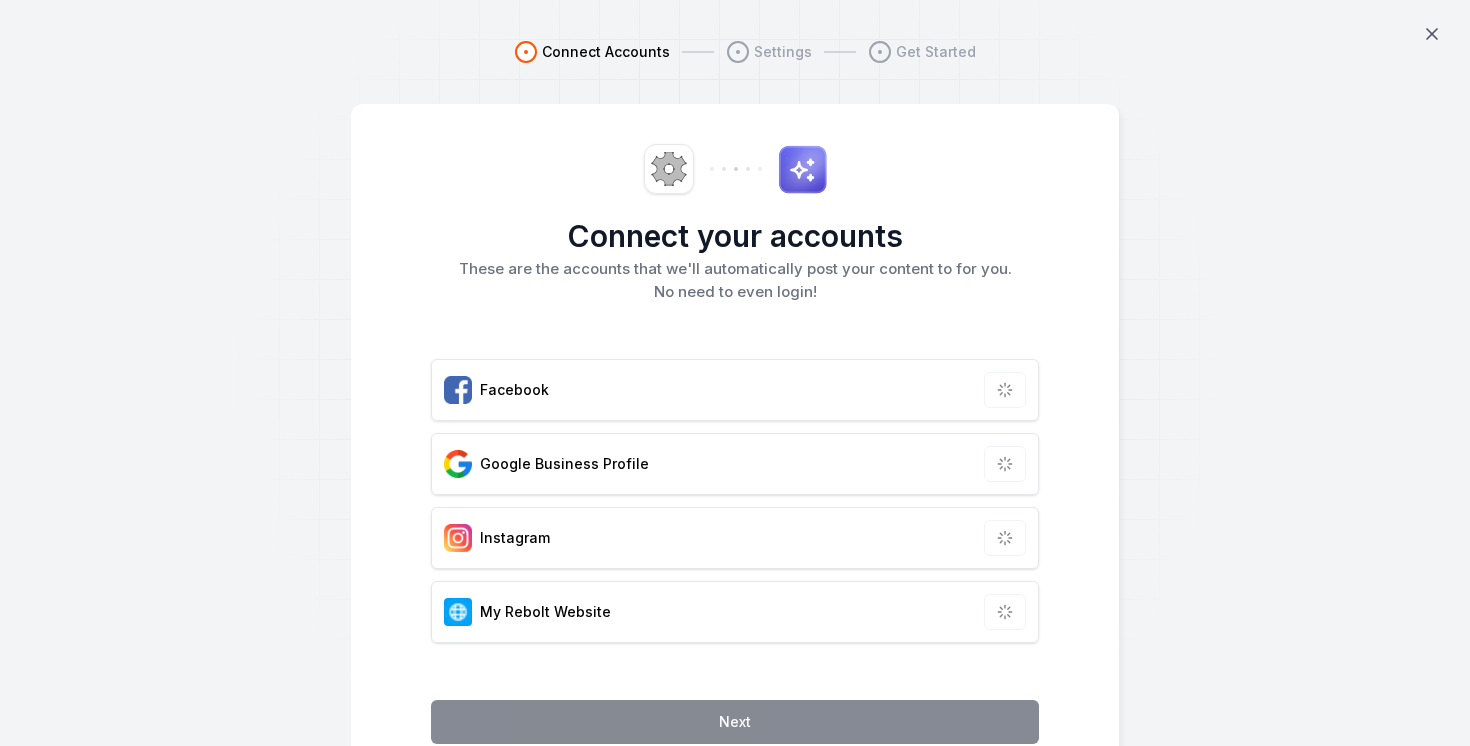 scroll, scrollTop: 0, scrollLeft: 0, axis: both 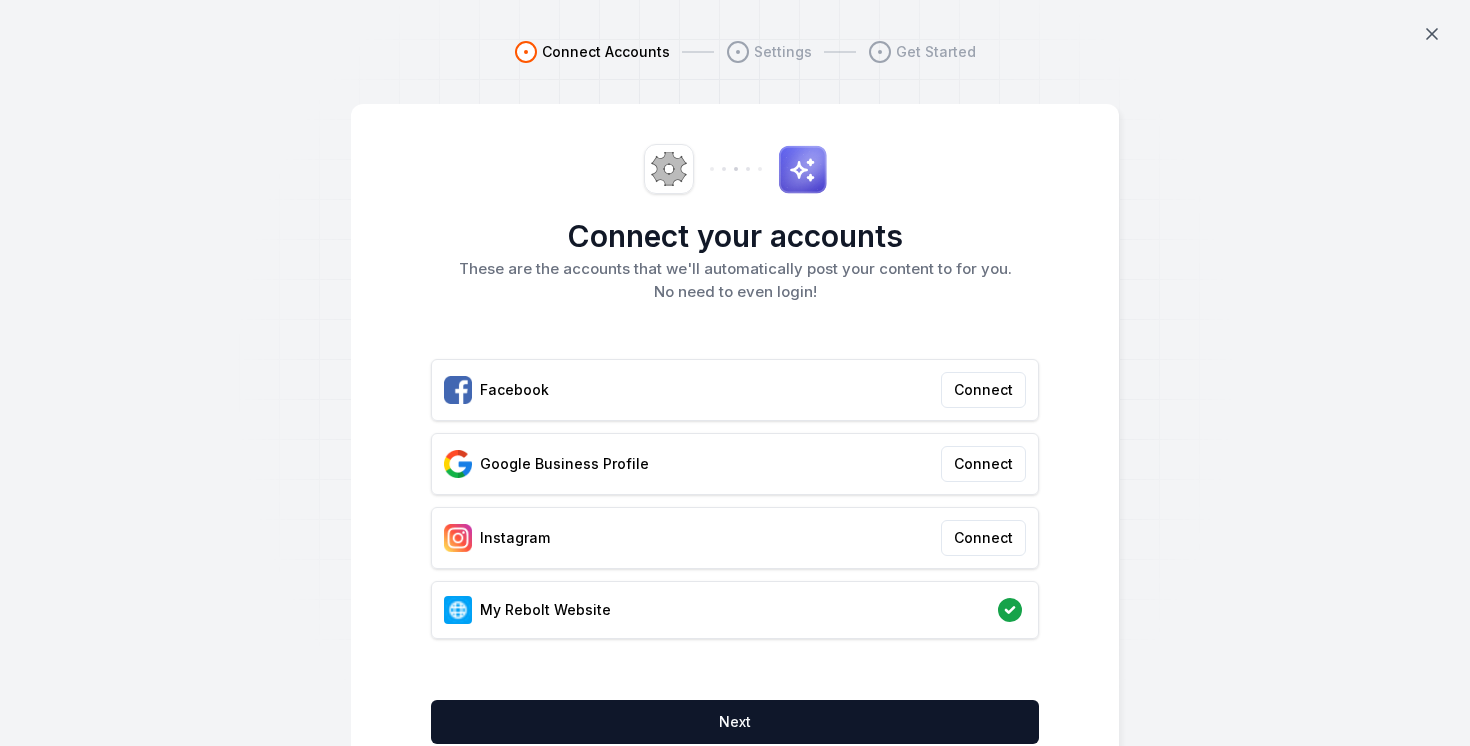 click on "Connect your accounts" at bounding box center (735, 236) 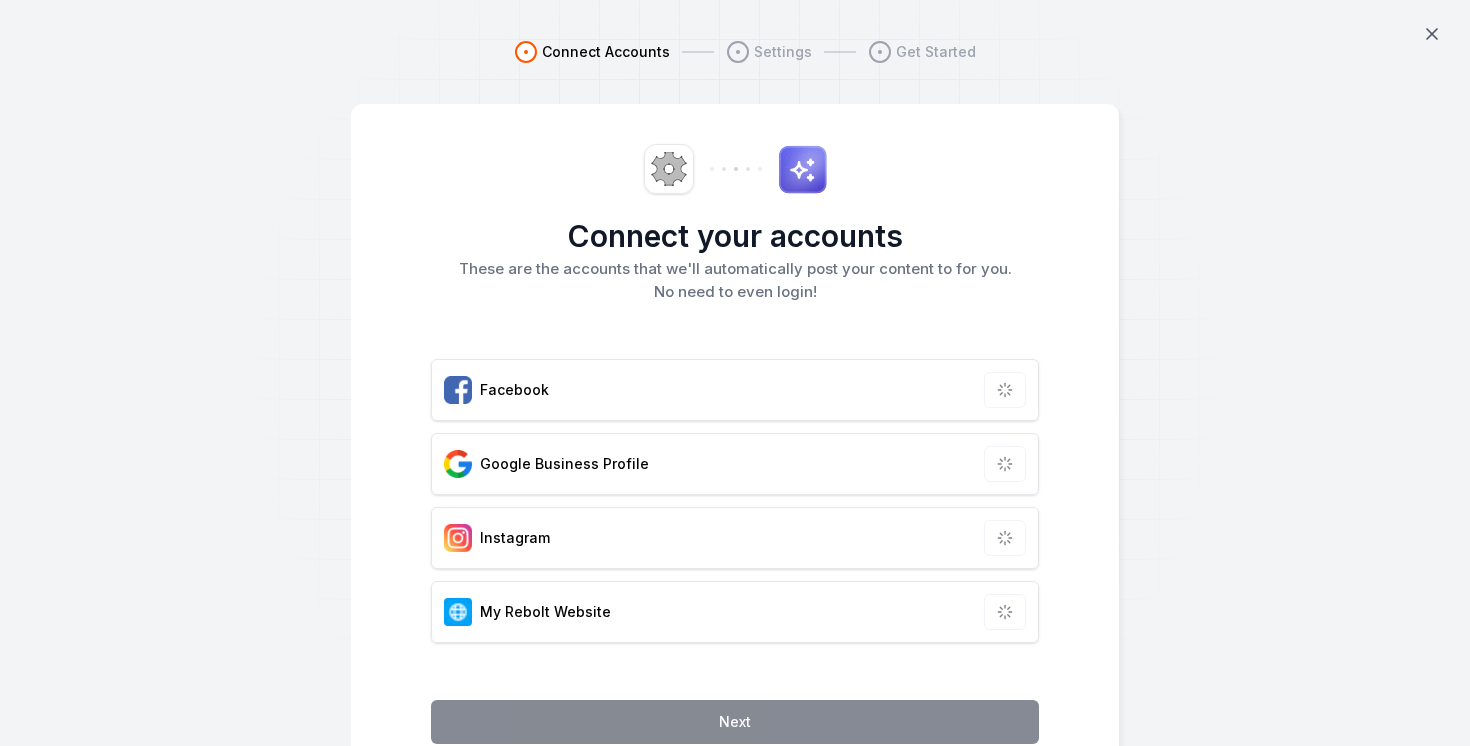 scroll, scrollTop: 0, scrollLeft: 0, axis: both 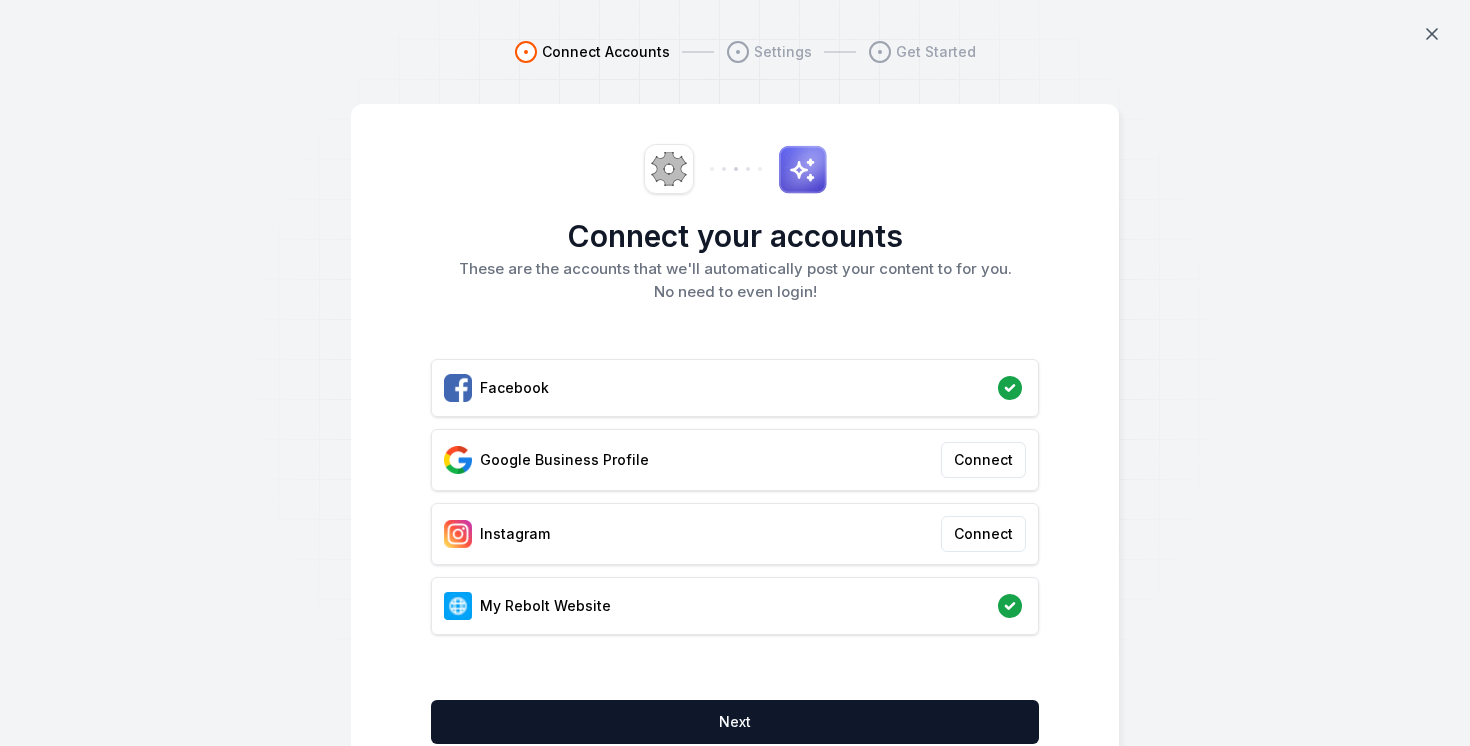 click on "Connect your accounts" at bounding box center [735, 236] 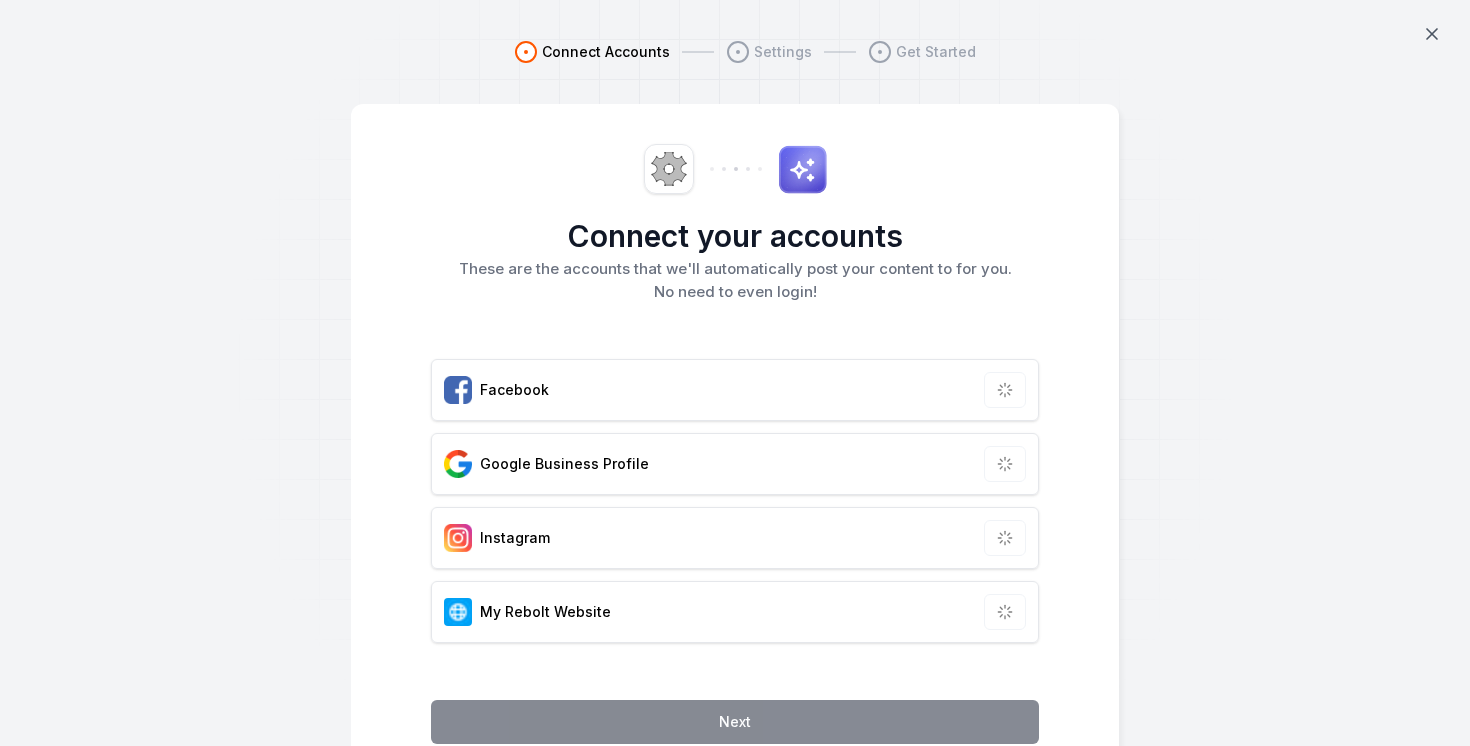 scroll, scrollTop: 0, scrollLeft: 0, axis: both 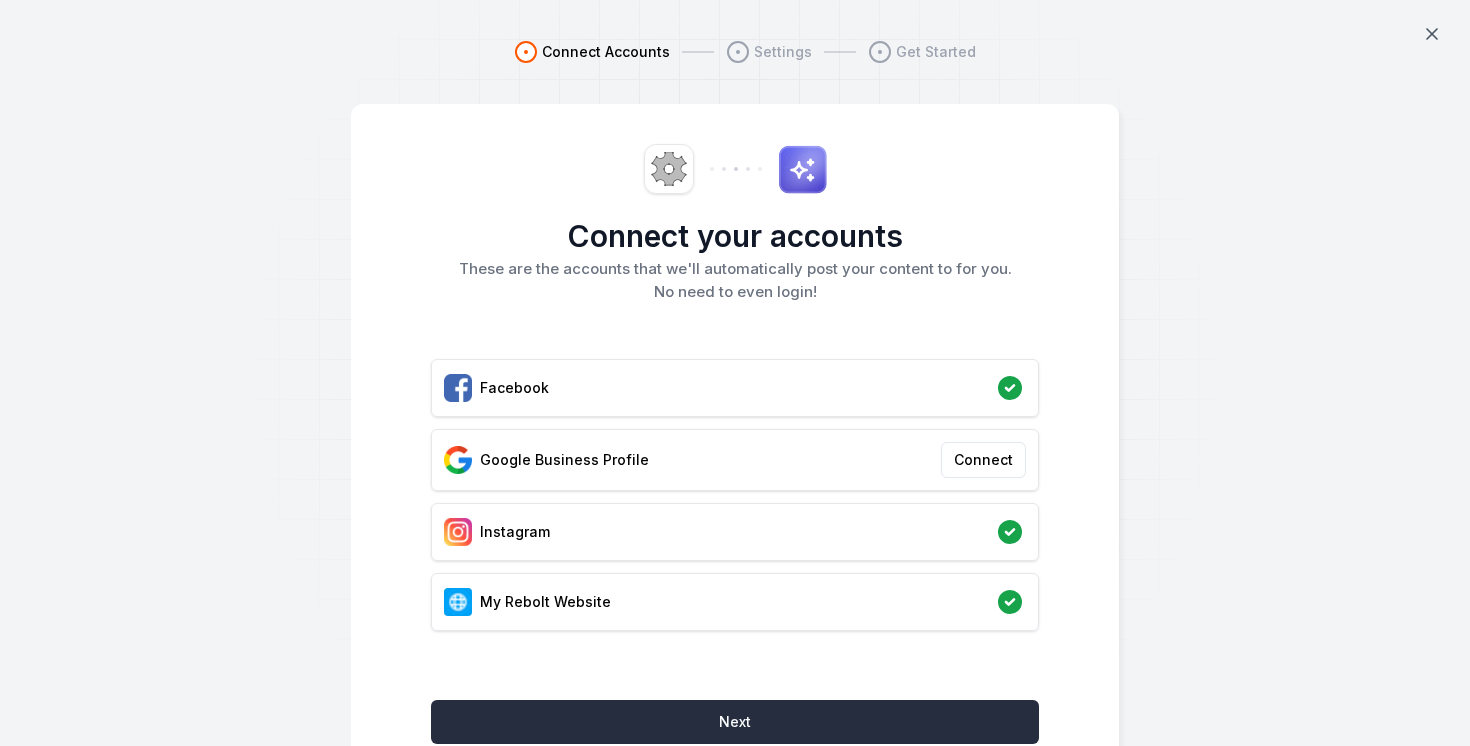 click on "Next" at bounding box center (735, 722) 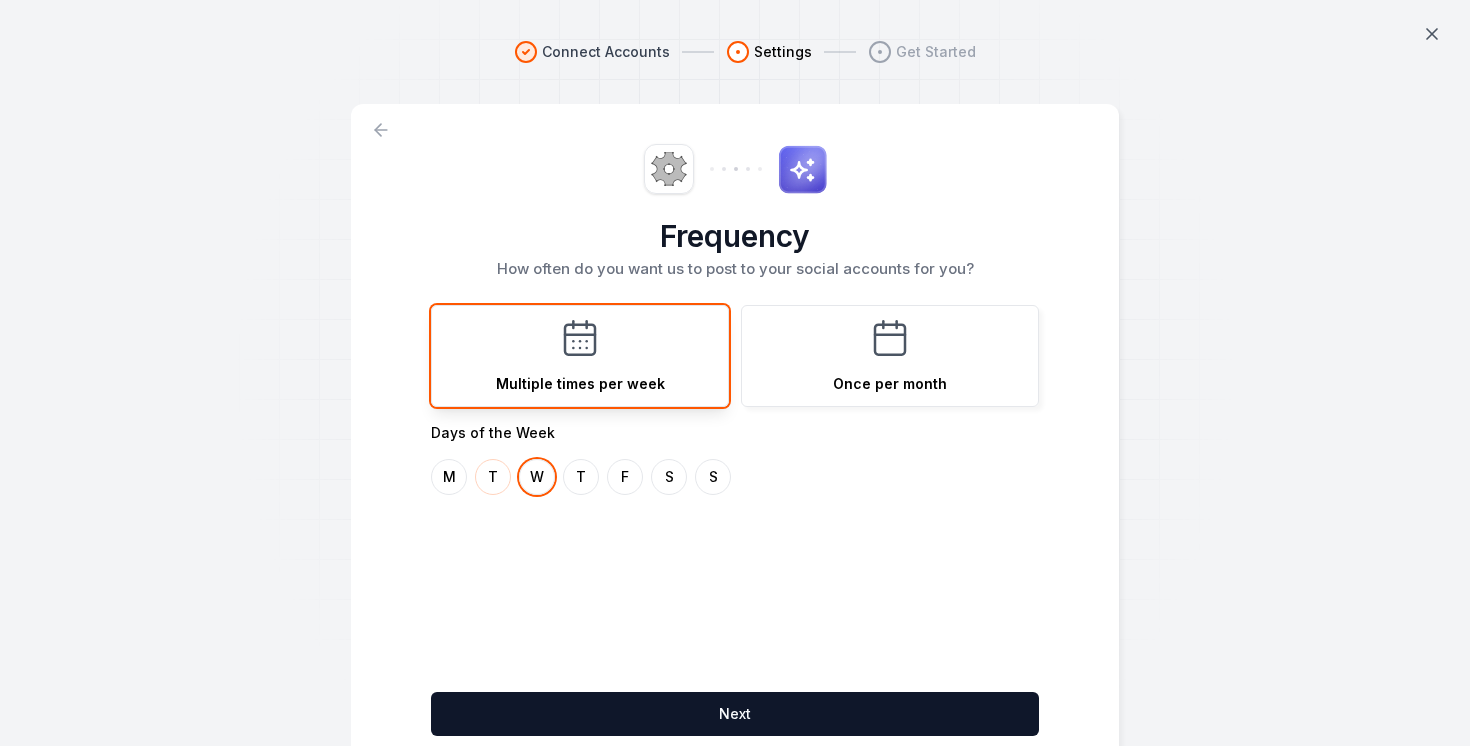 click on "T" at bounding box center (493, 477) 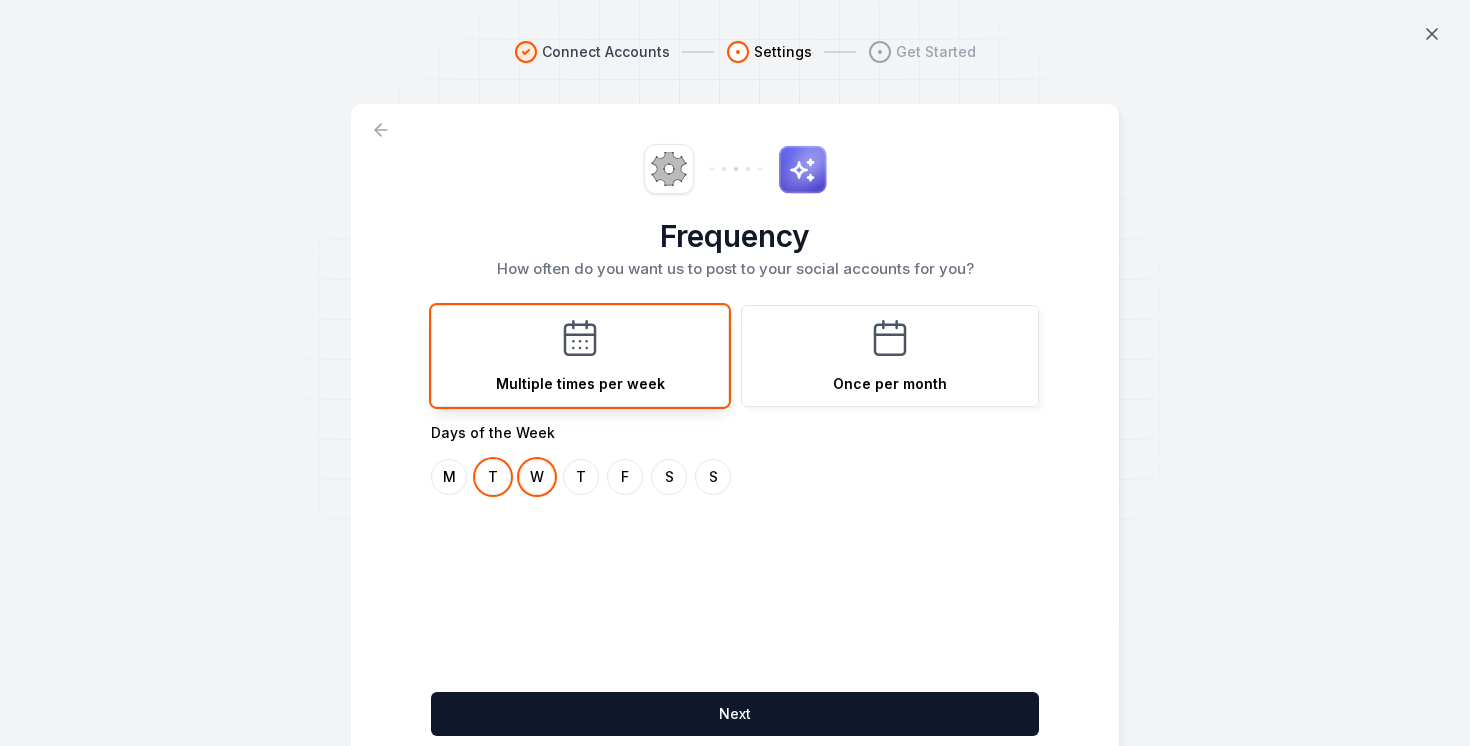 click on "W" at bounding box center [537, 477] 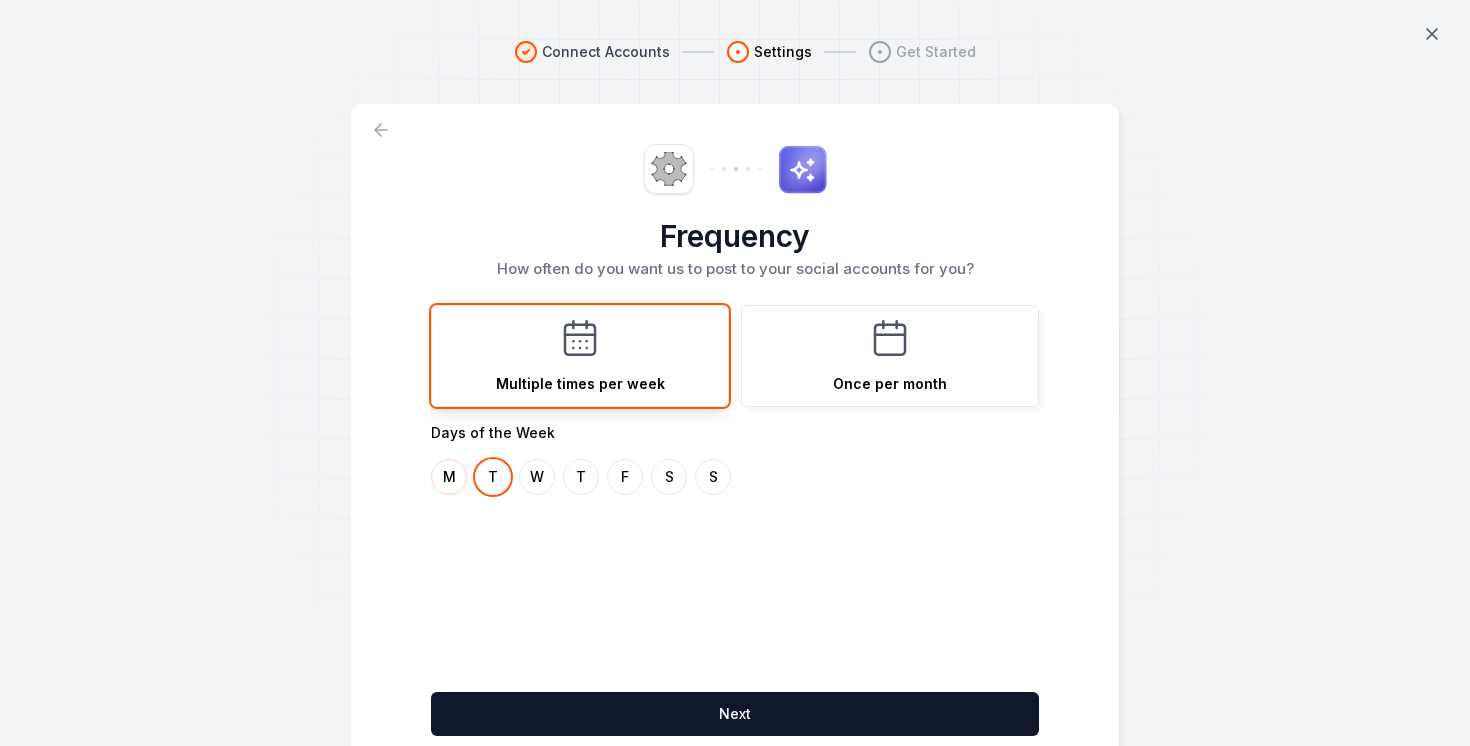 click on "M" at bounding box center [449, 477] 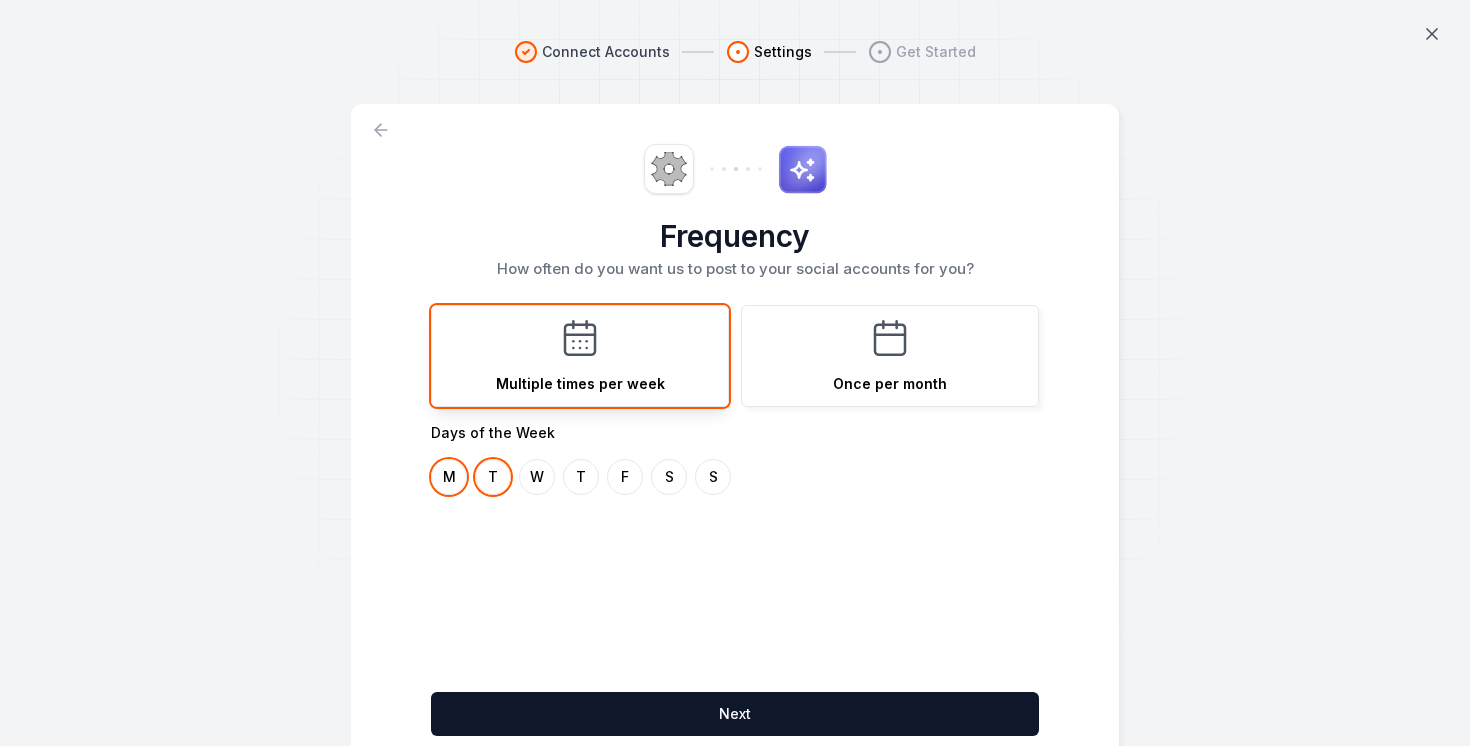 click on "T" at bounding box center [493, 477] 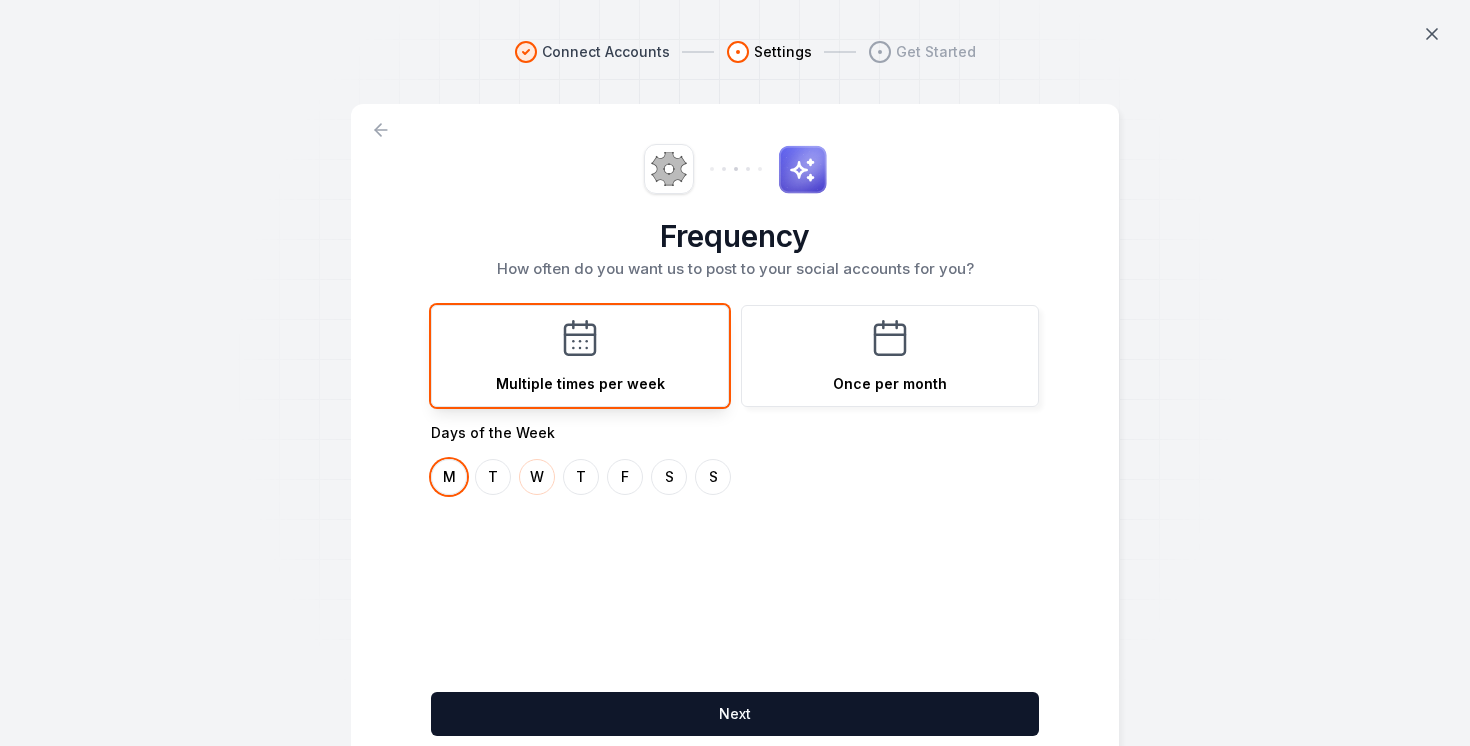 click on "W" at bounding box center [537, 477] 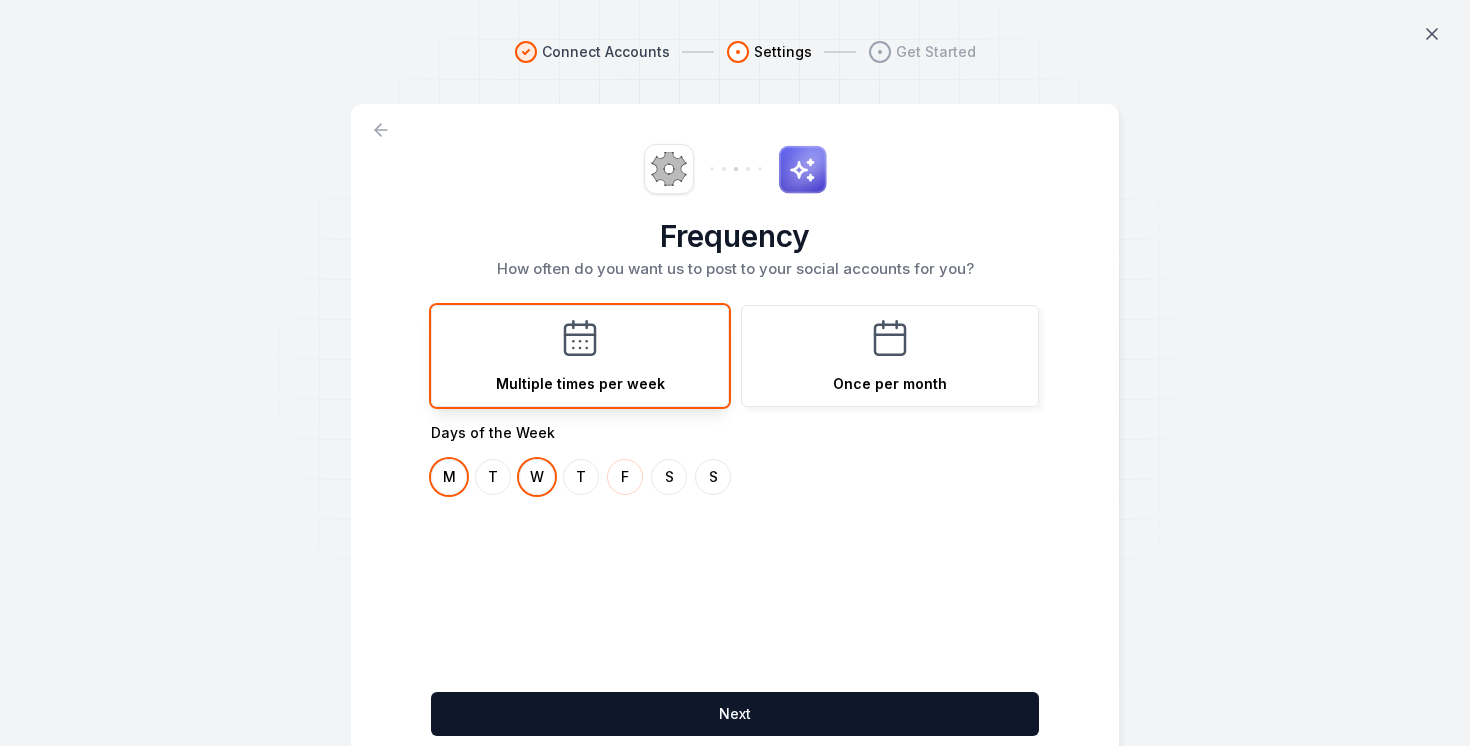 click on "F" at bounding box center [625, 477] 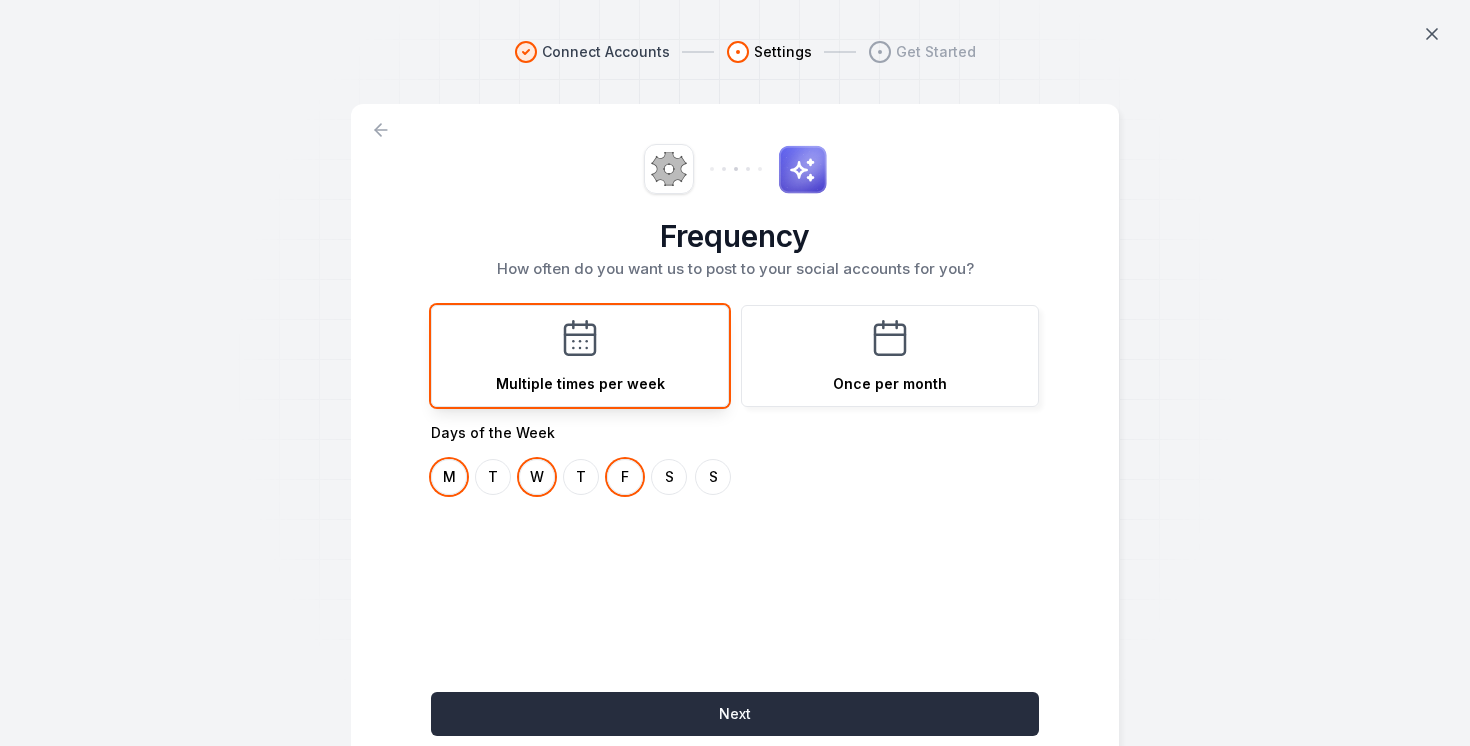 click on "Next" at bounding box center (735, 714) 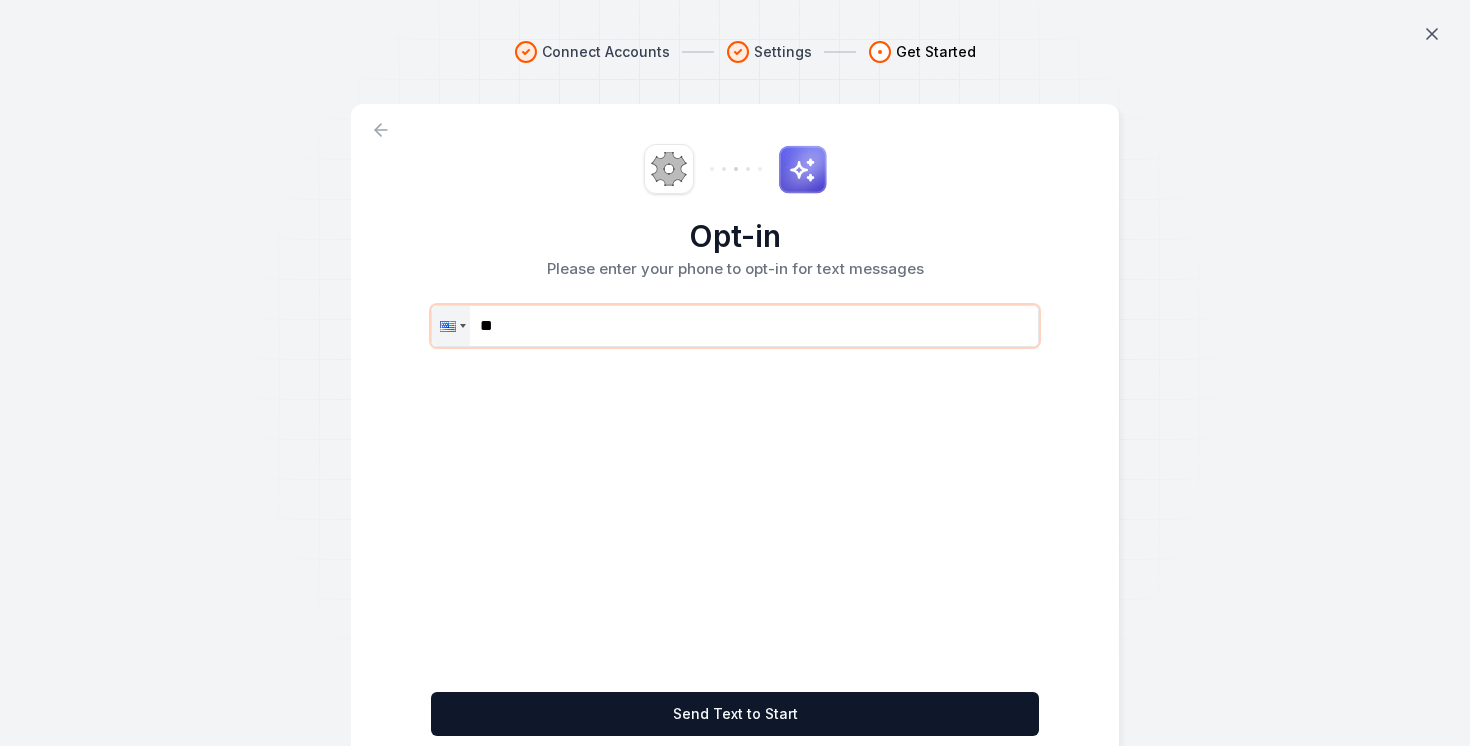 click on "**" at bounding box center [735, 326] 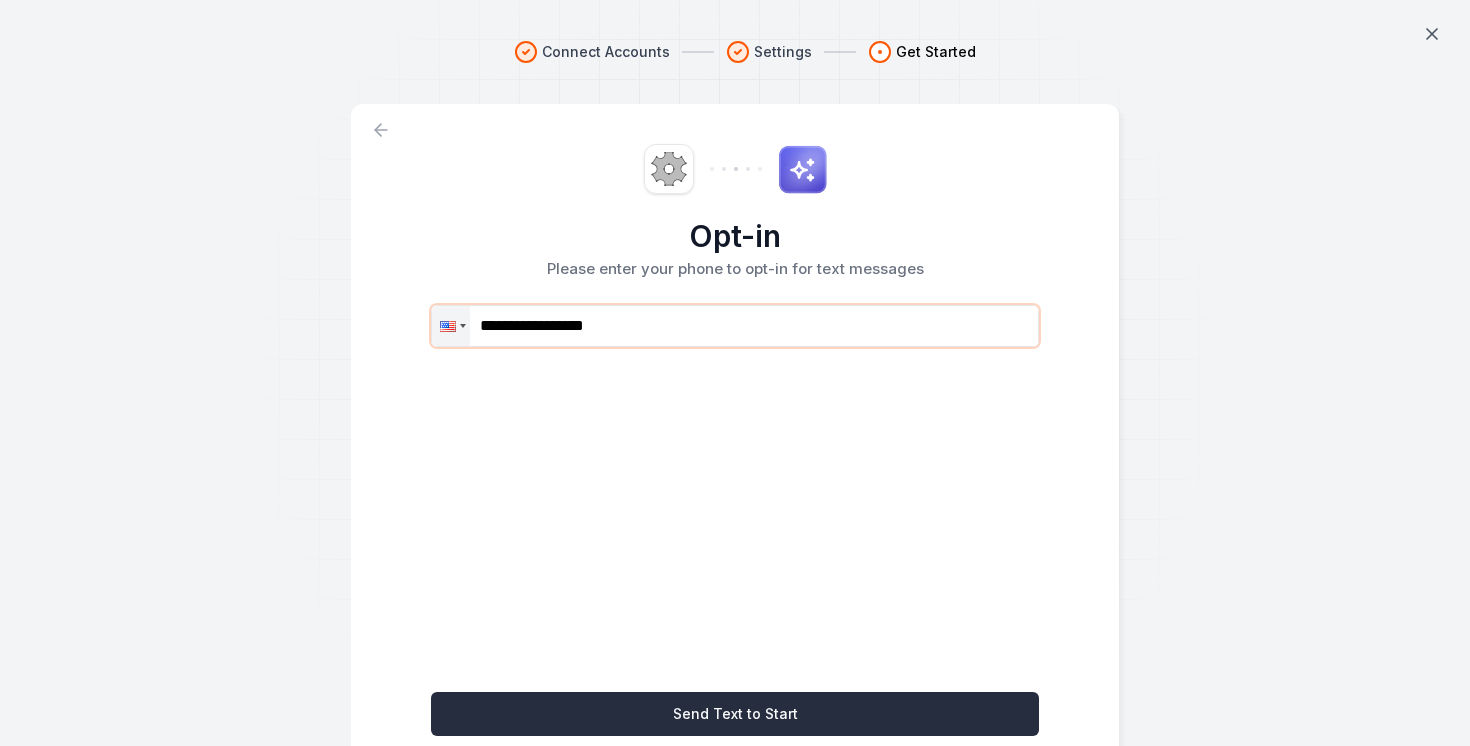 type on "**********" 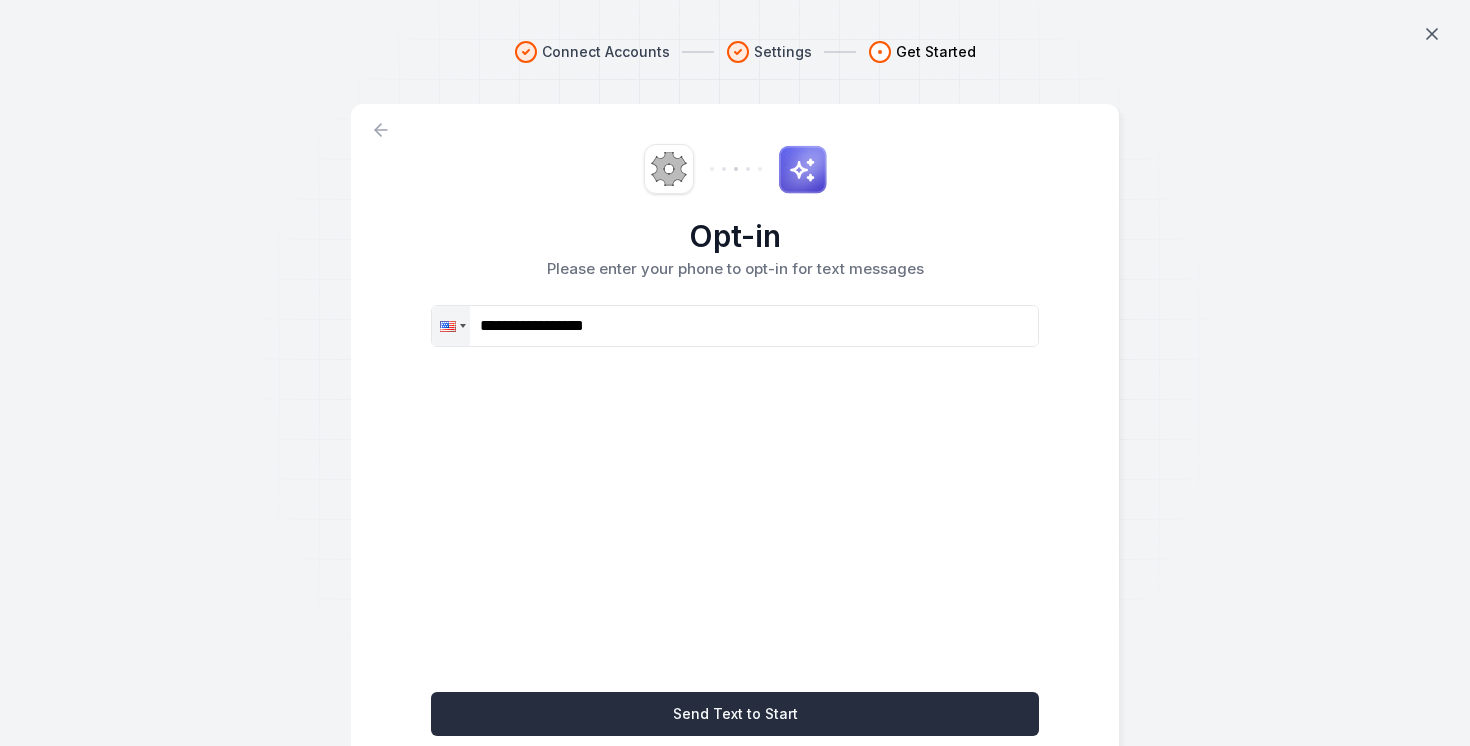 click on "Send Text to Start" at bounding box center [735, 714] 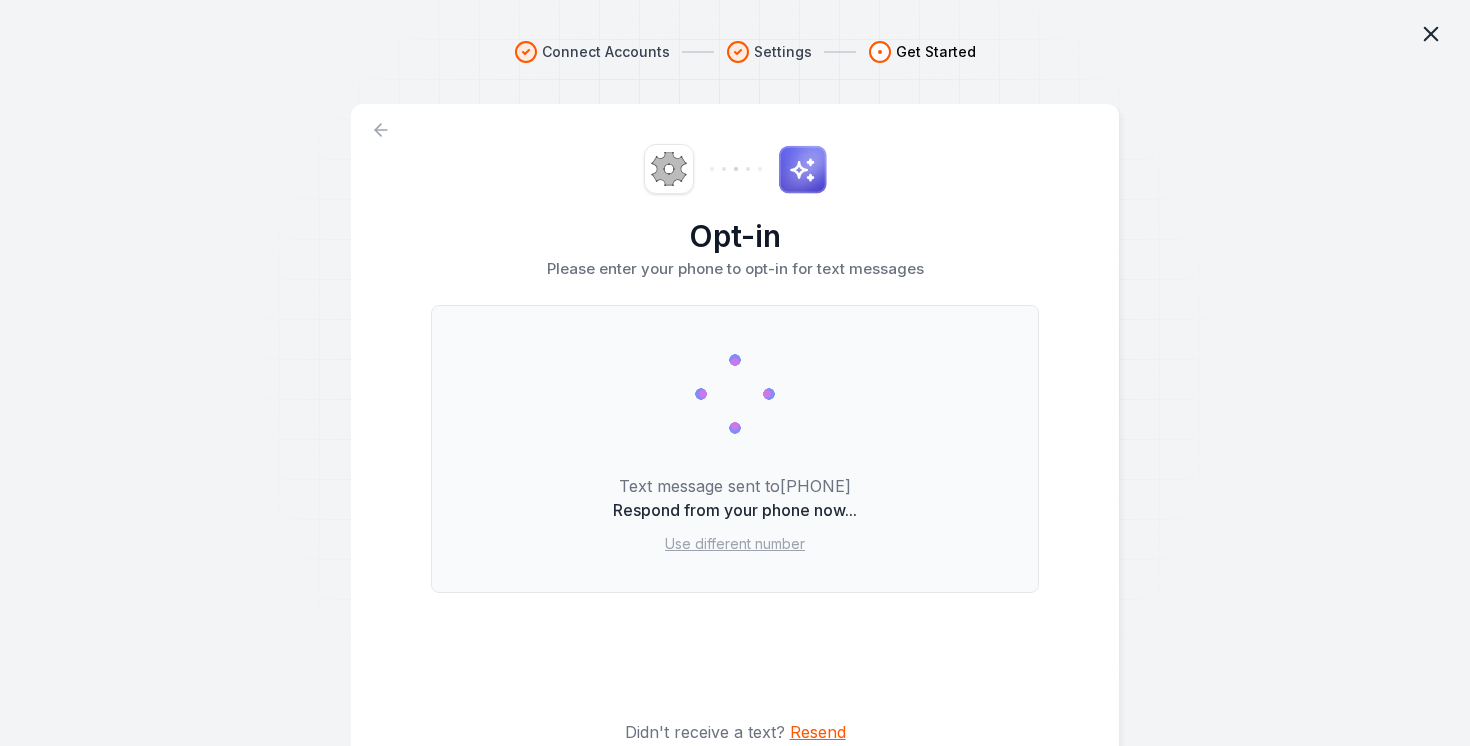 click 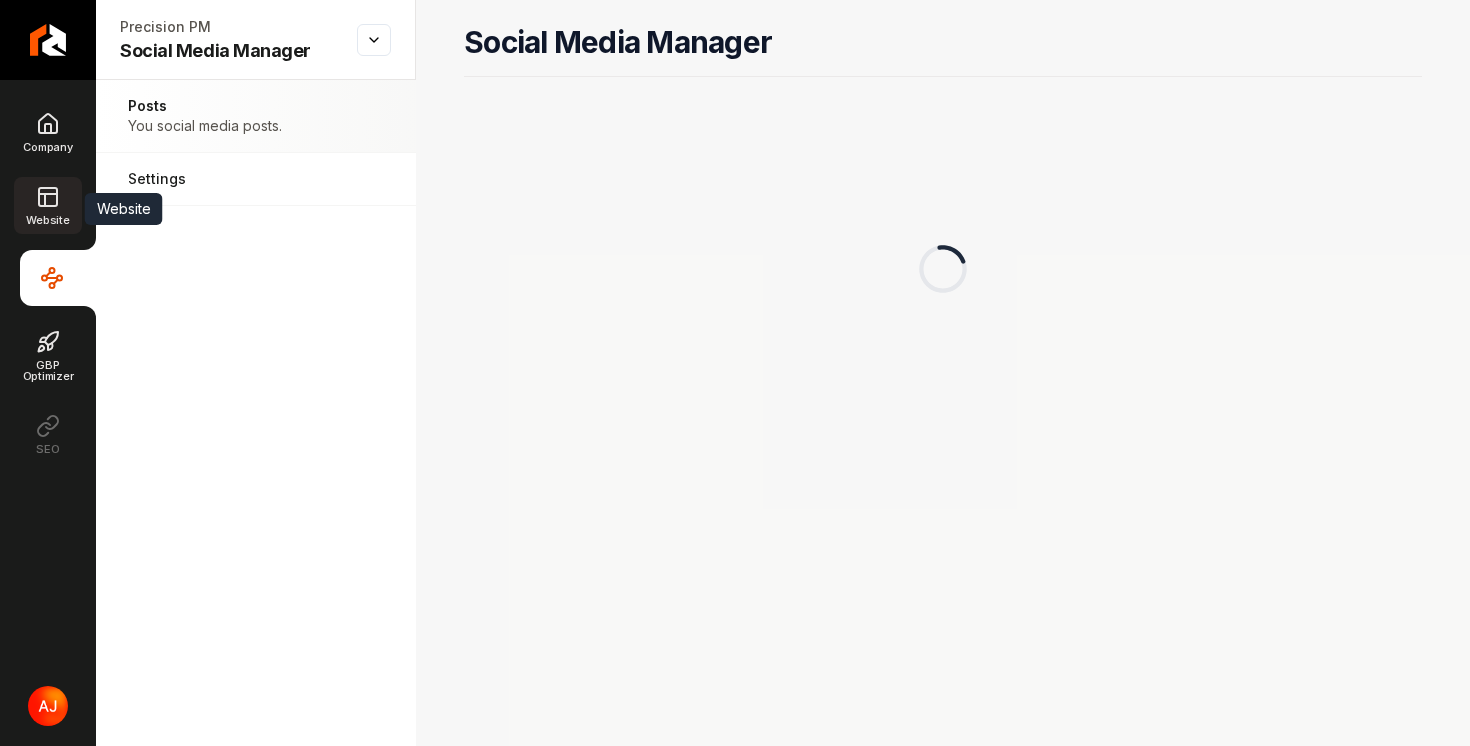 click on "Website" at bounding box center [47, 205] 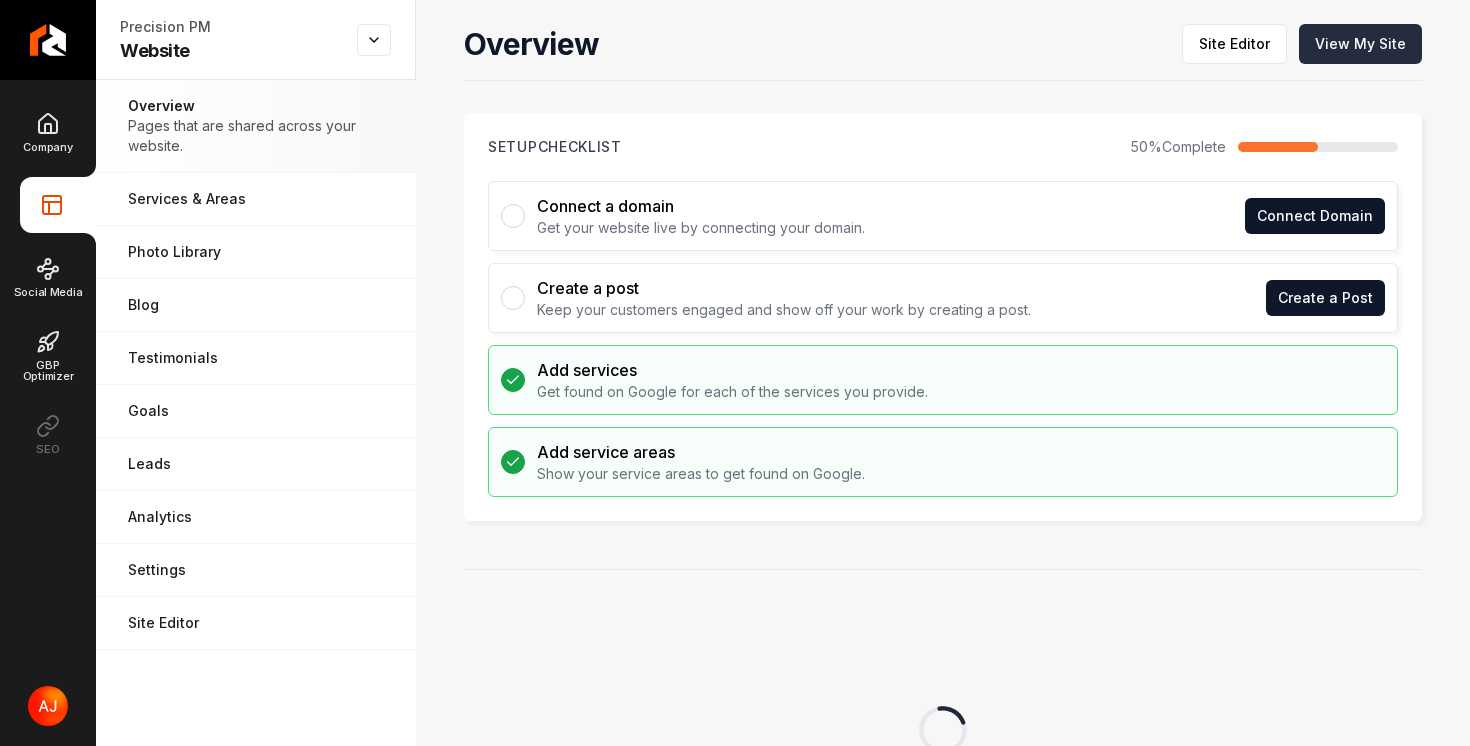 click on "View My Site" at bounding box center (1360, 44) 